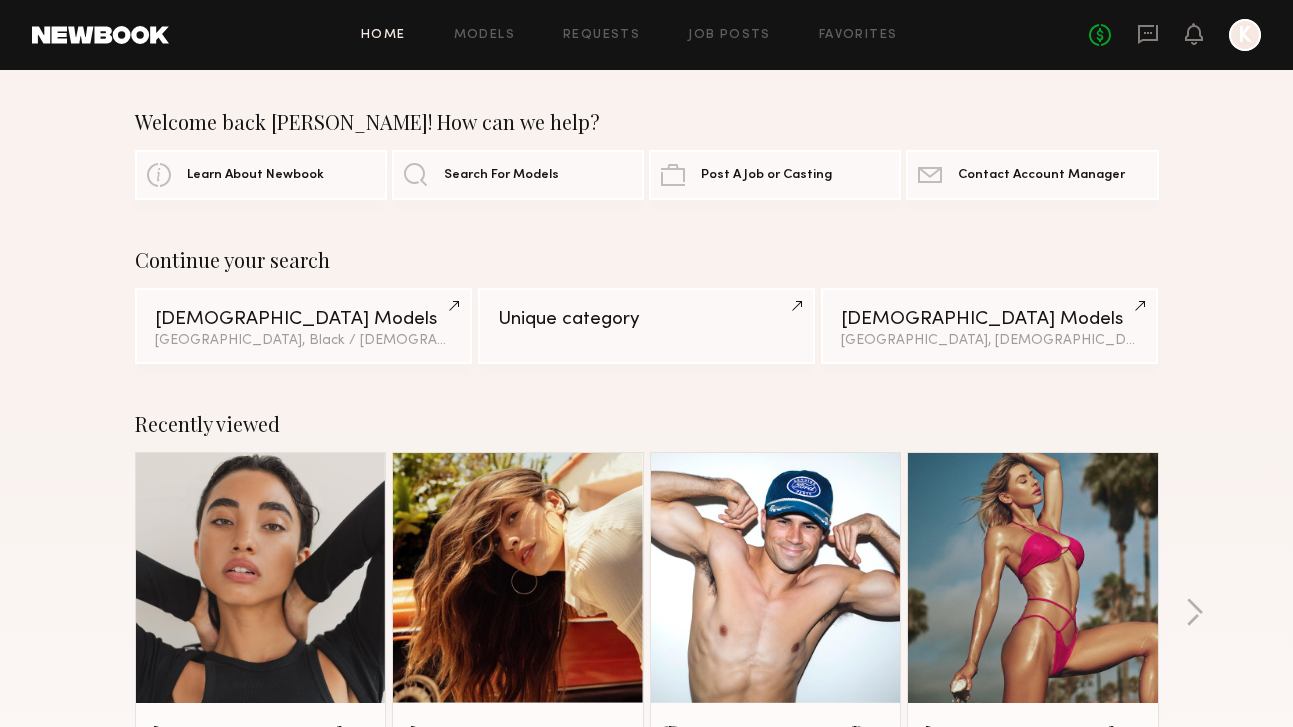 scroll, scrollTop: 0, scrollLeft: 0, axis: both 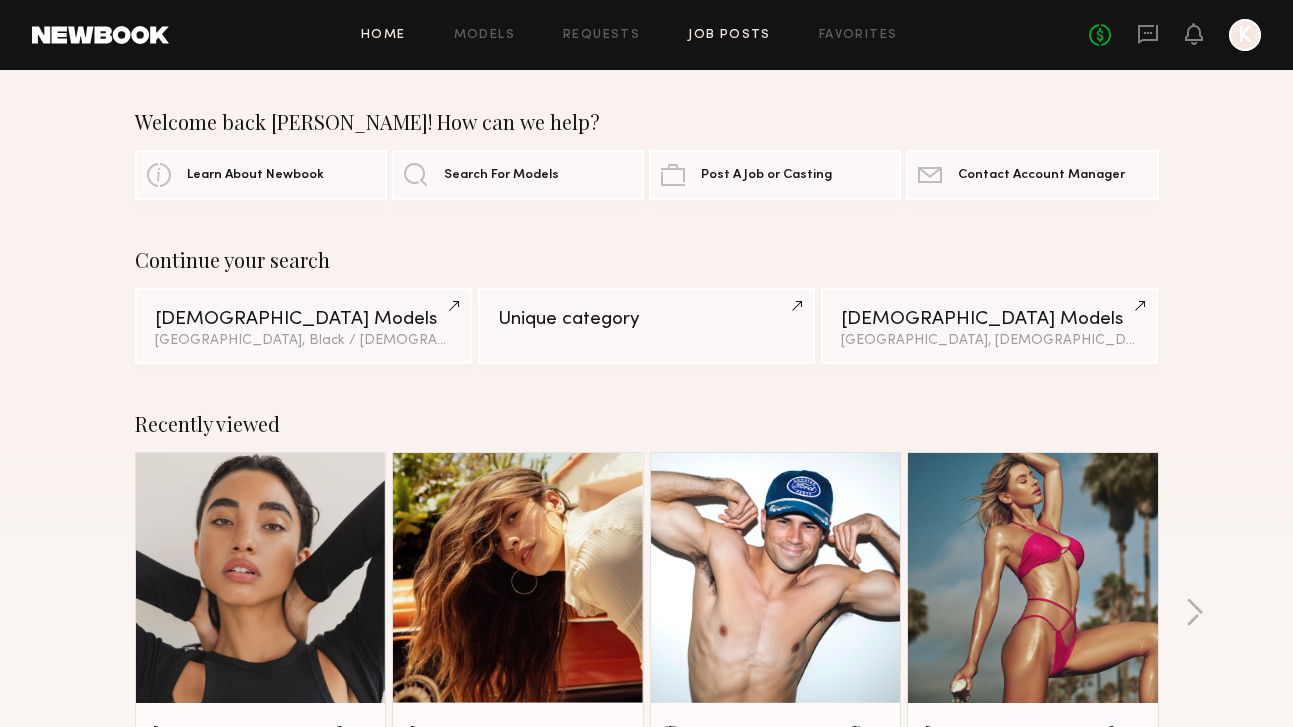 click on "Job Posts" 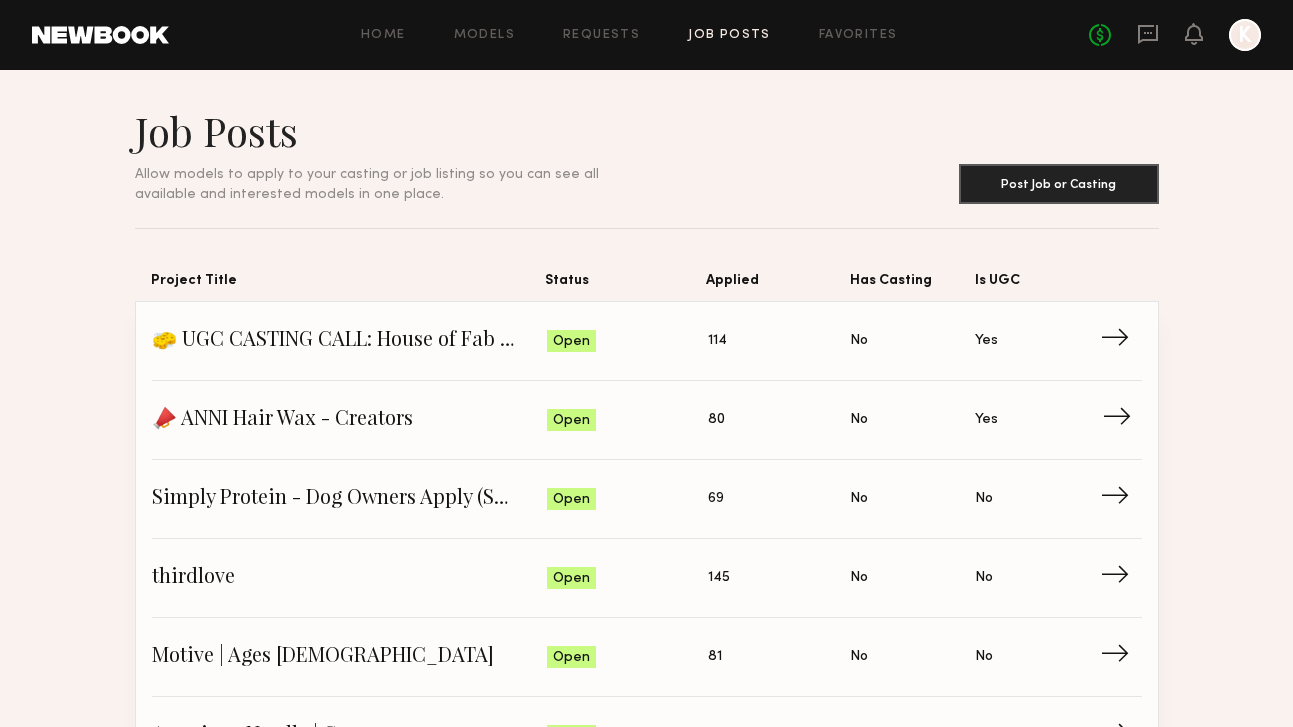 scroll, scrollTop: 12, scrollLeft: 0, axis: vertical 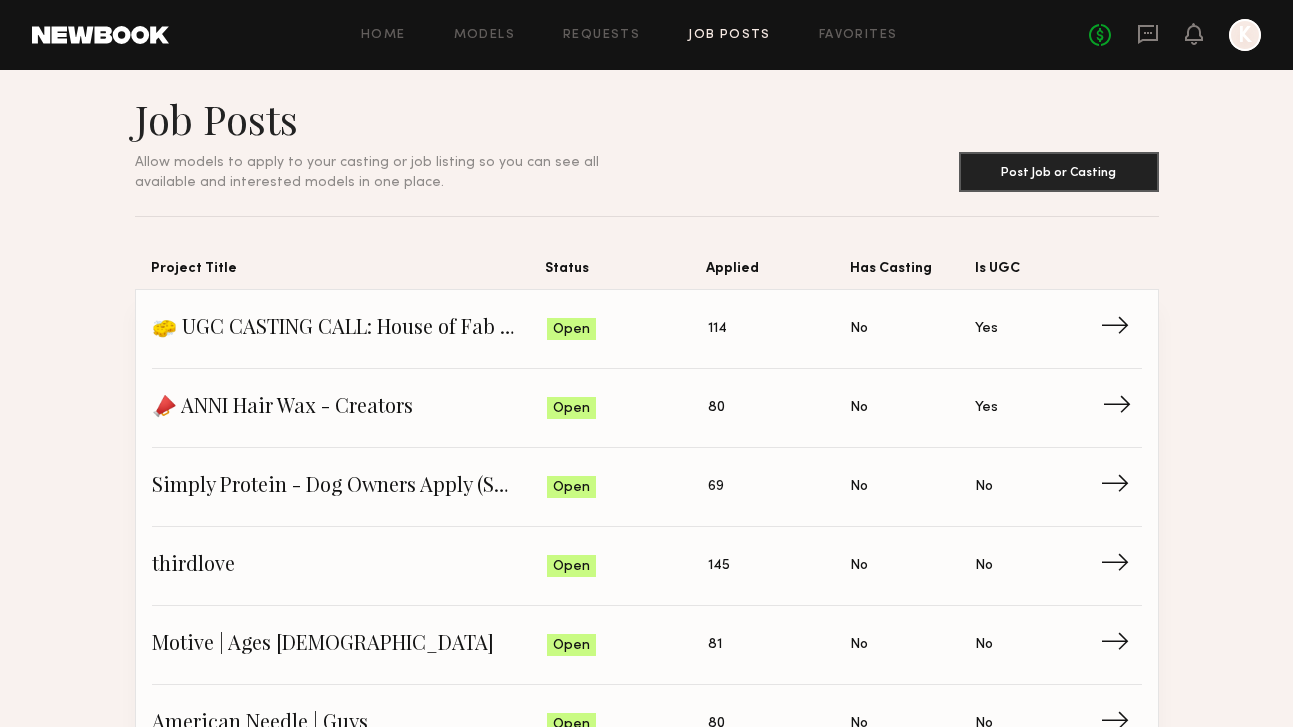 click on "📣 ANNI Hair Wax - Creators" 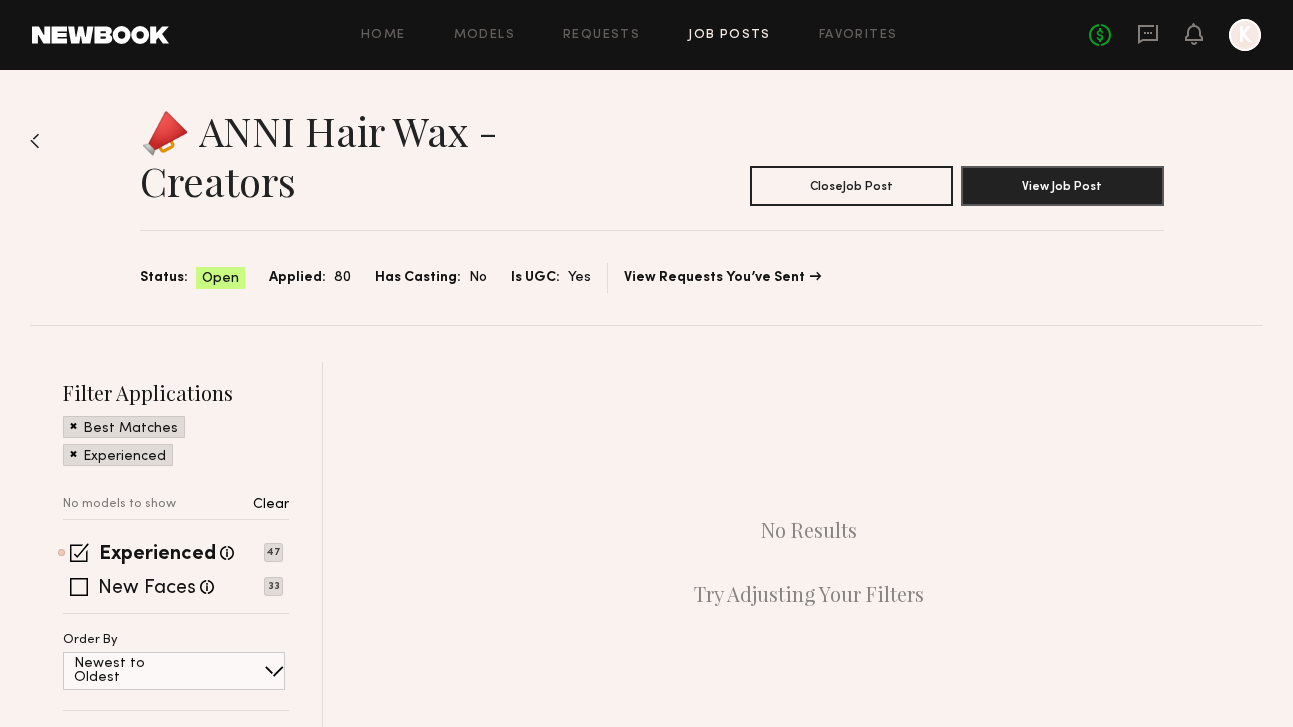 scroll, scrollTop: 0, scrollLeft: 0, axis: both 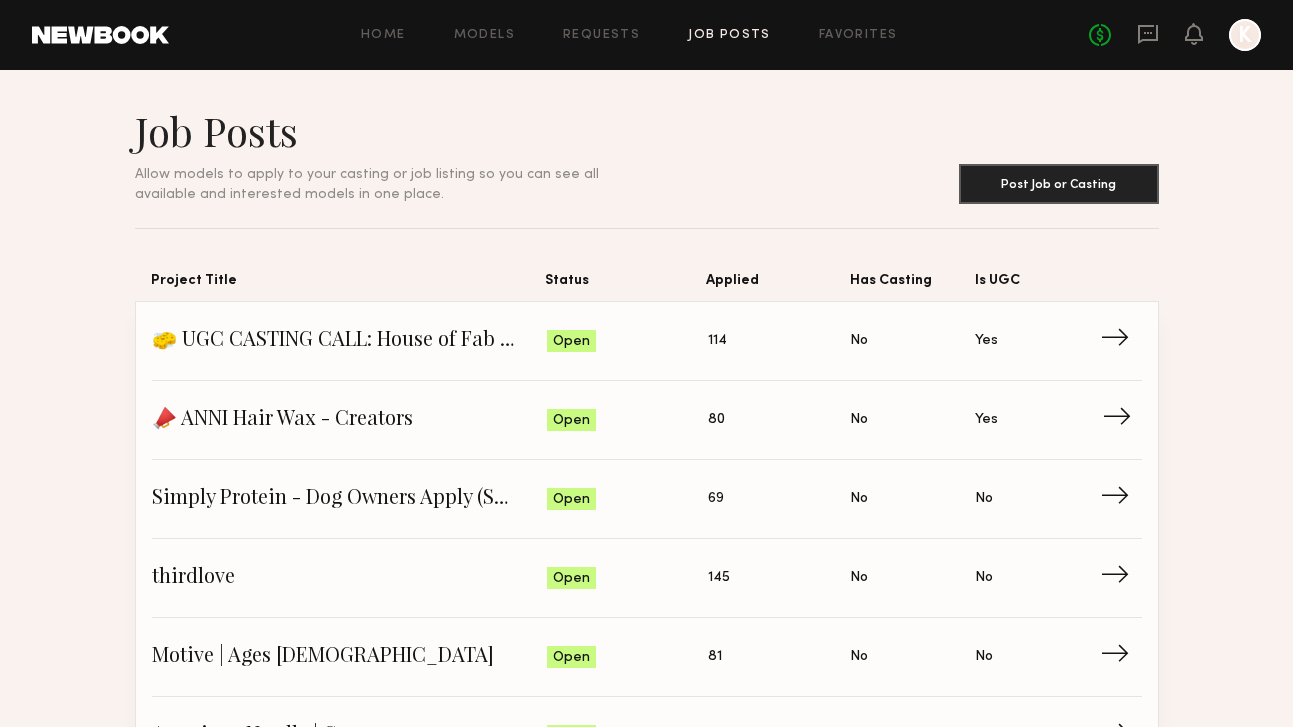 click on "📣 ANNI Hair Wax - Creators" 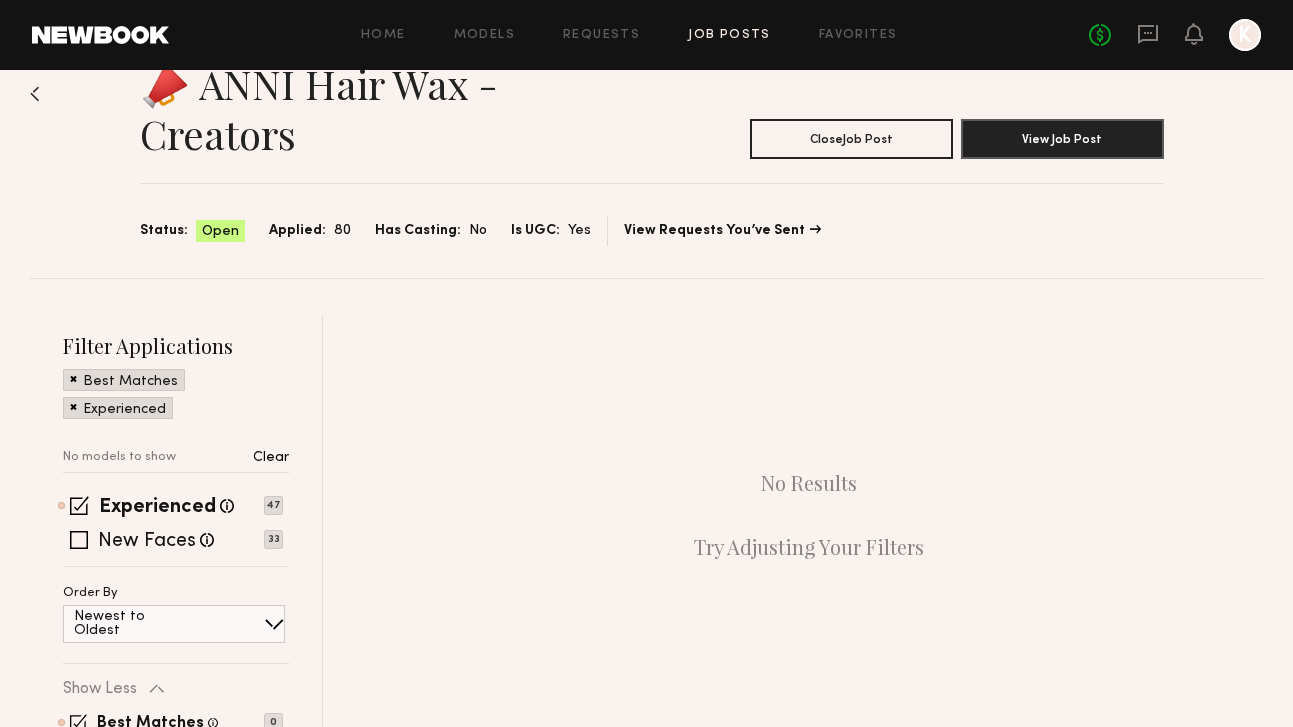 scroll, scrollTop: 51, scrollLeft: 0, axis: vertical 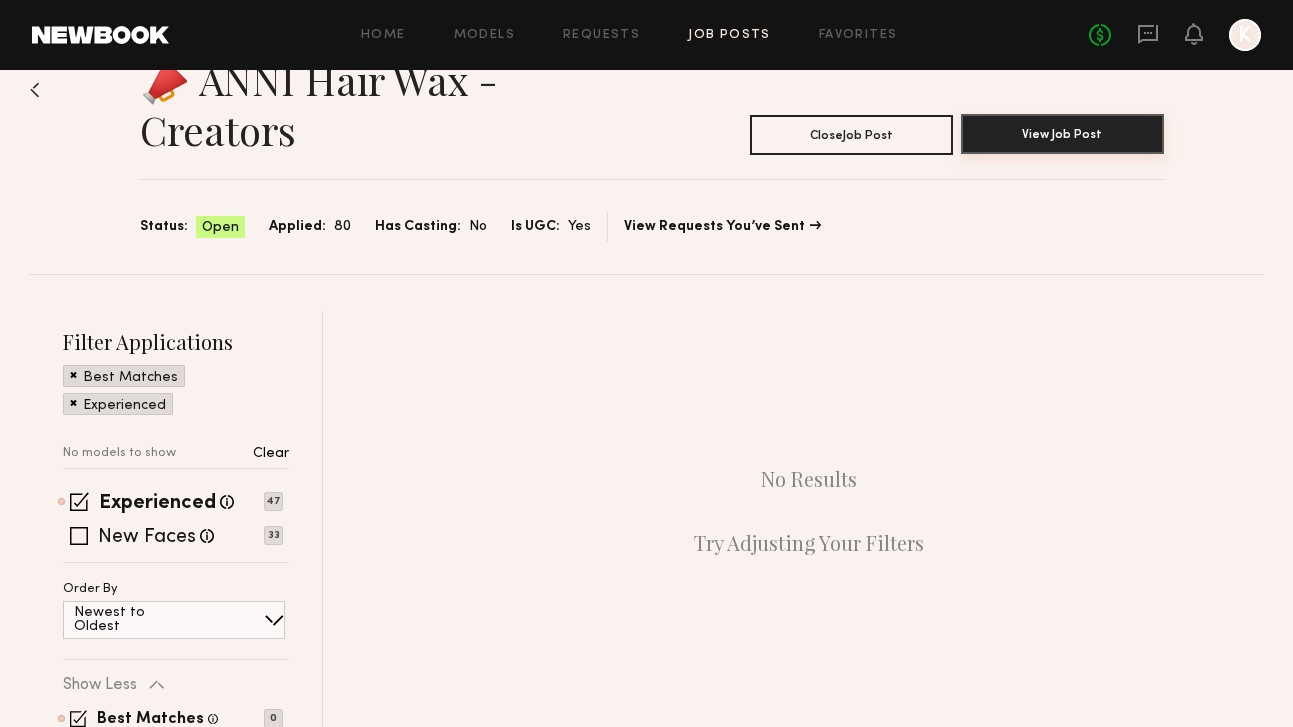 click on "View Job Post" 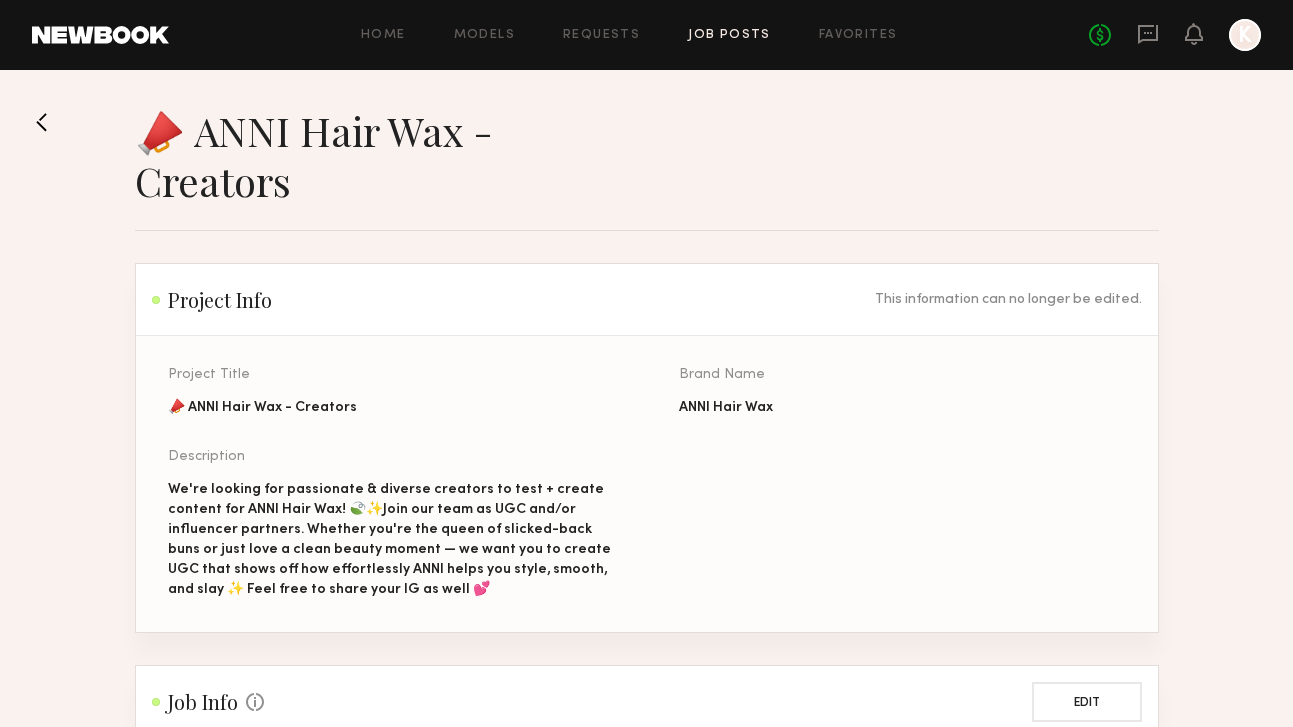 scroll, scrollTop: 0, scrollLeft: 0, axis: both 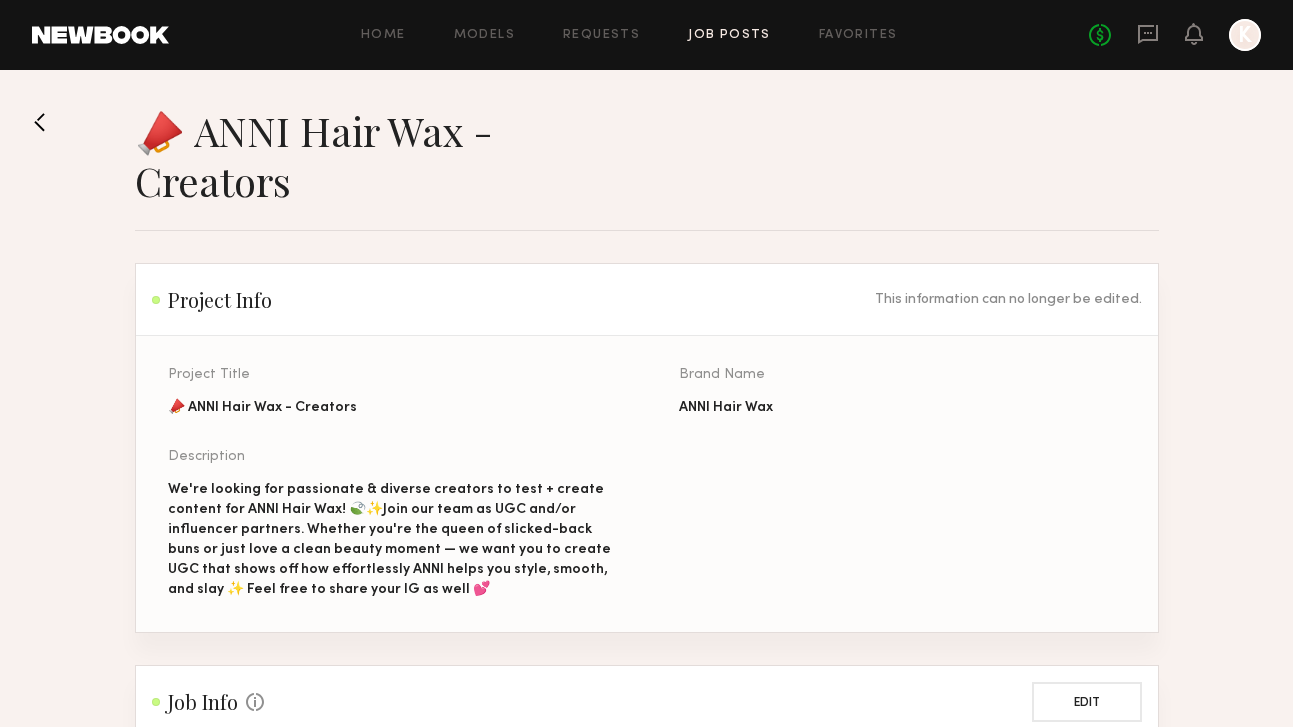 click 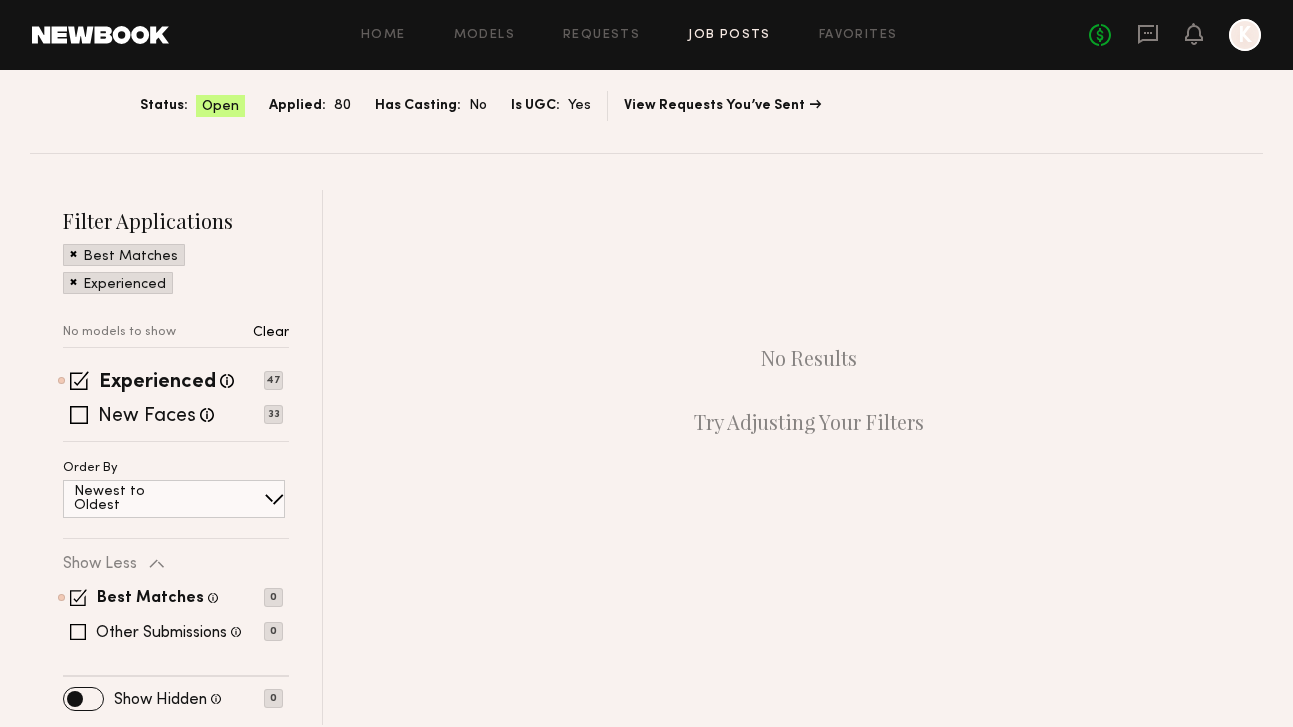 scroll, scrollTop: 171, scrollLeft: 0, axis: vertical 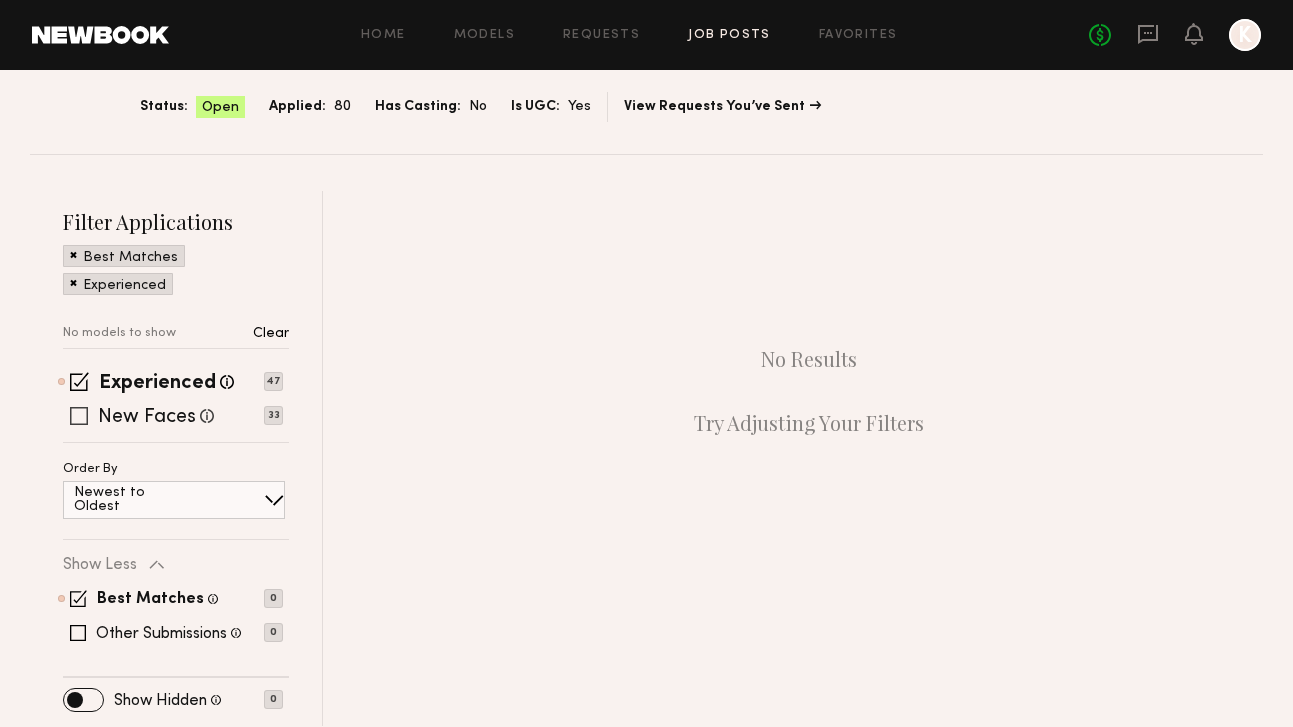 click on "New Faces" 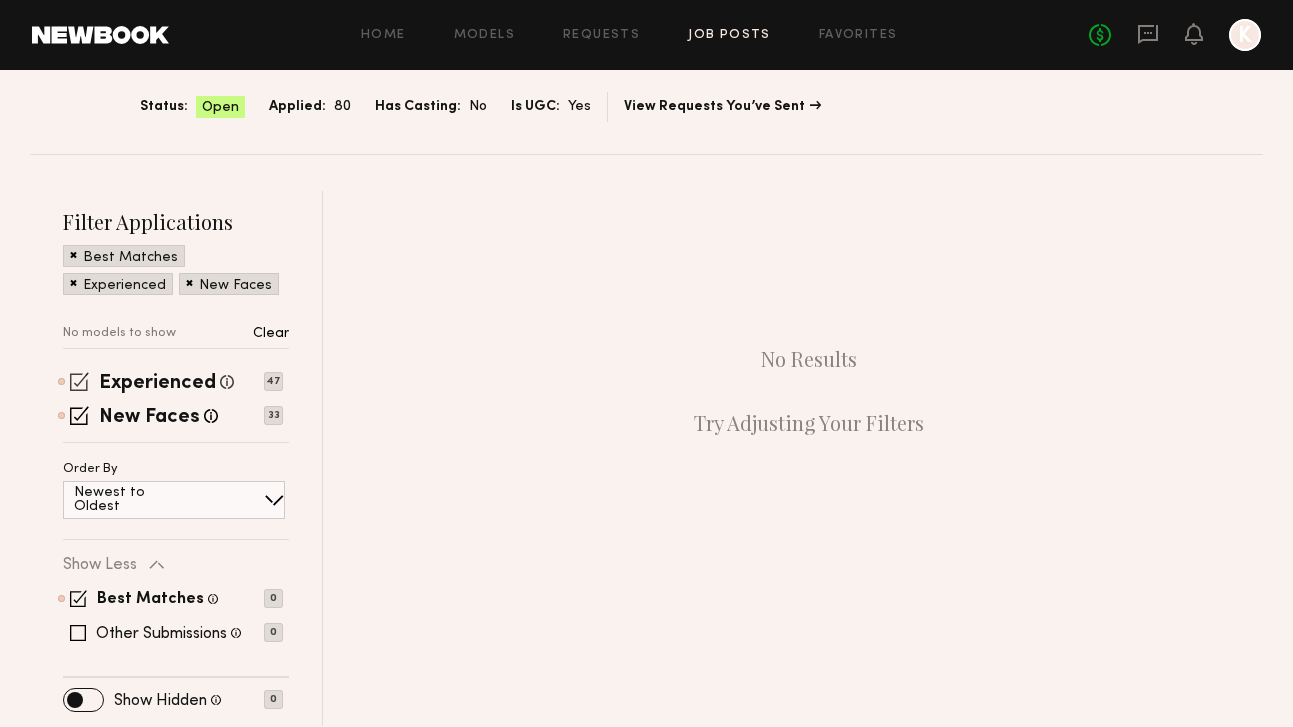 click 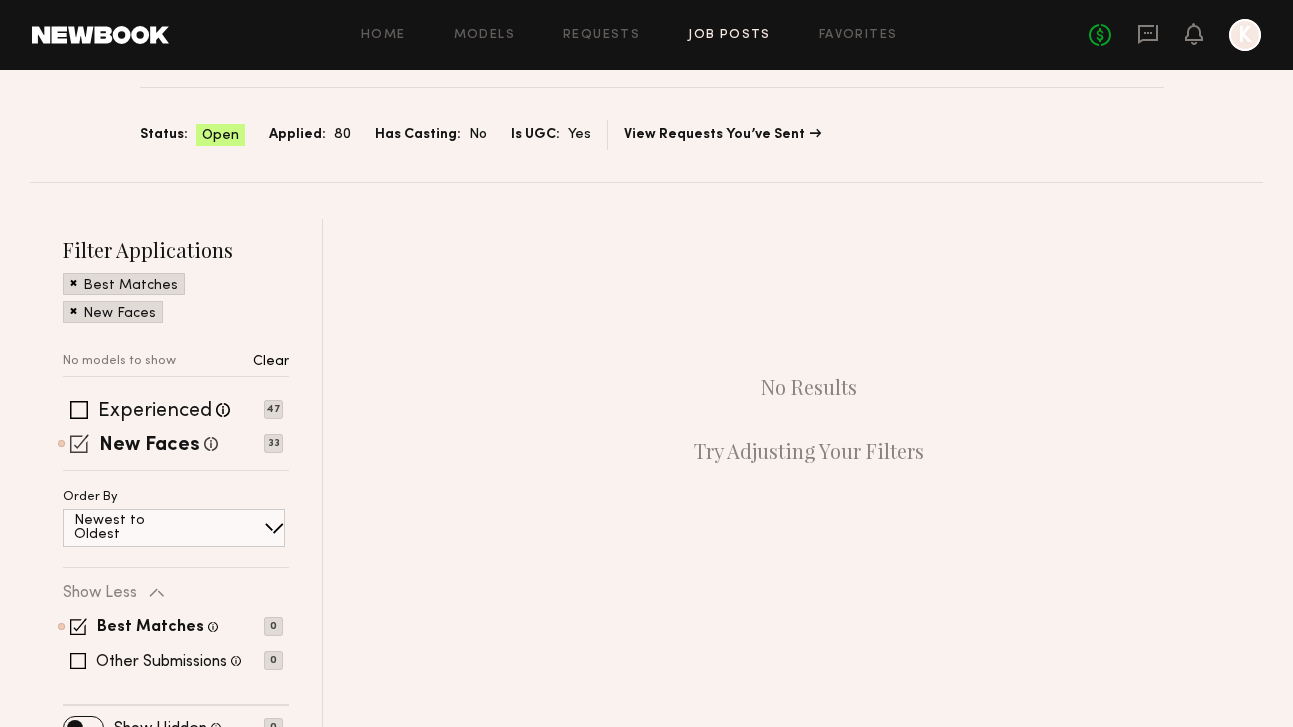 click 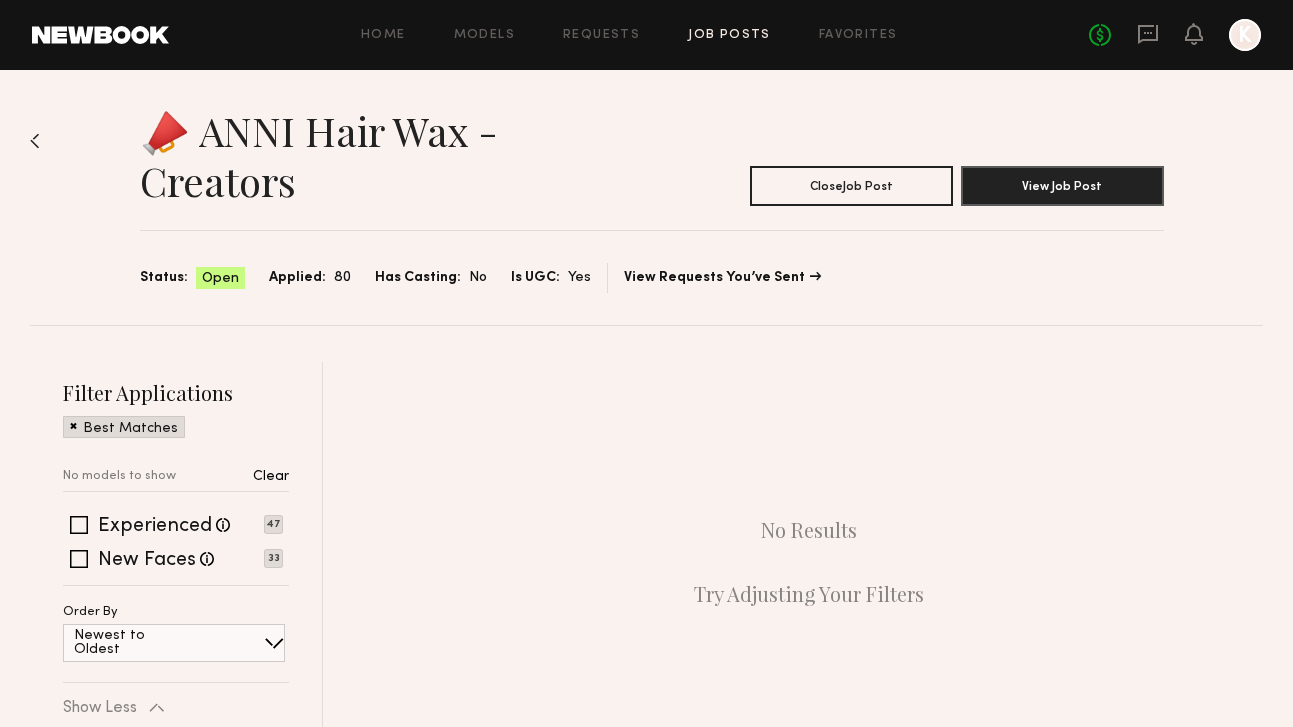 scroll, scrollTop: 0, scrollLeft: 0, axis: both 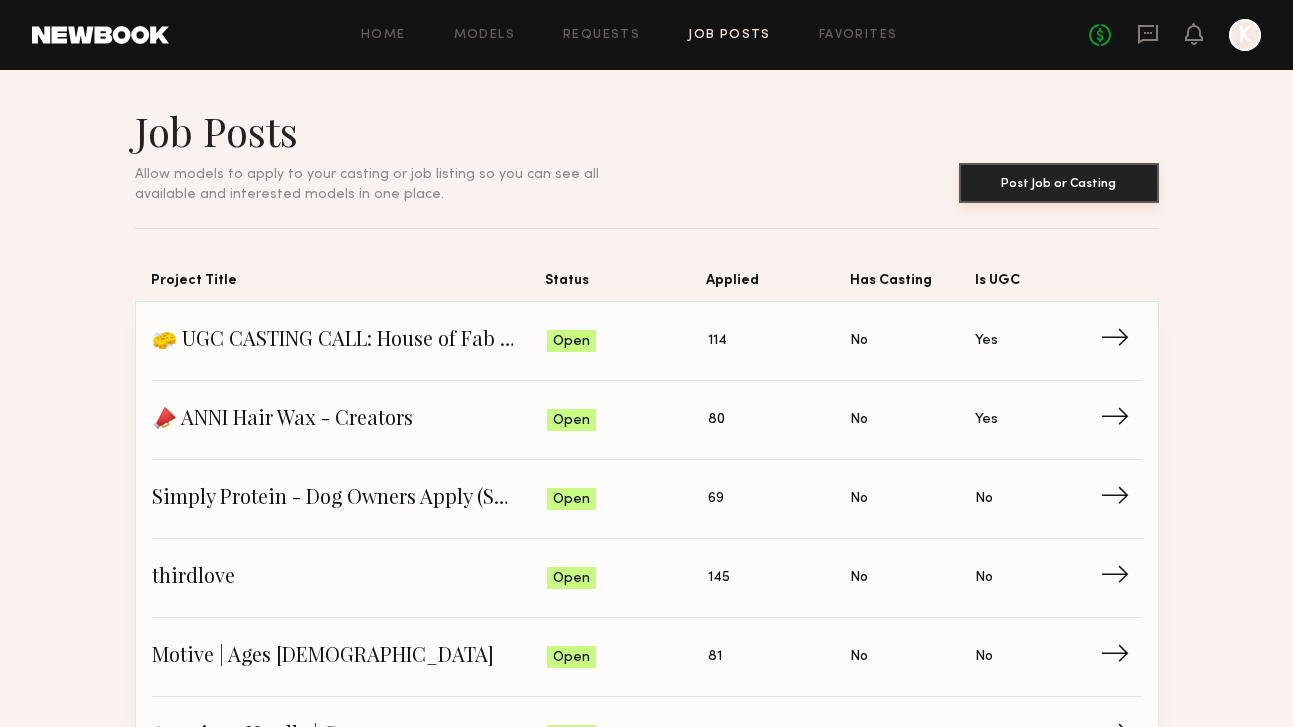 click on "Post Job or Casting" 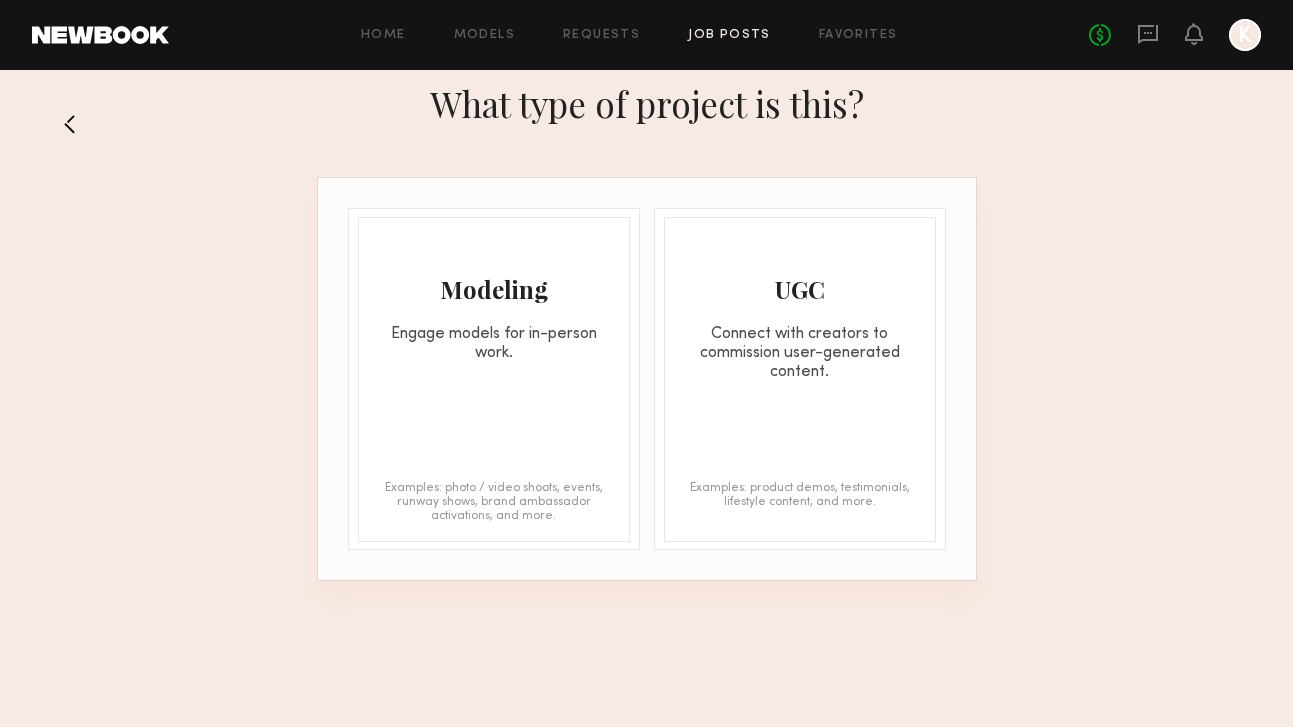 click on "Modeling Engage models for in-person work. Examples: photo / video shoots, events, runway shows, brand ambassador activations, and more." 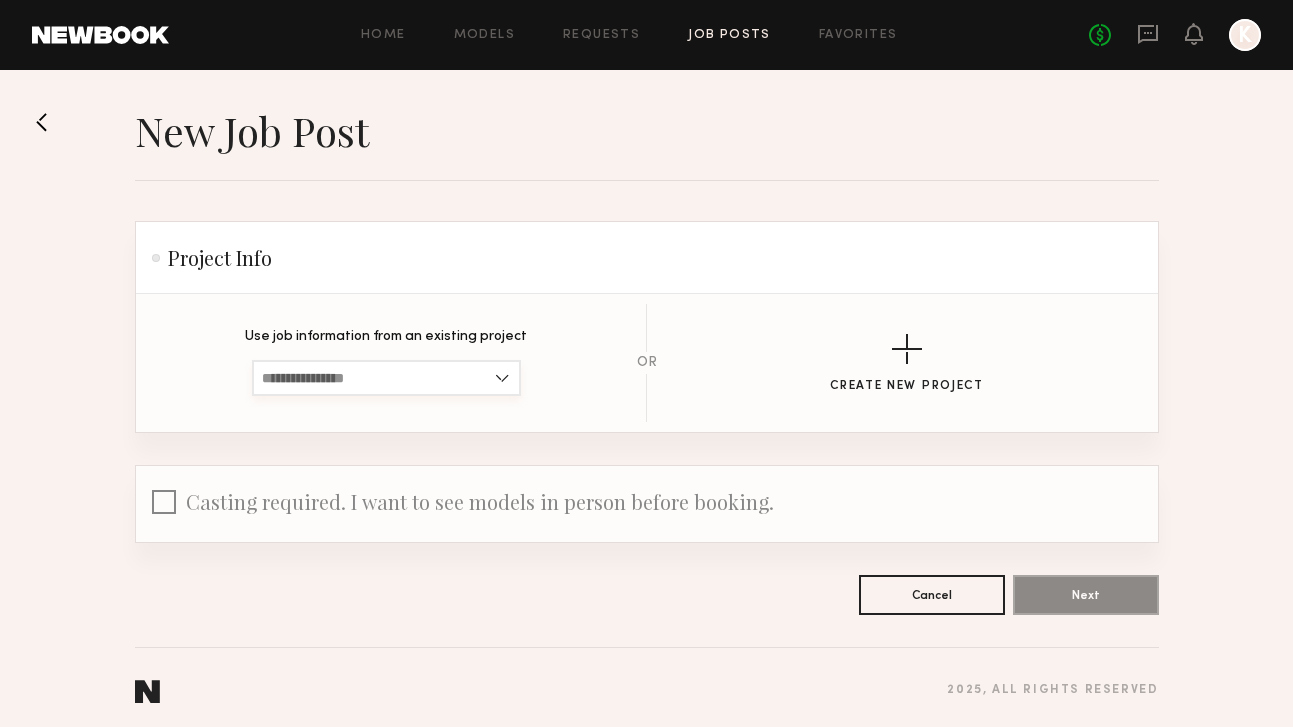 click at bounding box center [386, 378] 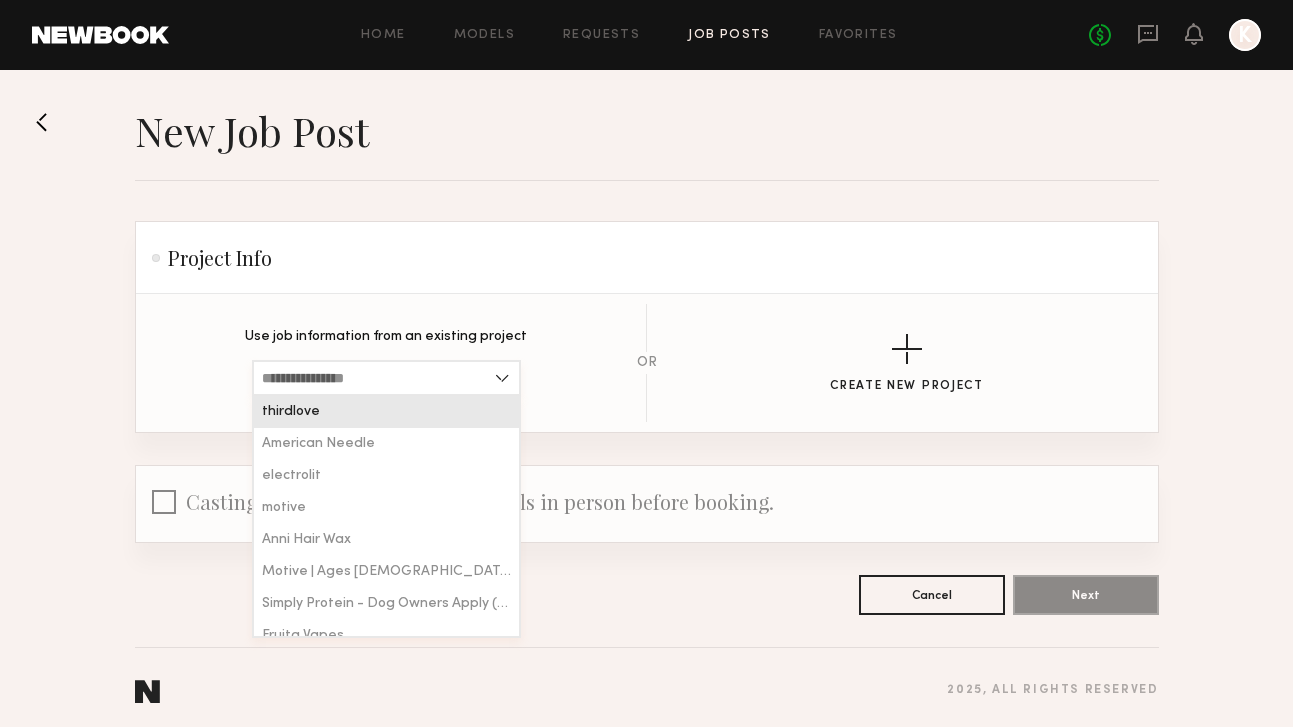 scroll, scrollTop: 40, scrollLeft: 0, axis: vertical 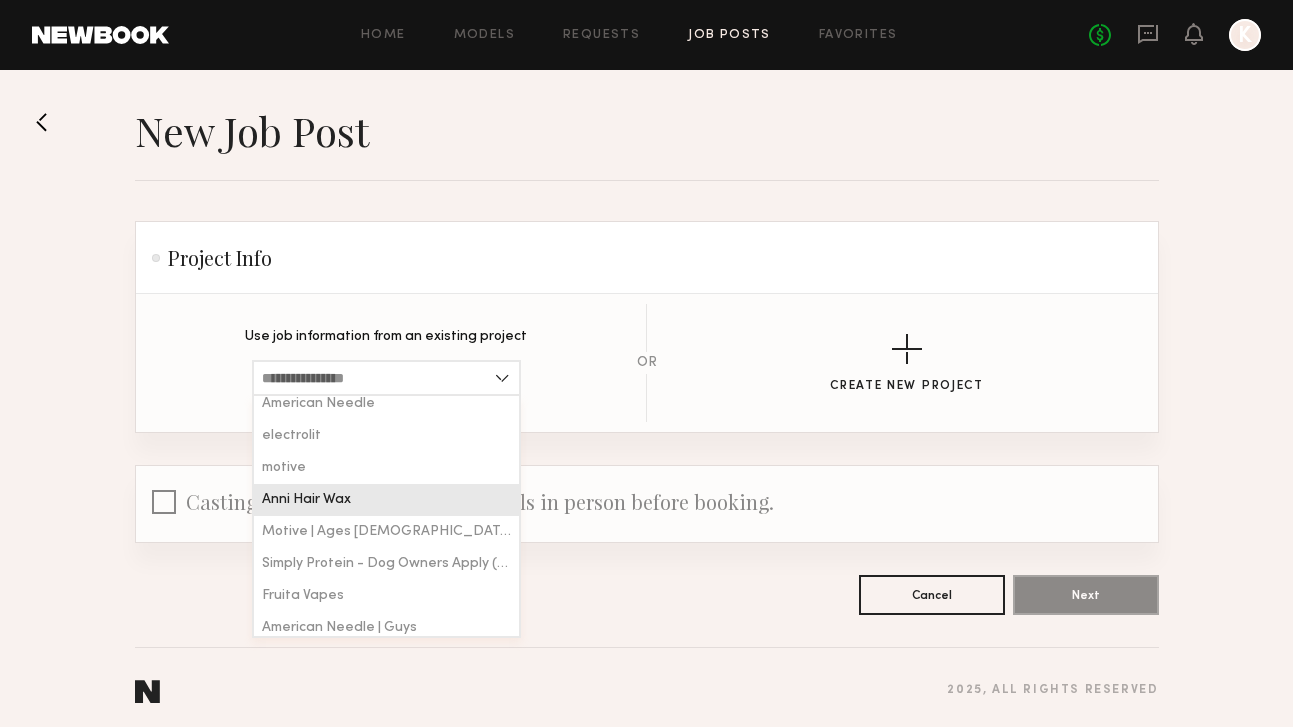 click on "Anni Hair Wax" 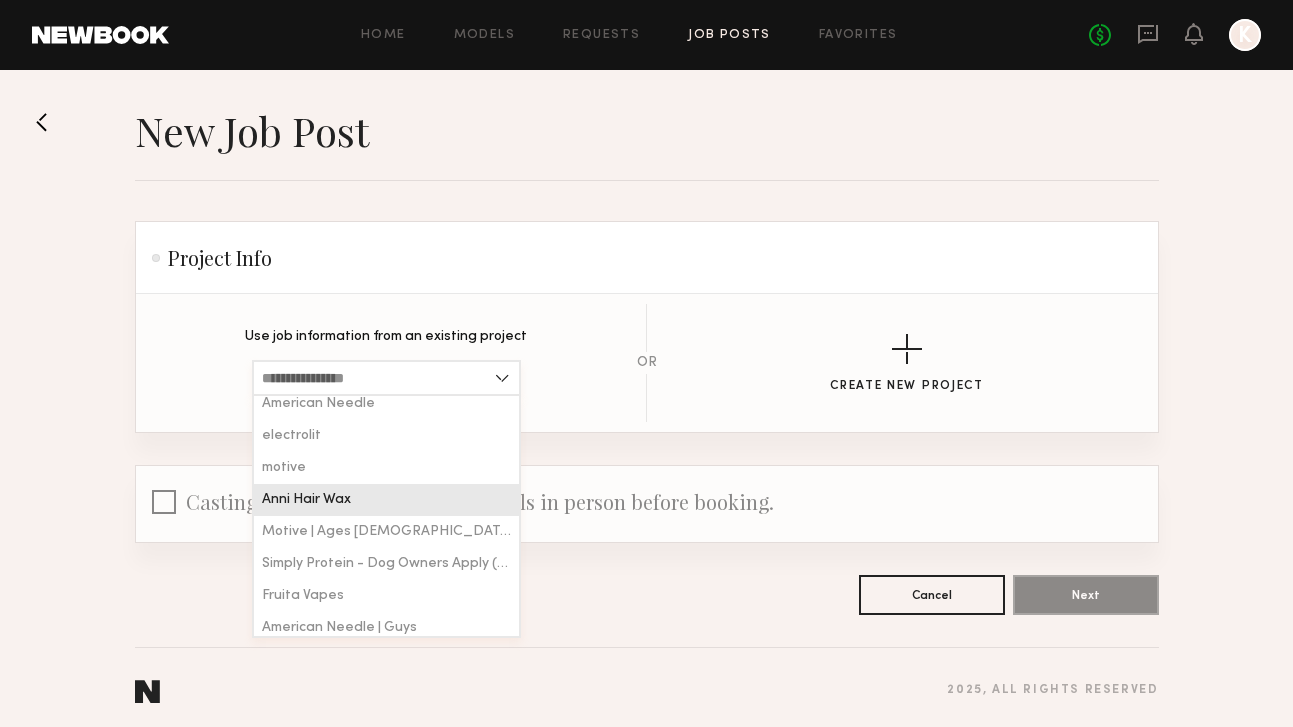 type on "**********" 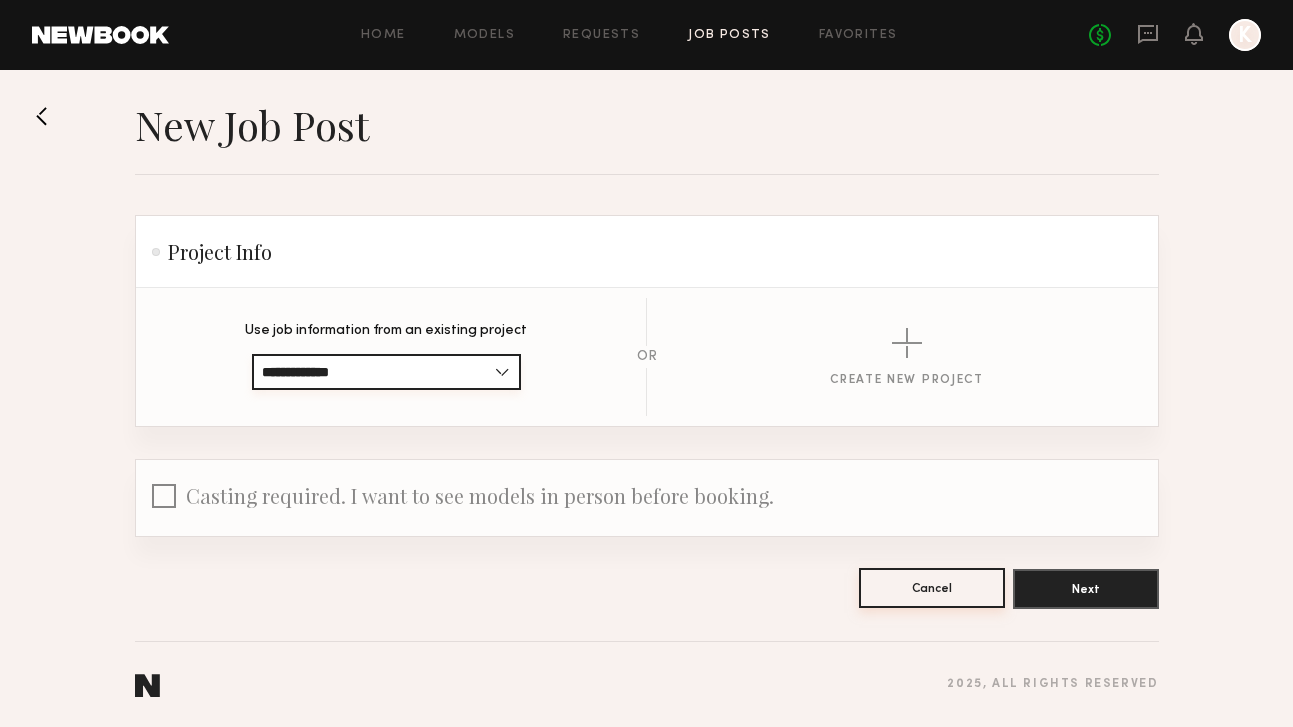 scroll, scrollTop: 6, scrollLeft: 0, axis: vertical 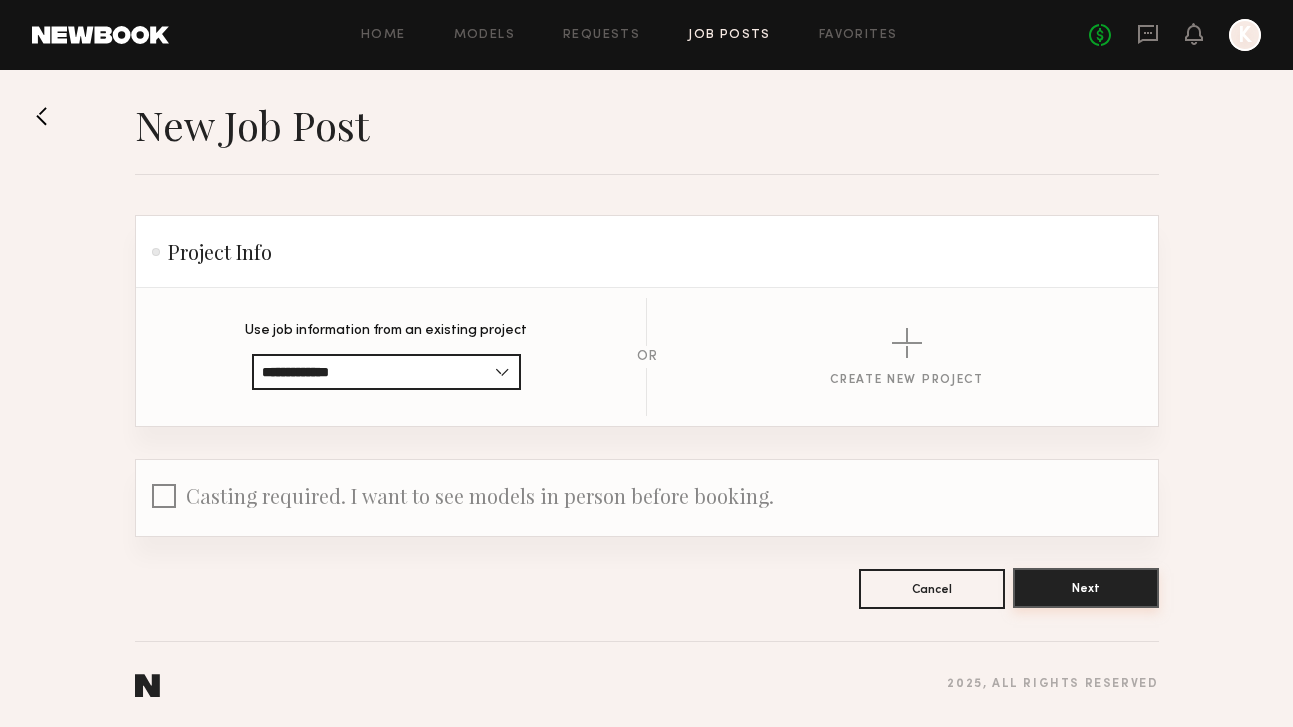 click on "Next" 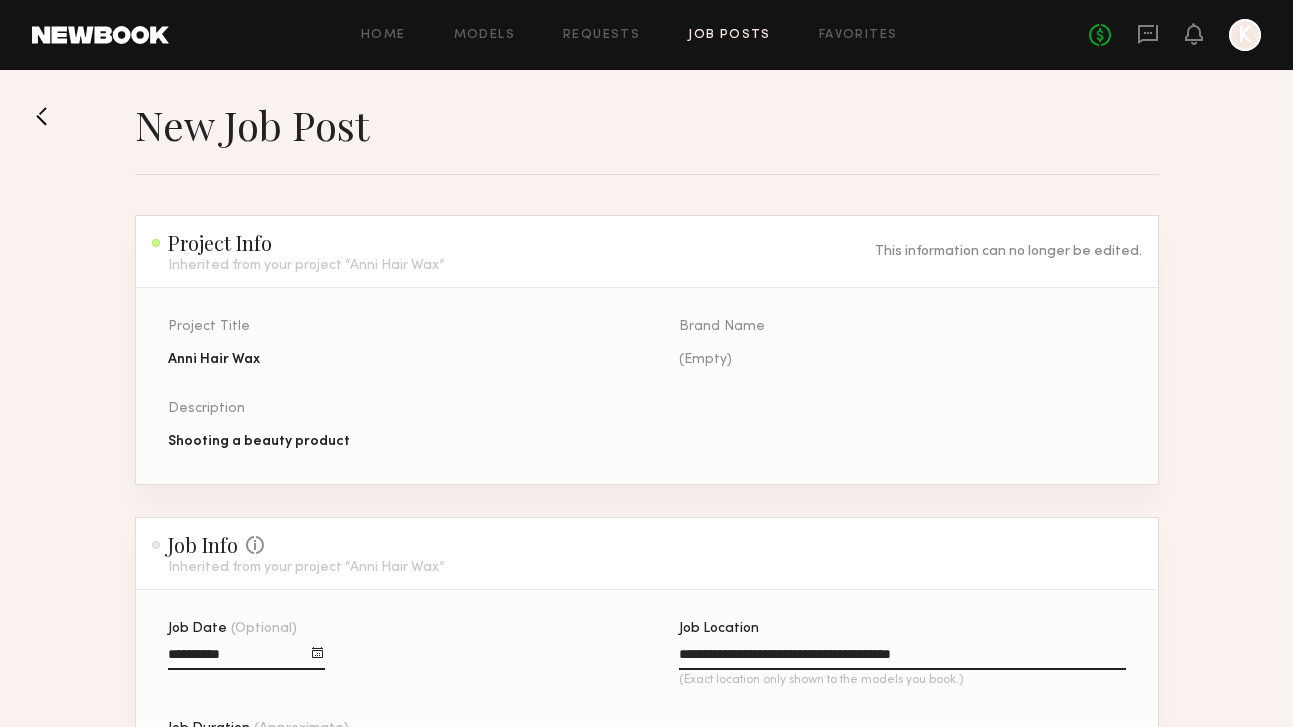 scroll, scrollTop: 830, scrollLeft: 0, axis: vertical 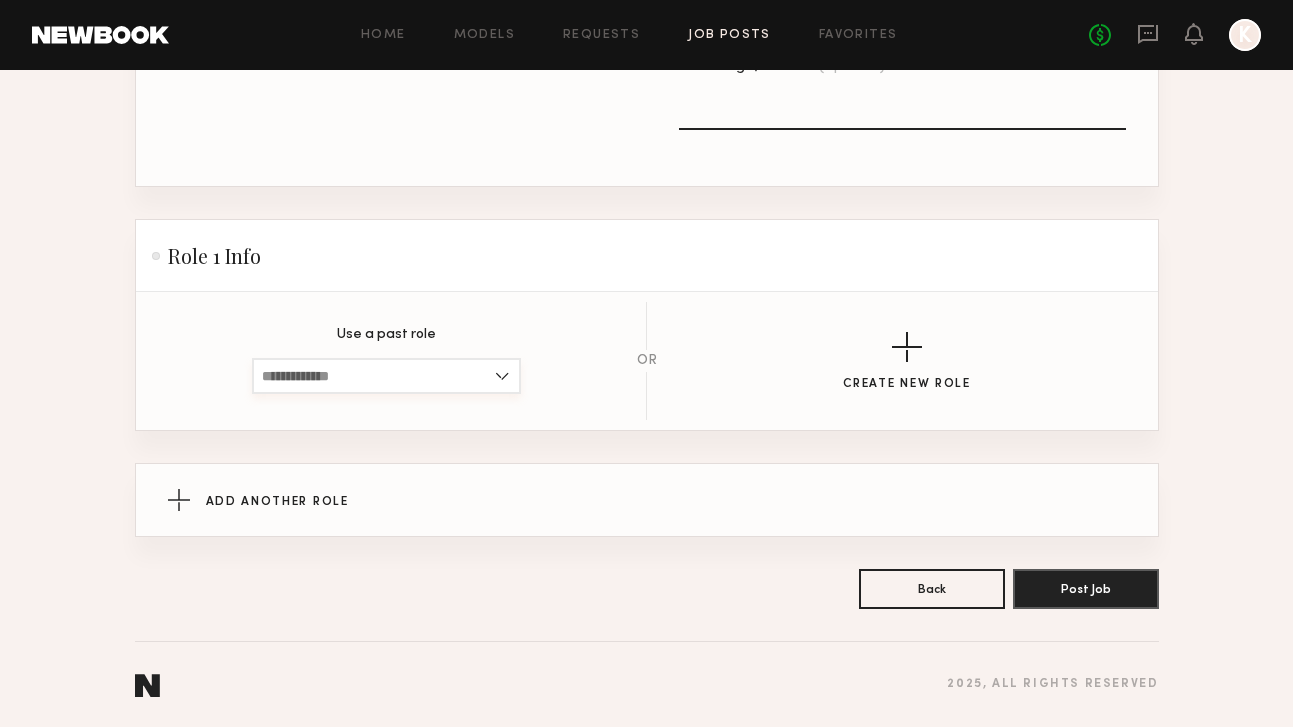 click at bounding box center [386, 376] 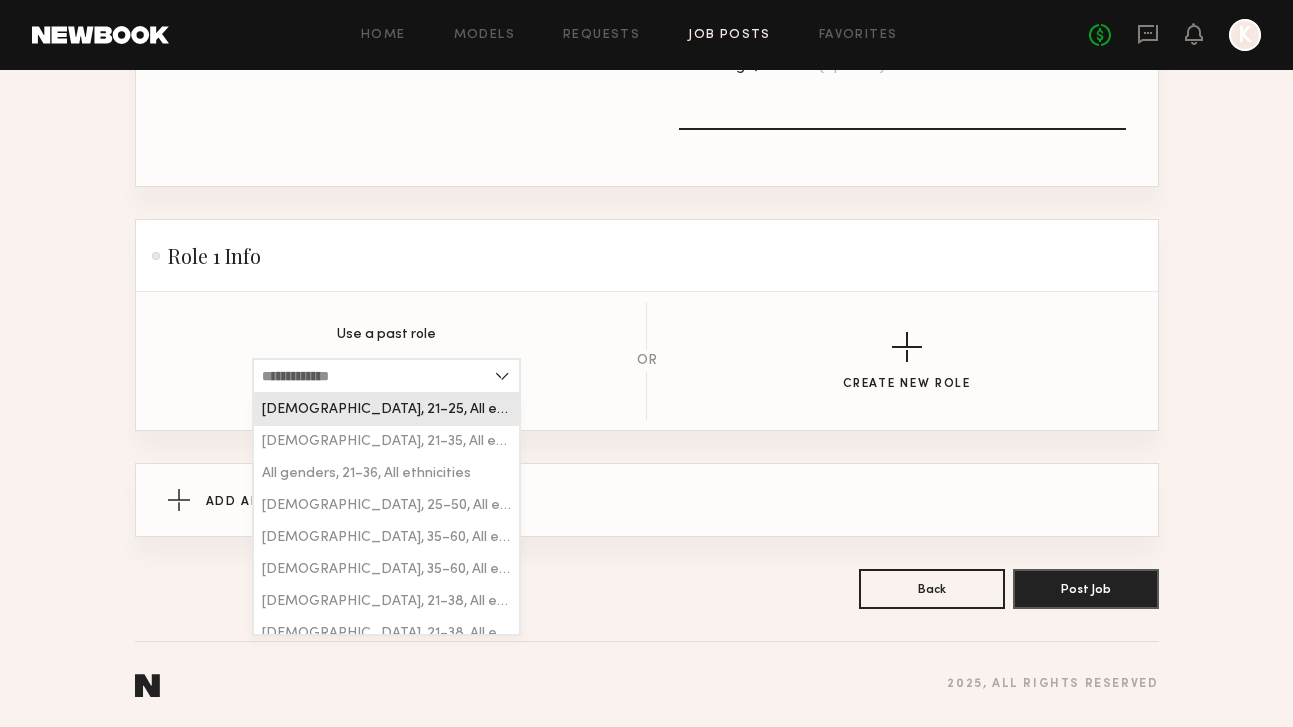 click on "[DEMOGRAPHIC_DATA], 21–25, All ethnicities" 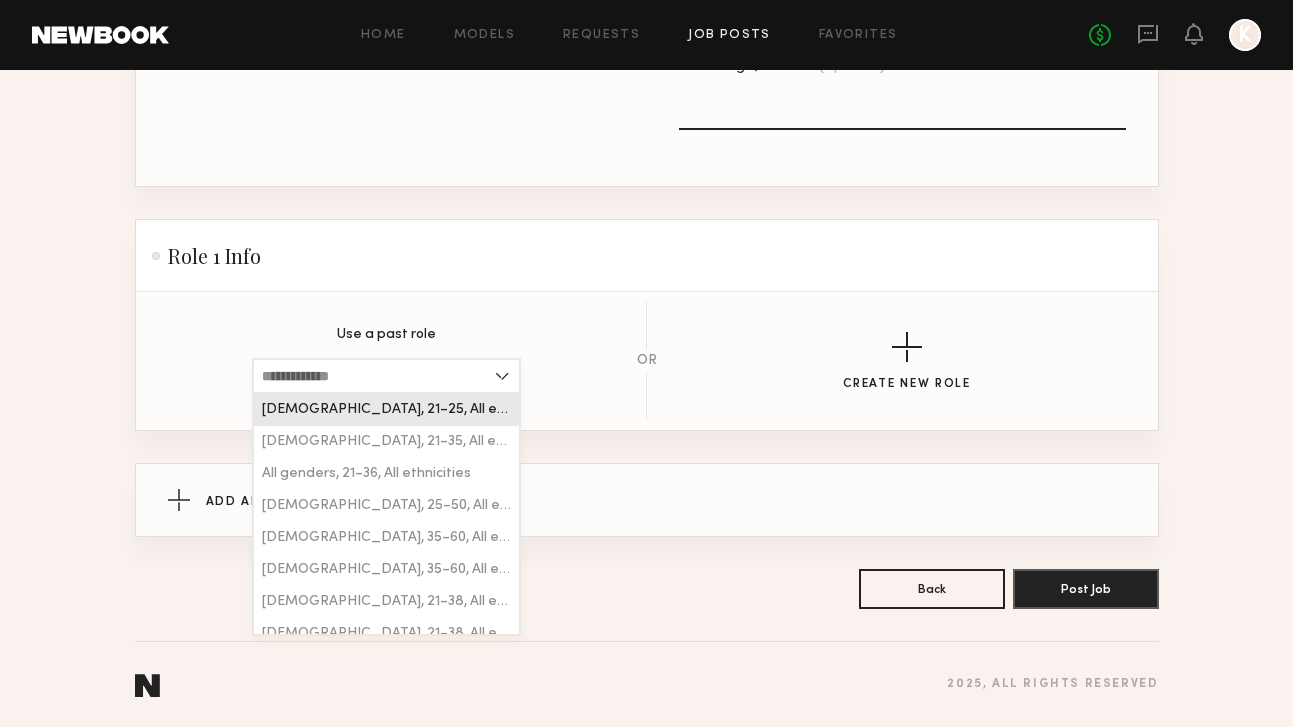 type on "**********" 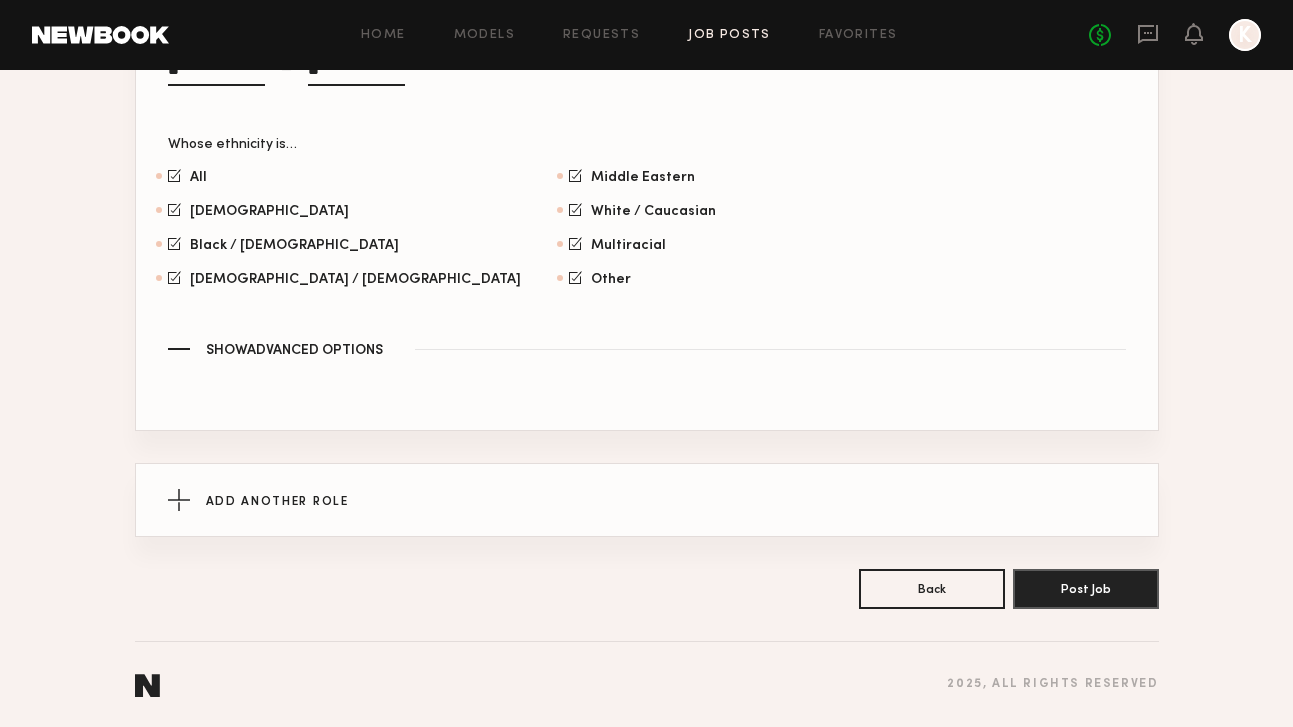 scroll, scrollTop: 1363, scrollLeft: 0, axis: vertical 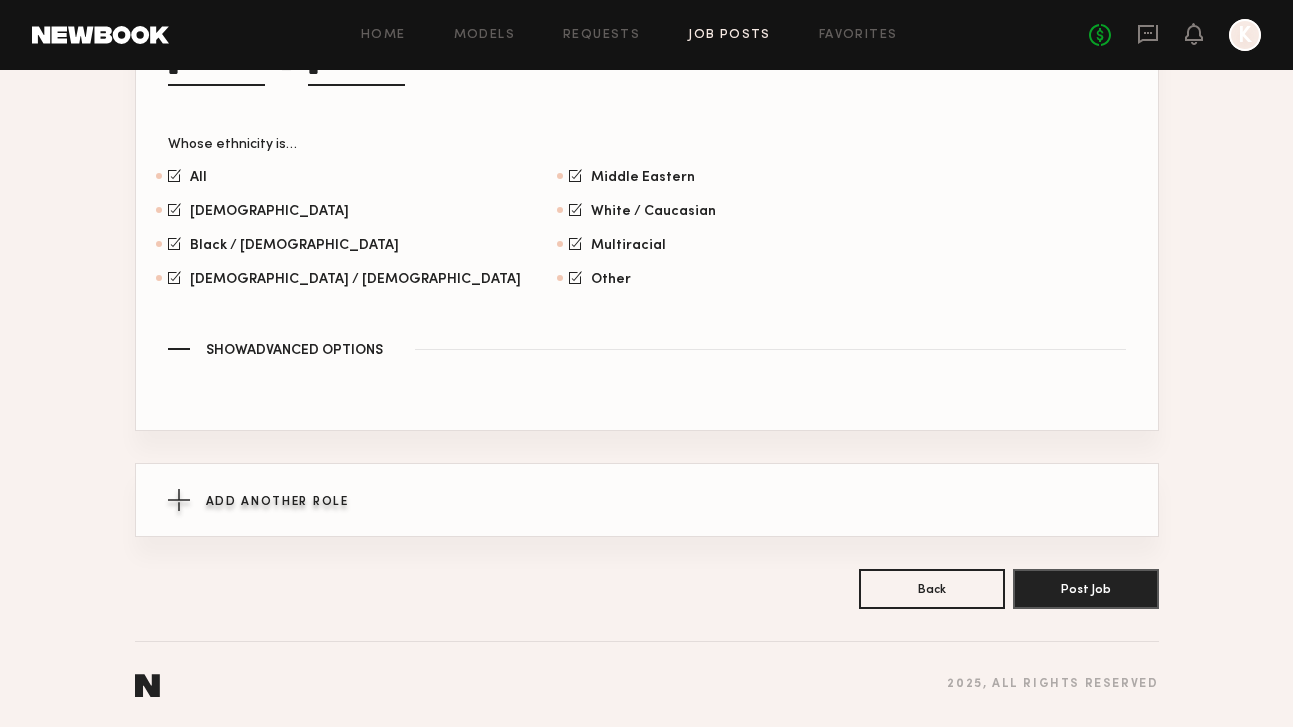 click on "Add Another Role" 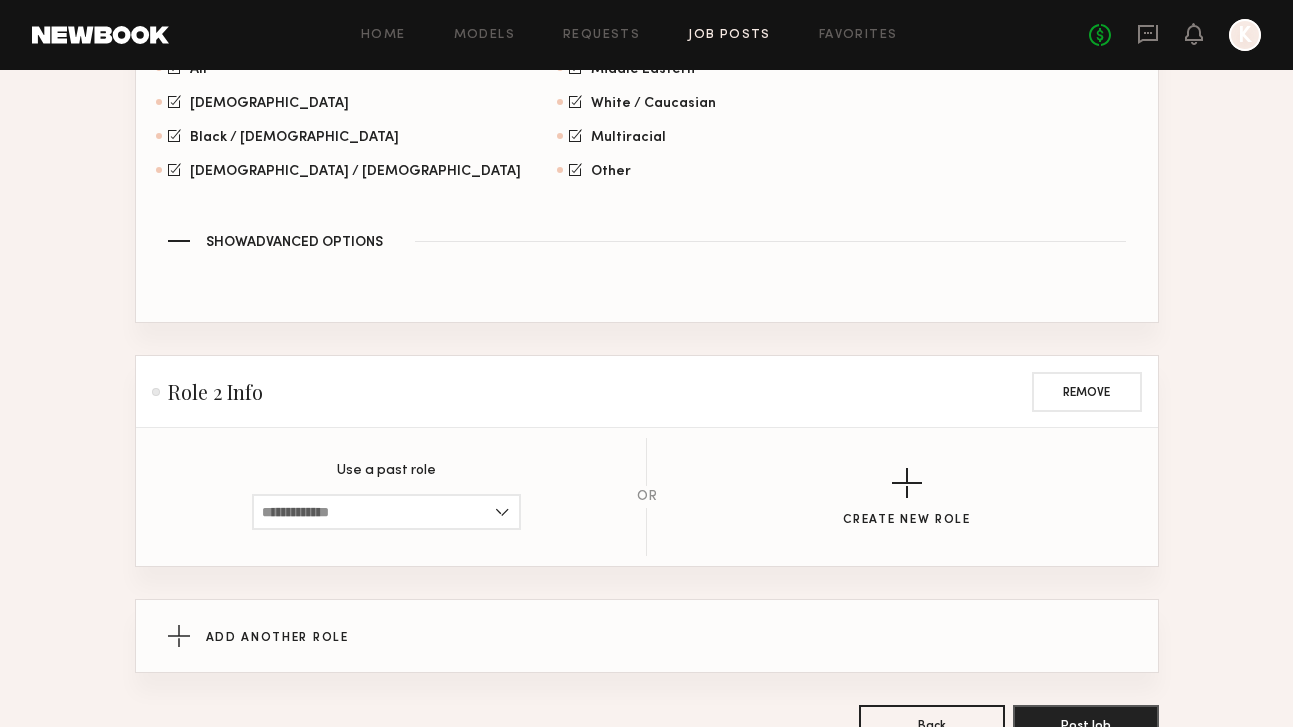 scroll, scrollTop: 1473, scrollLeft: 0, axis: vertical 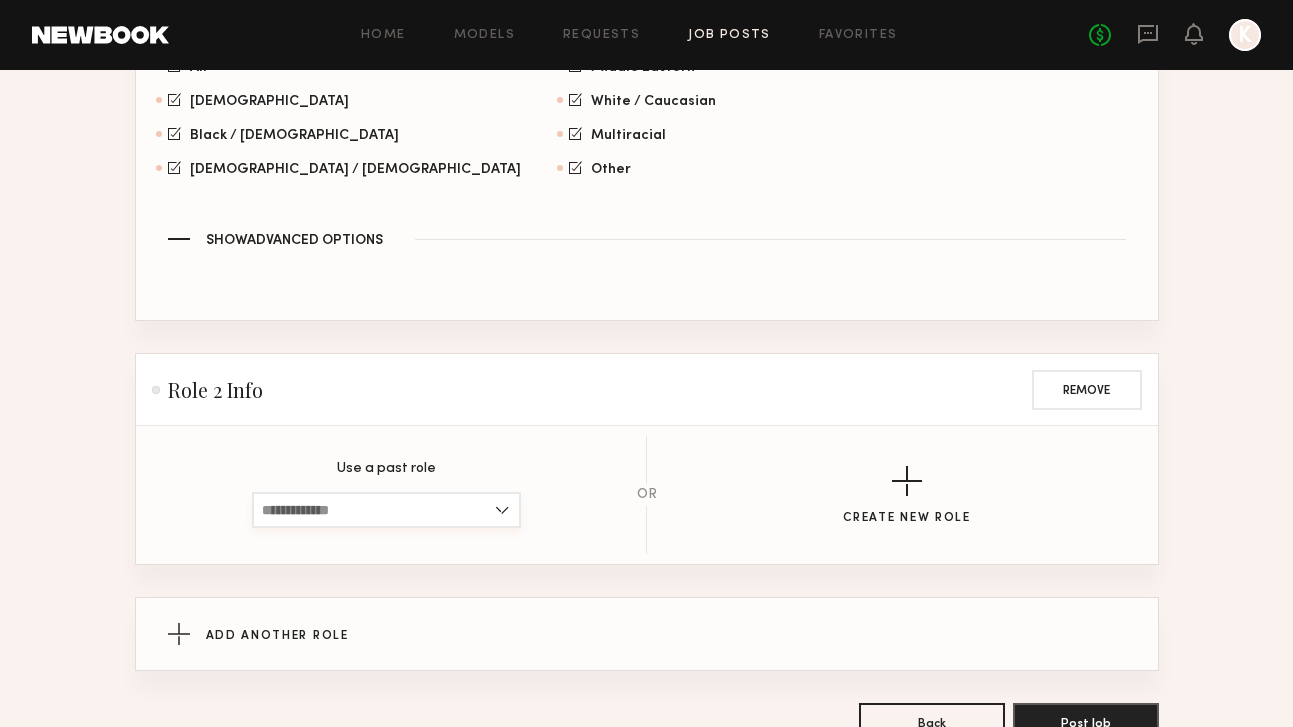 click at bounding box center [386, 510] 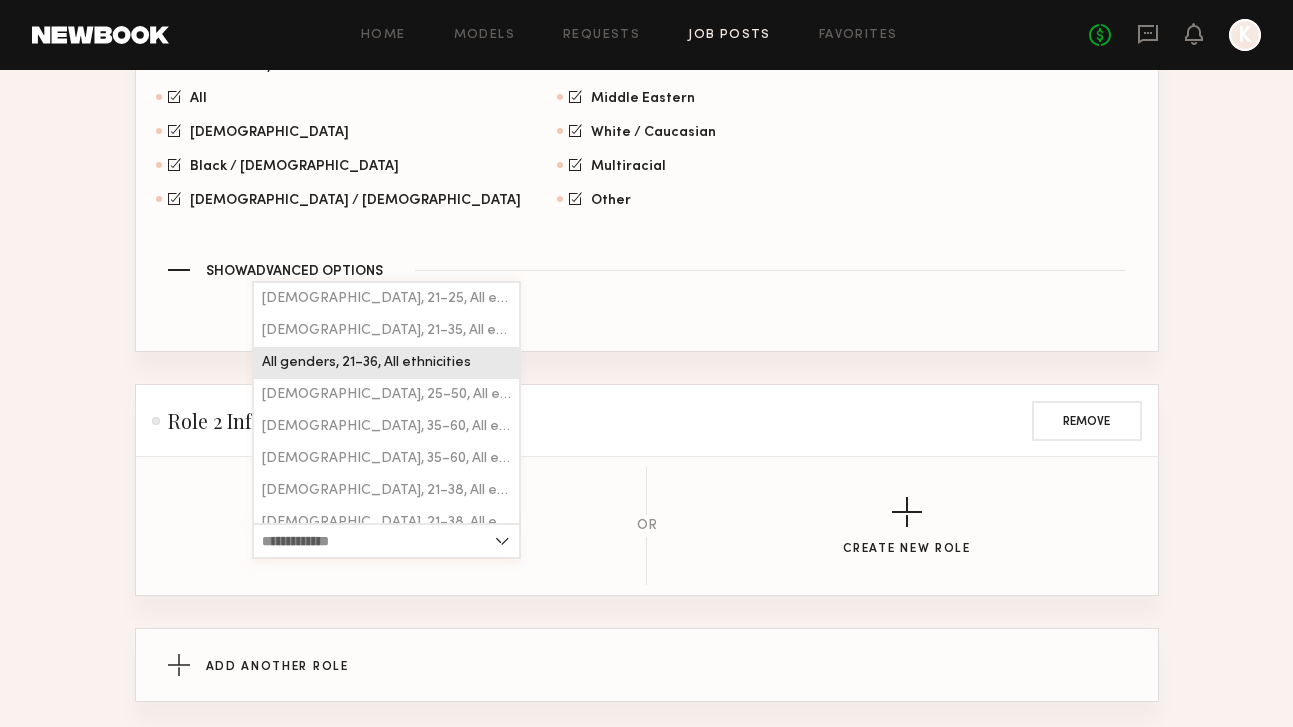 scroll, scrollTop: 1437, scrollLeft: 0, axis: vertical 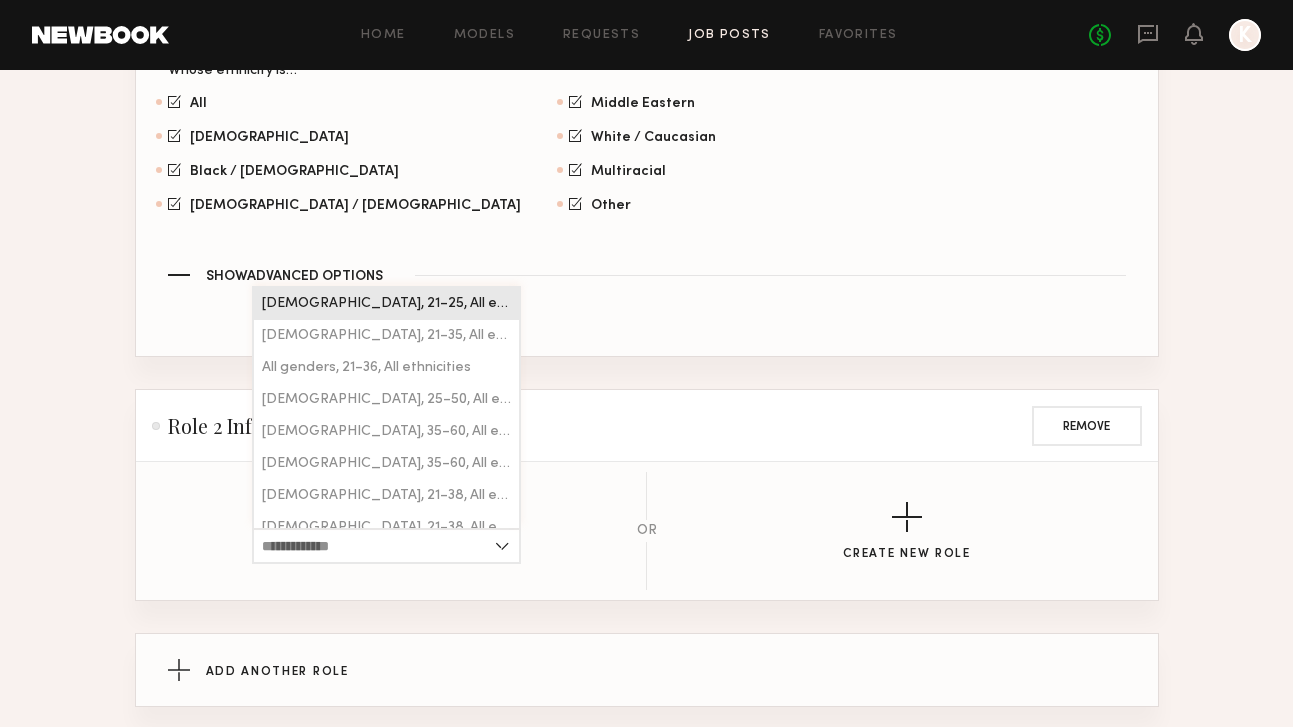 click on "[DEMOGRAPHIC_DATA], 21–25, All ethnicities" 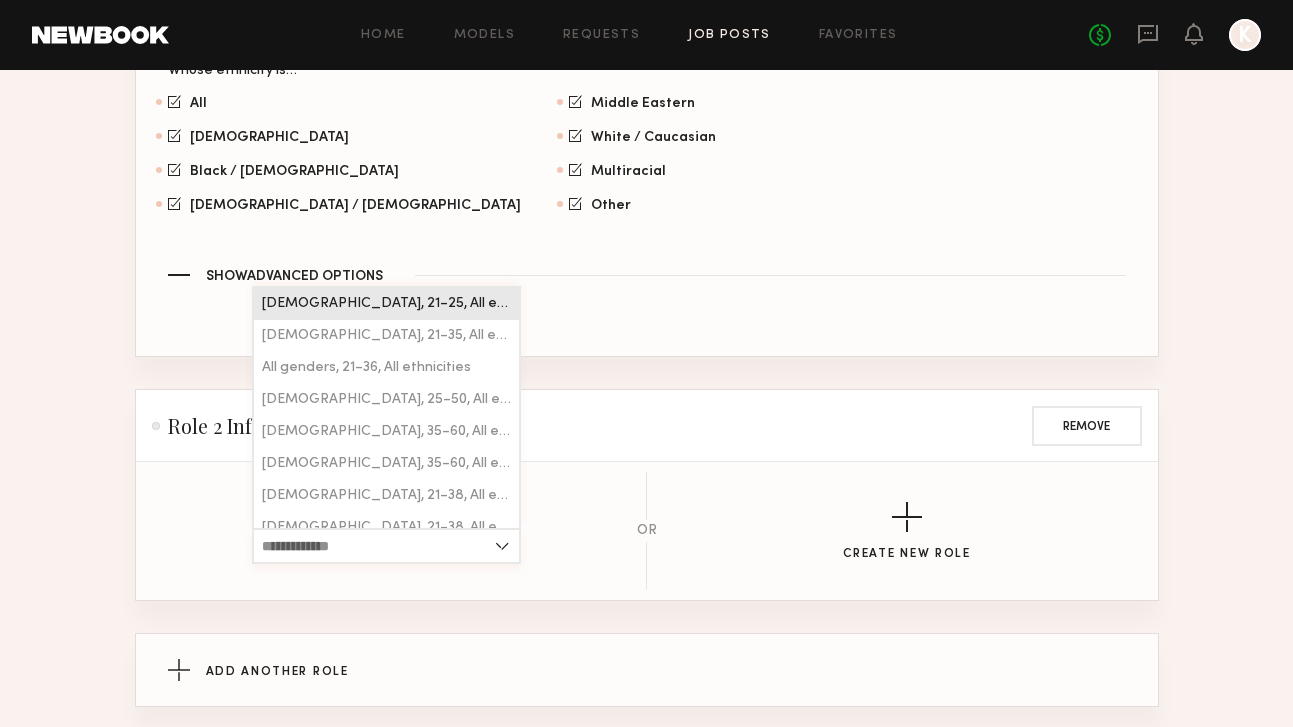 type on "**********" 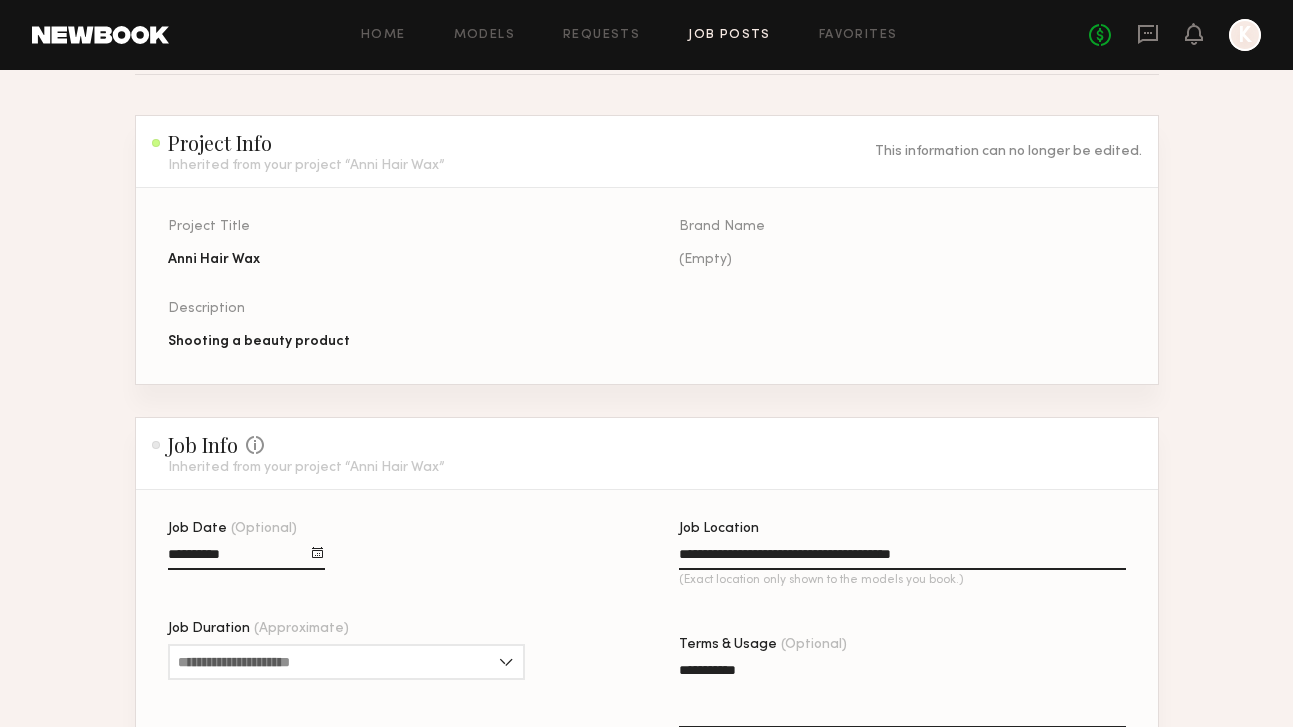 scroll, scrollTop: 105, scrollLeft: 0, axis: vertical 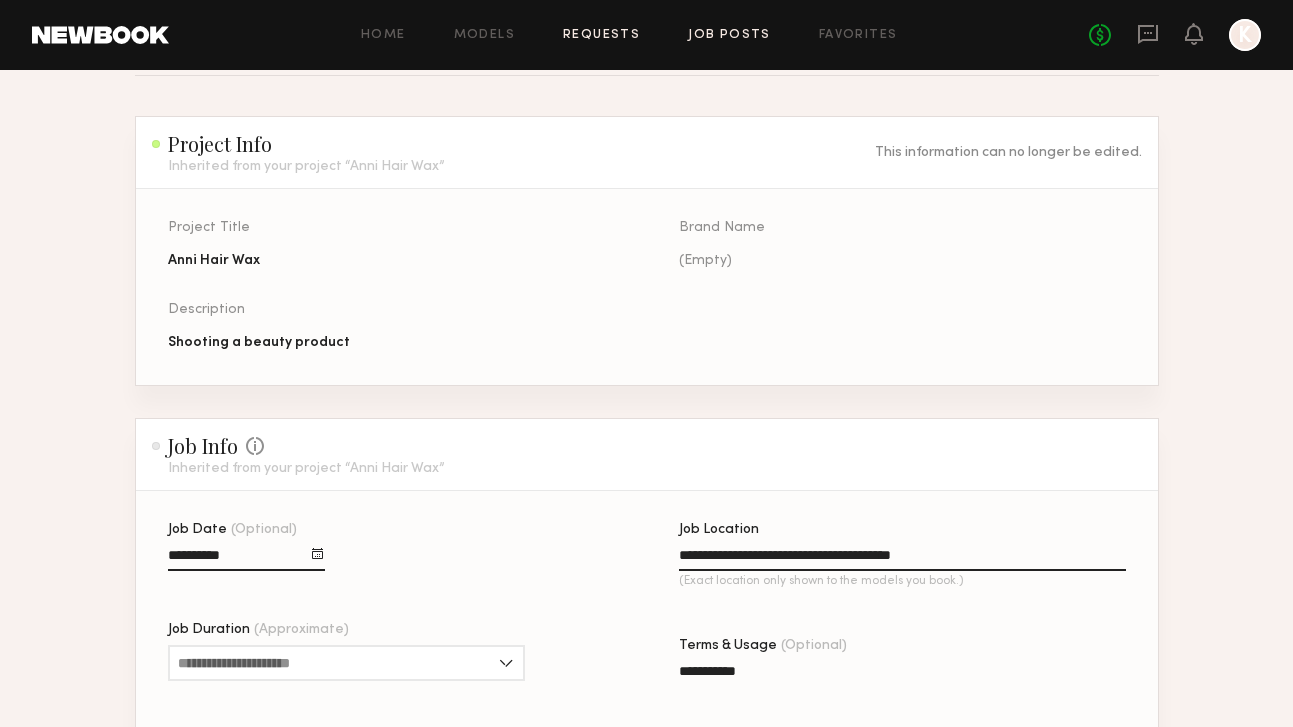 click on "Requests" 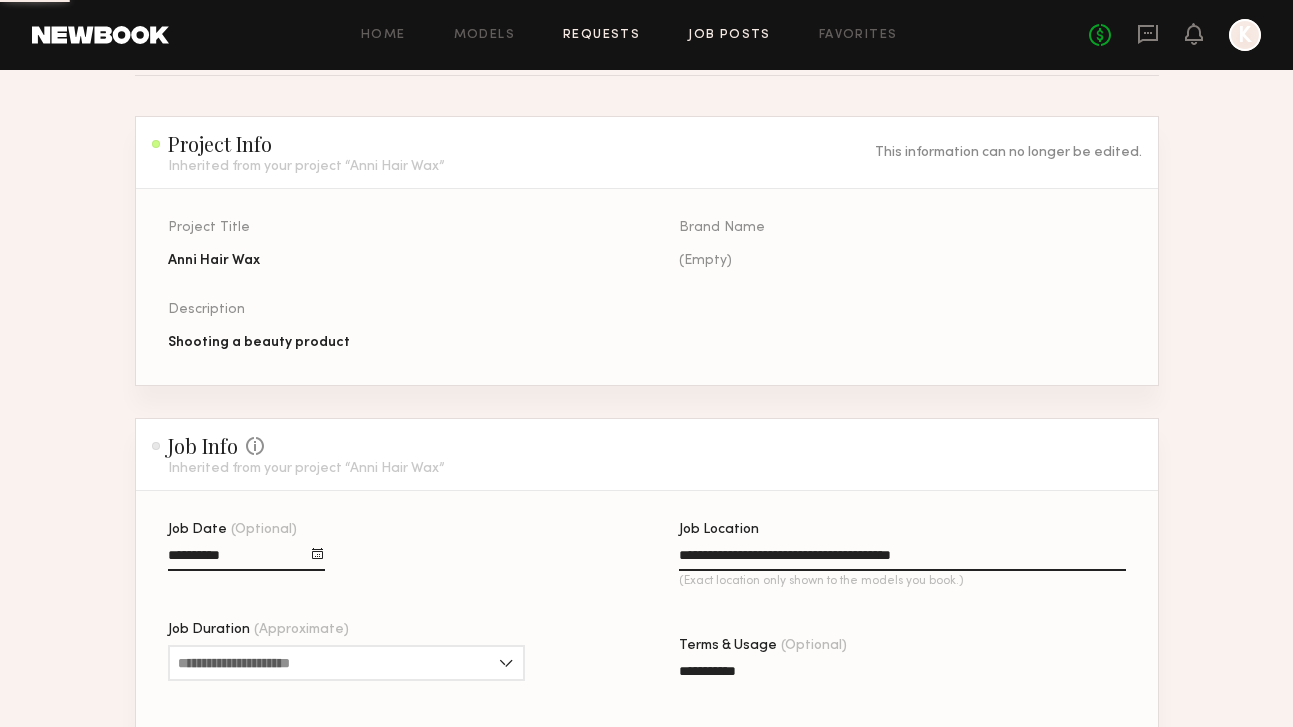 scroll, scrollTop: 0, scrollLeft: 0, axis: both 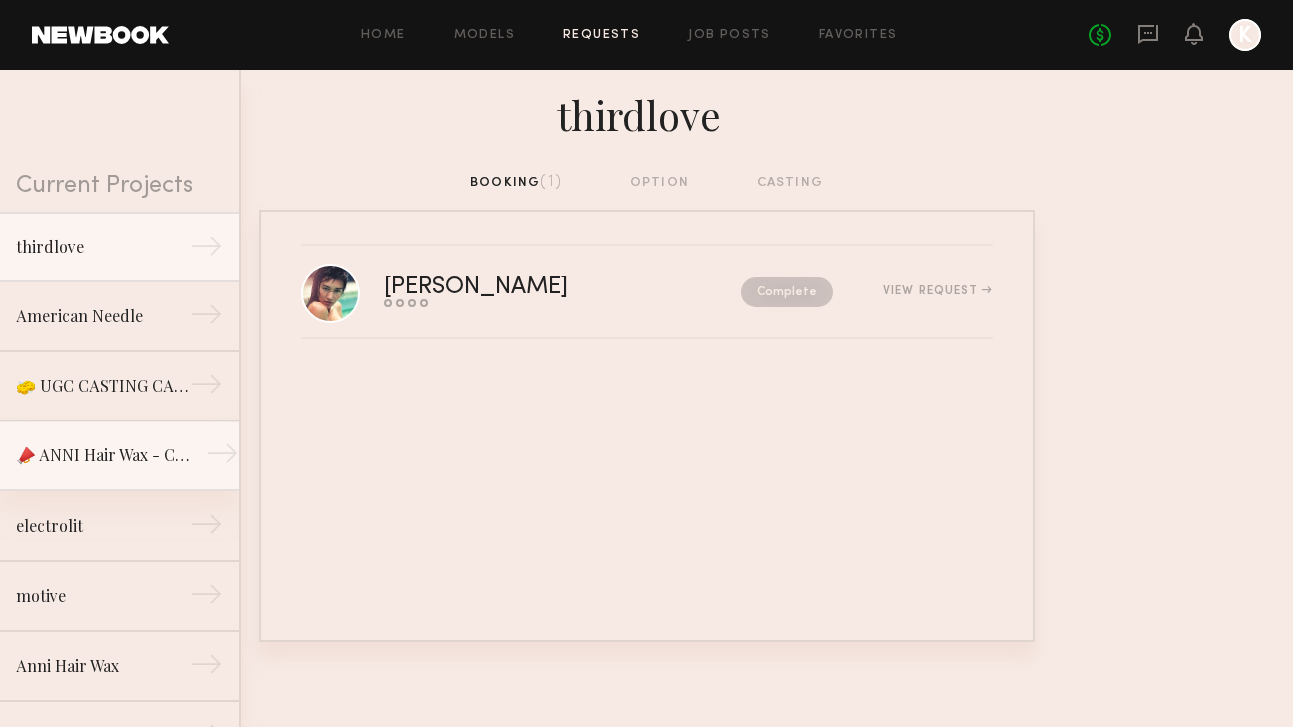 click on "📣 ANNI Hair Wax - Creators →" 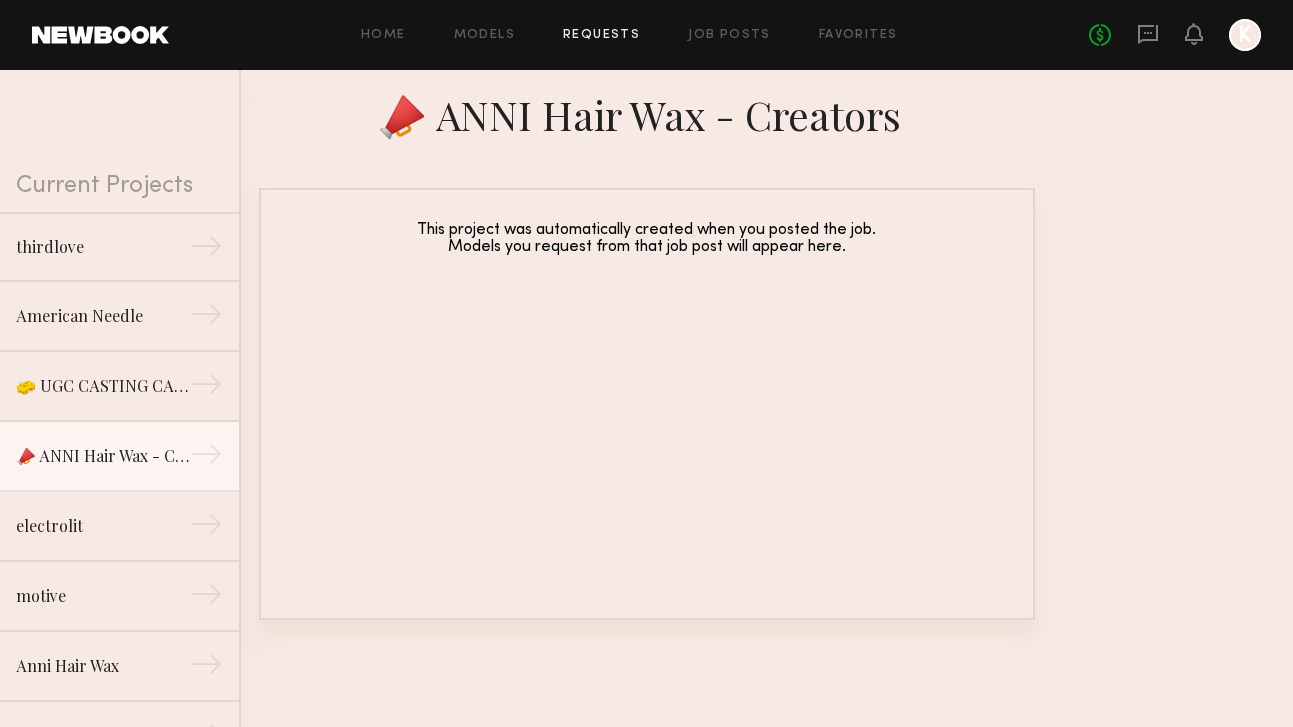 scroll, scrollTop: 0, scrollLeft: 0, axis: both 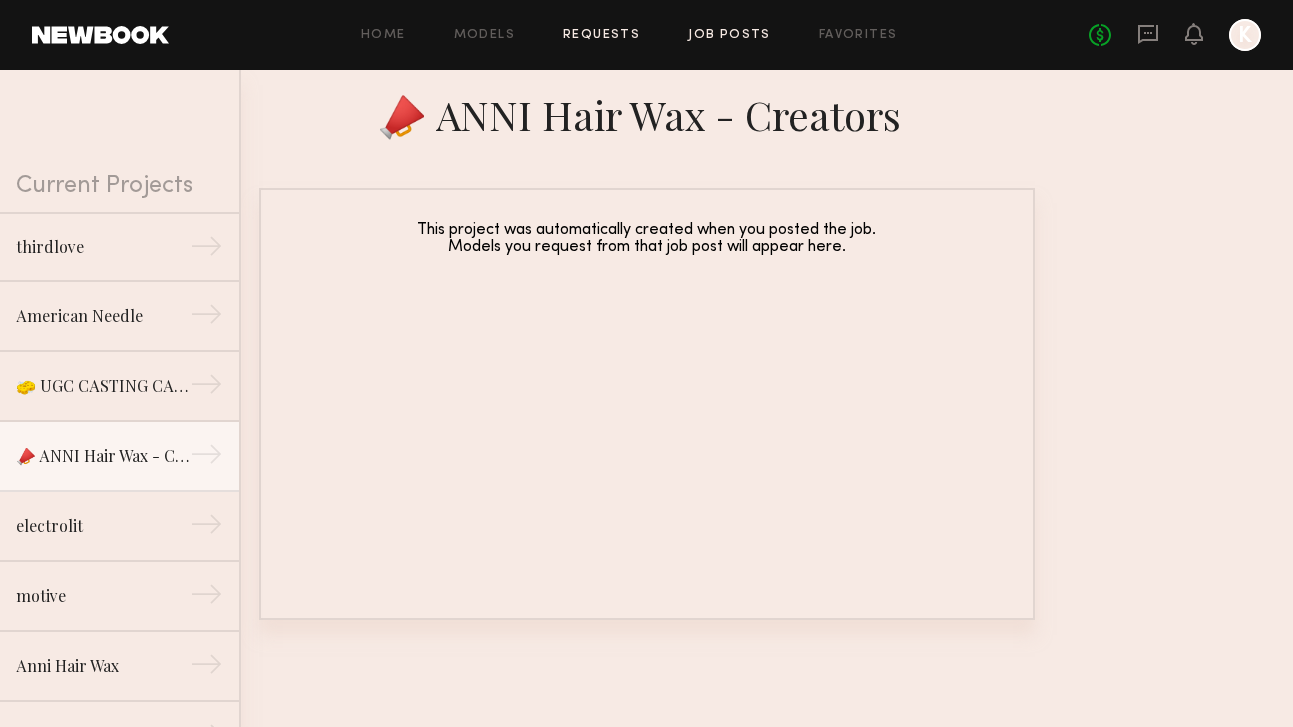 click on "Job Posts" 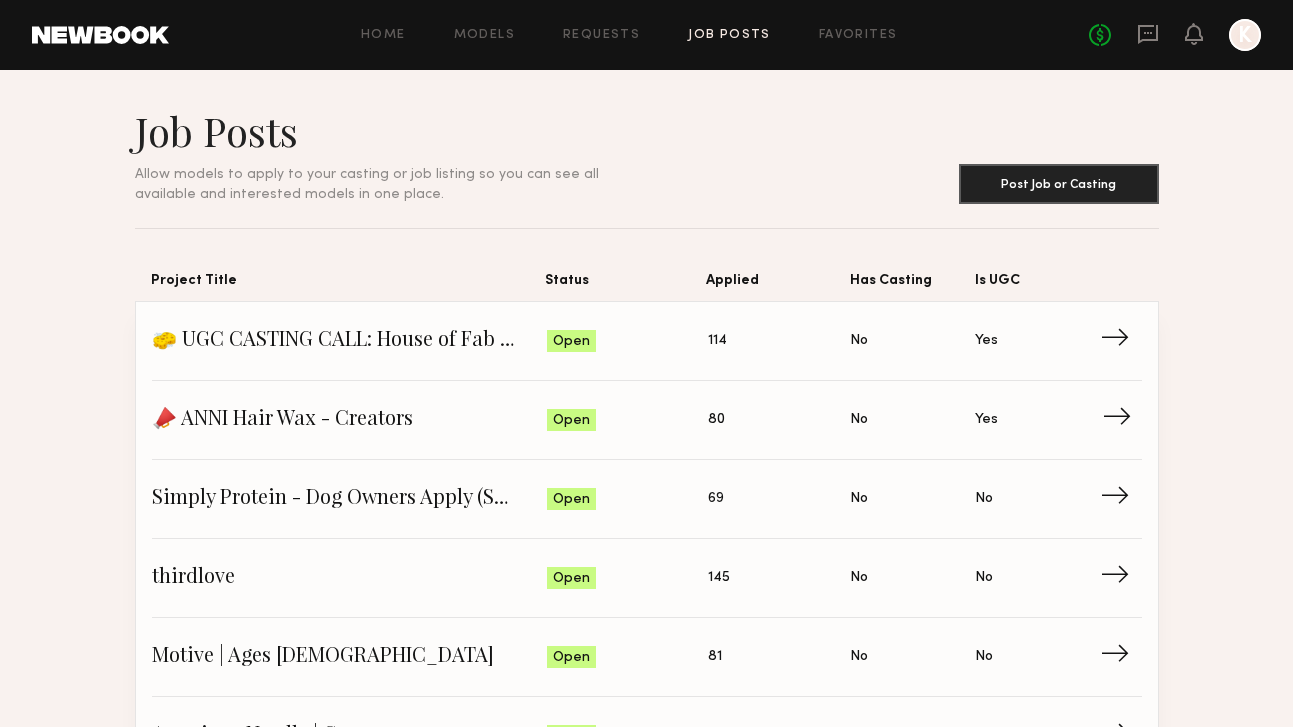 click on "📣 ANNI Hair Wax - Creators Status: Open Applied: 80 Has Casting: No Is UGC: Yes →" 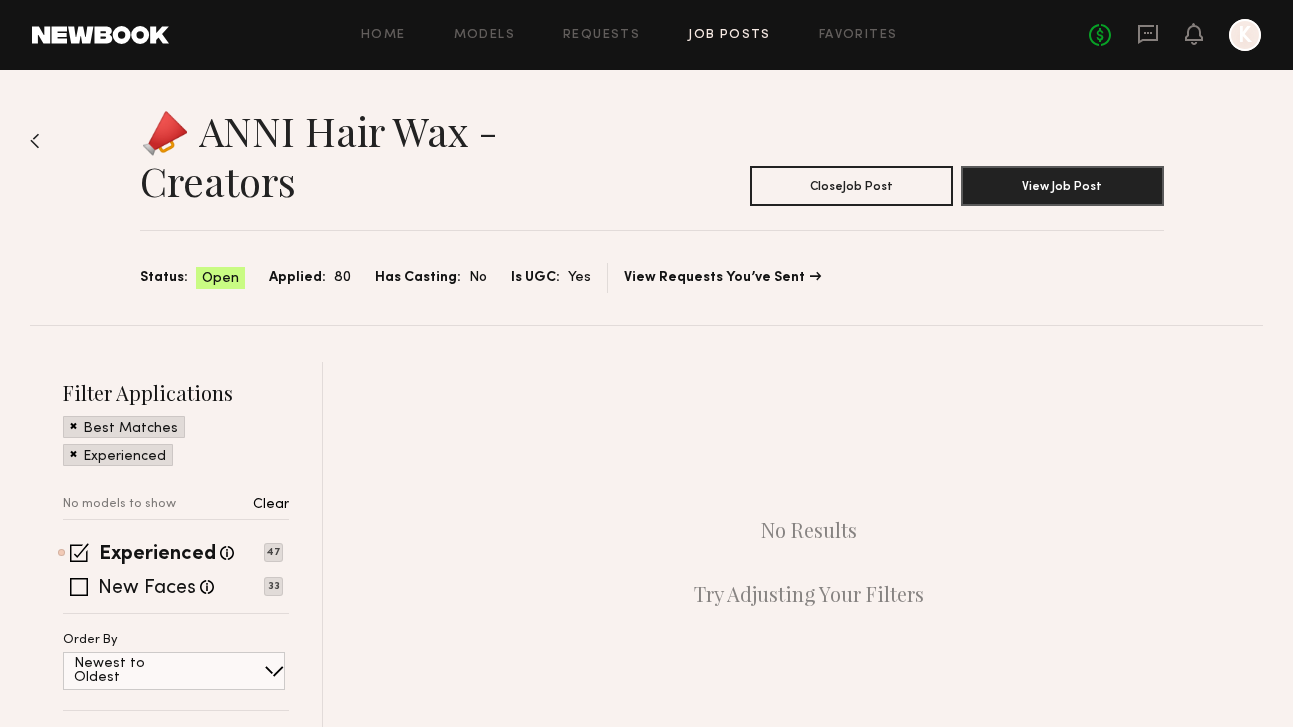 scroll, scrollTop: 0, scrollLeft: 0, axis: both 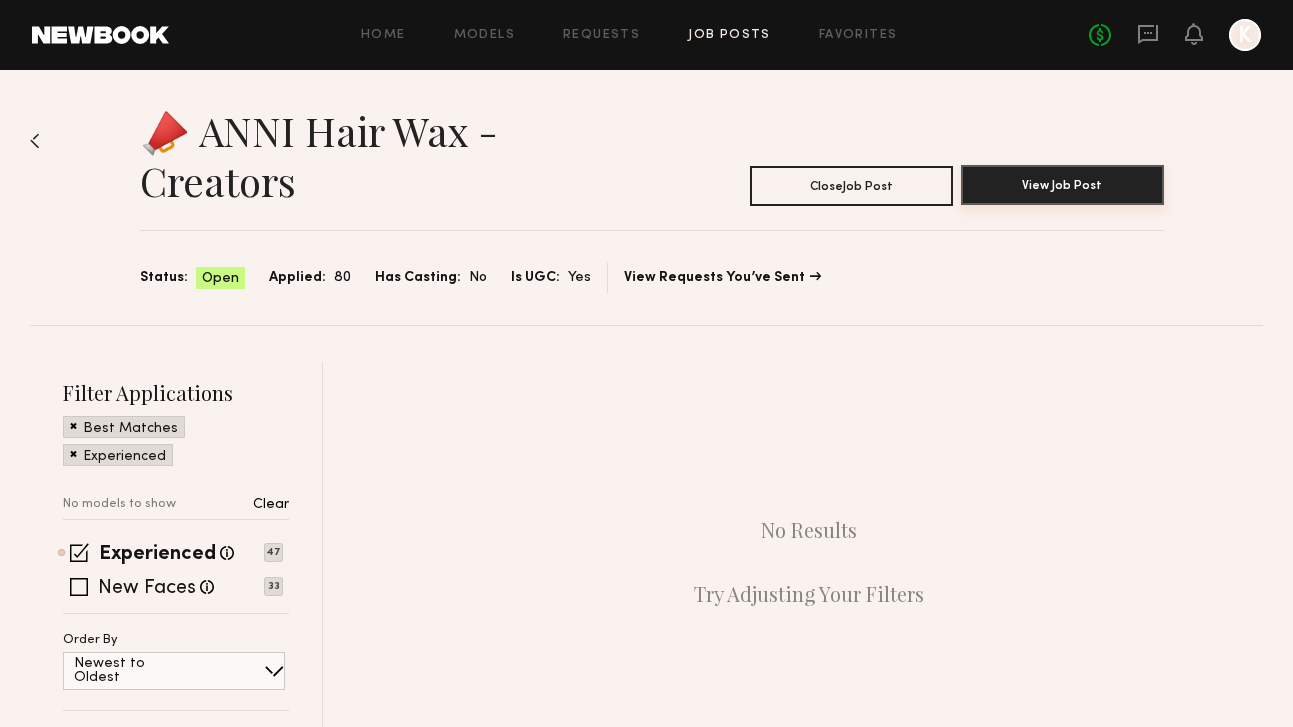 click on "View Job Post" 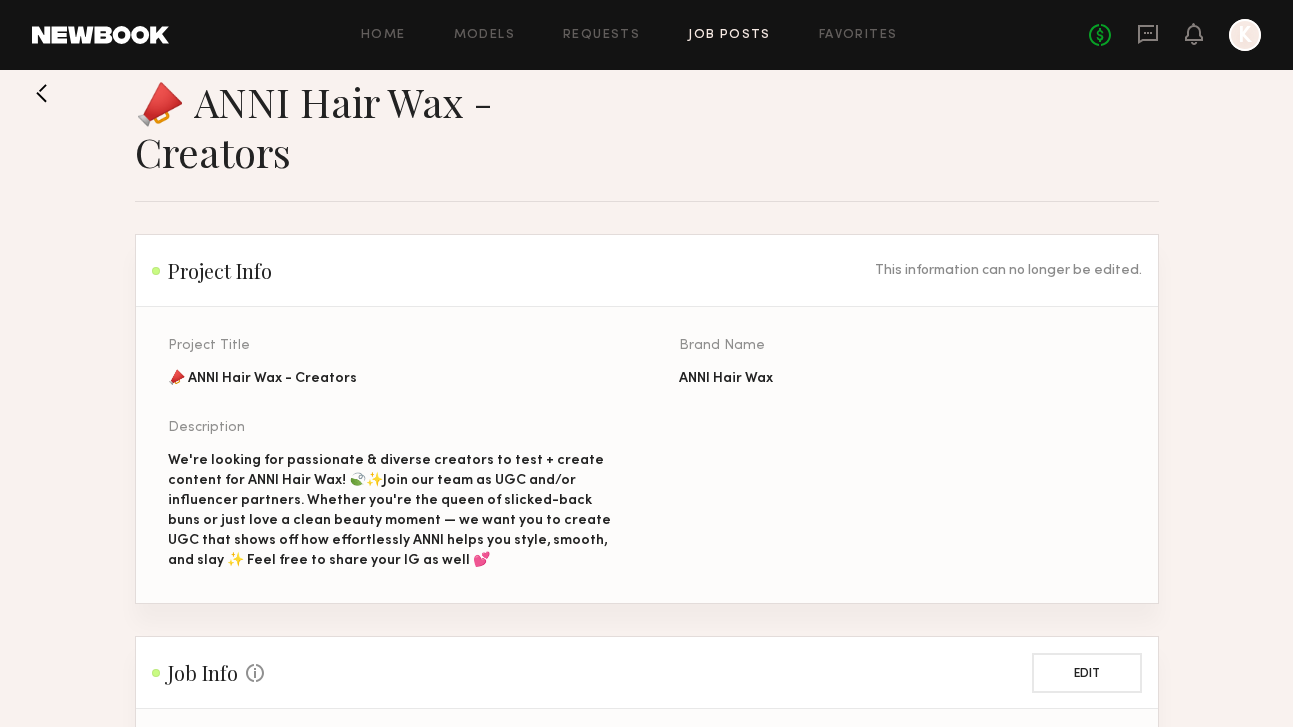 scroll, scrollTop: 30, scrollLeft: 0, axis: vertical 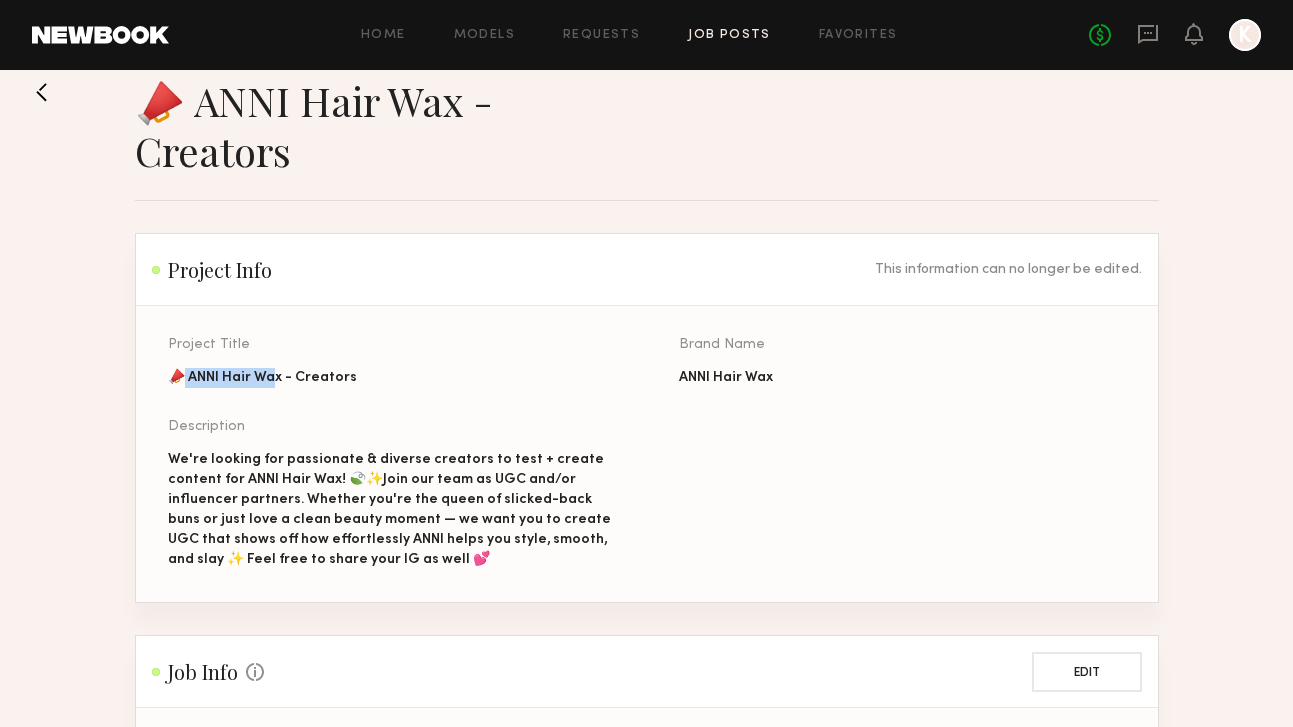 drag, startPoint x: 187, startPoint y: 378, endPoint x: 280, endPoint y: 377, distance: 93.00538 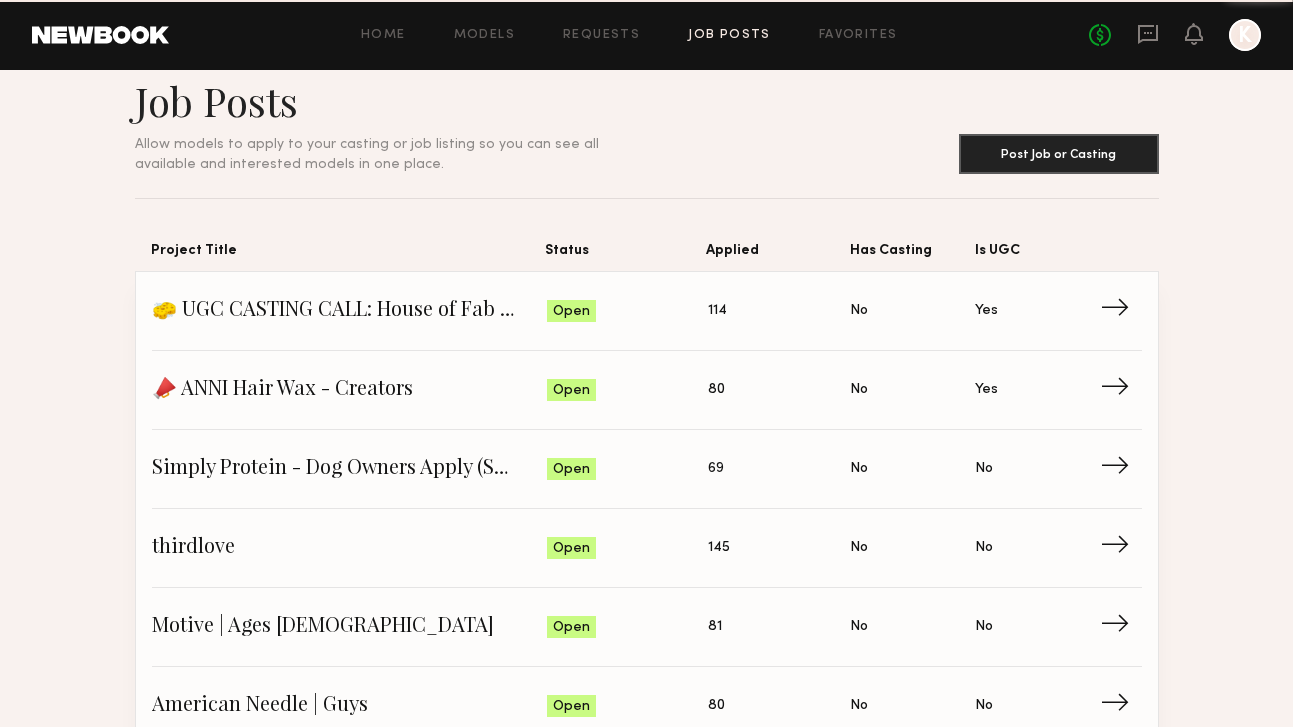 scroll, scrollTop: 0, scrollLeft: 0, axis: both 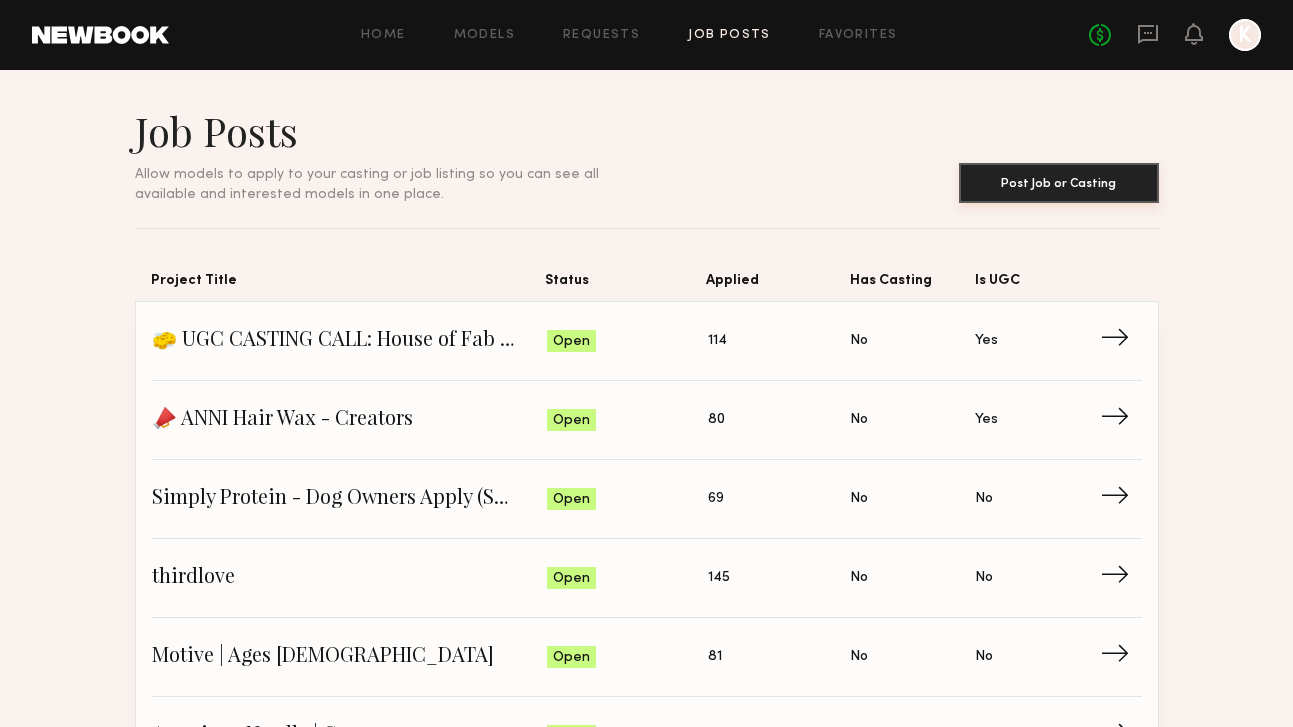 click on "Post Job or Casting" 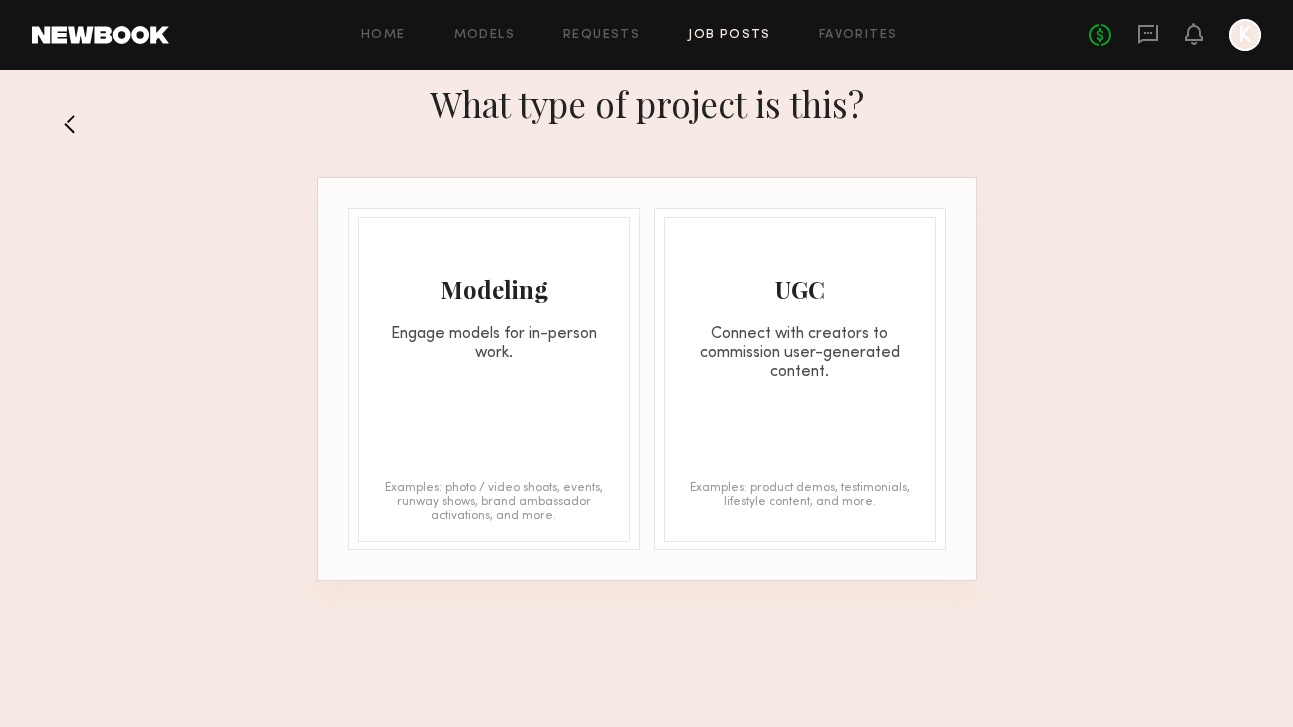 click on "Modeling Engage models for in-person work." 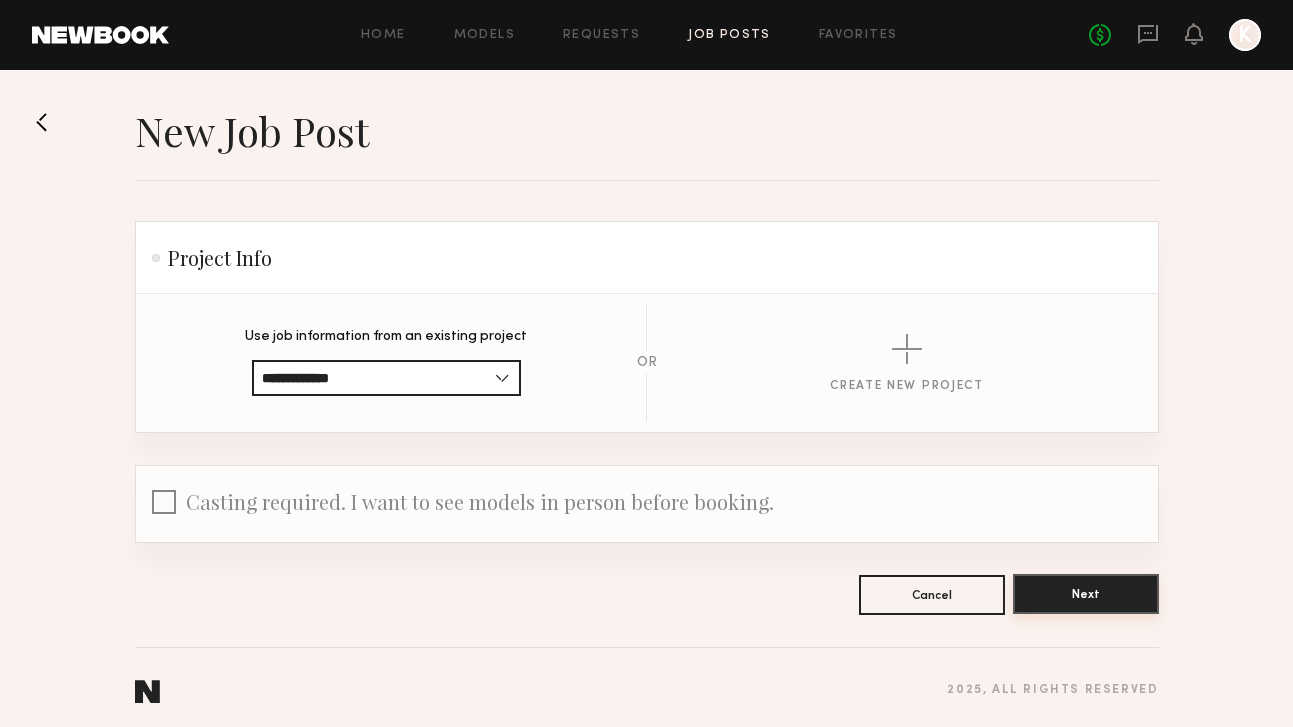 click on "Next" 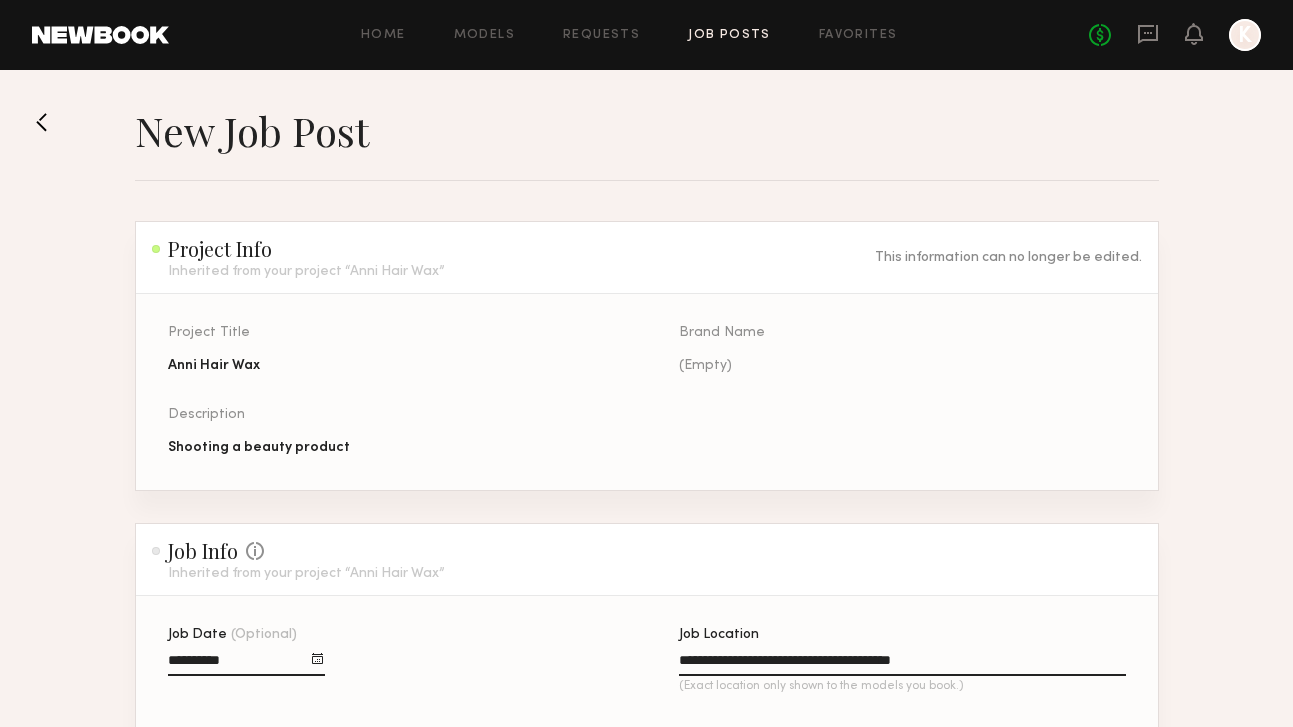click on "Shooting a beauty product" 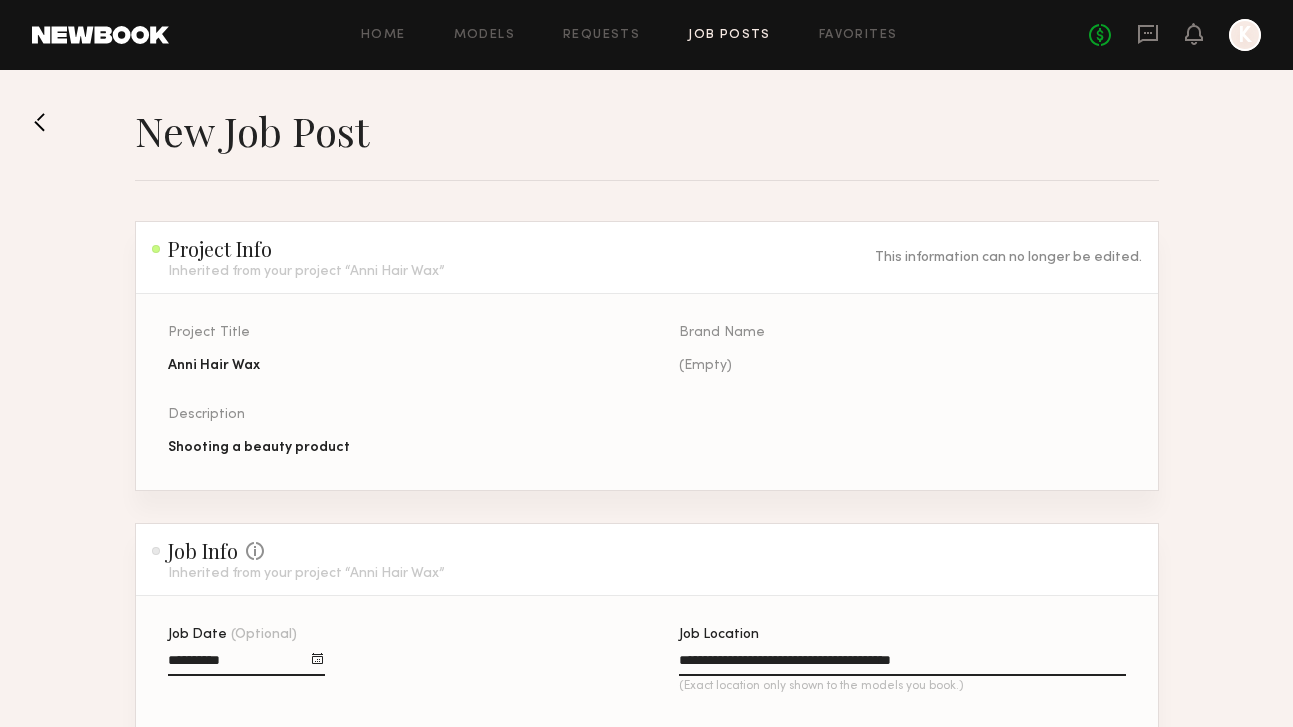 click 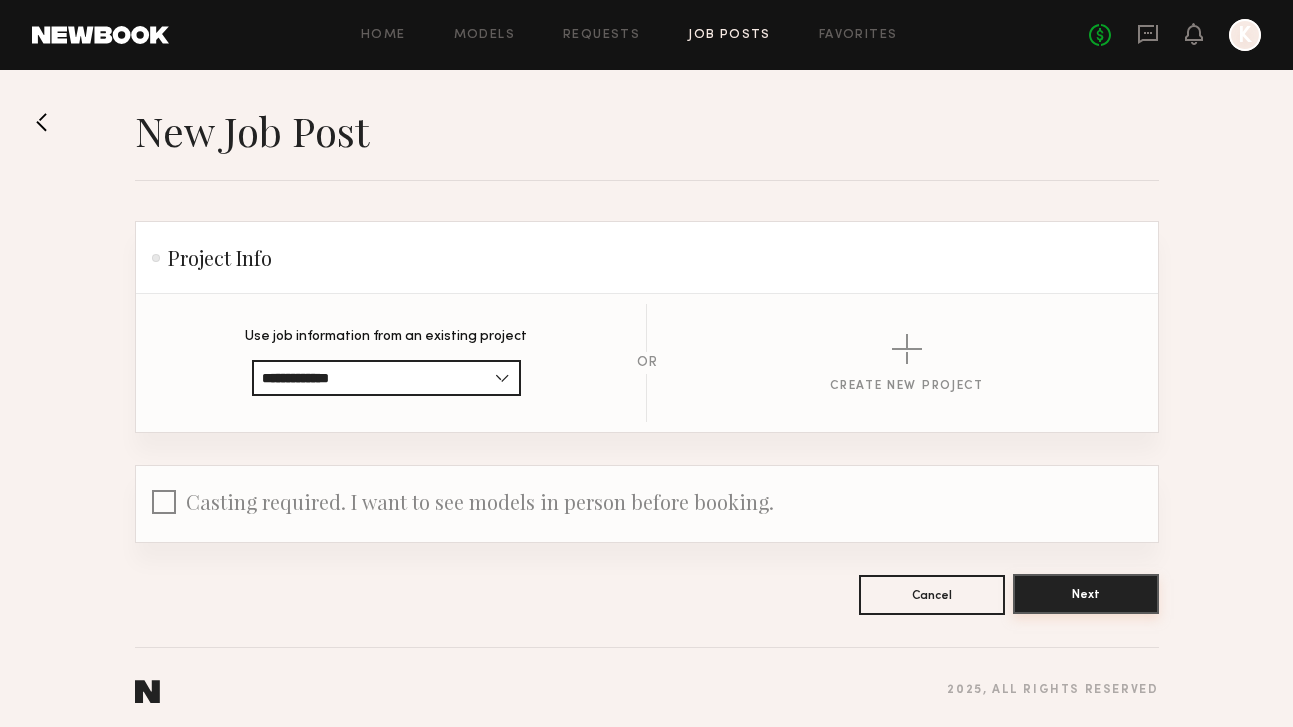 click on "Next" 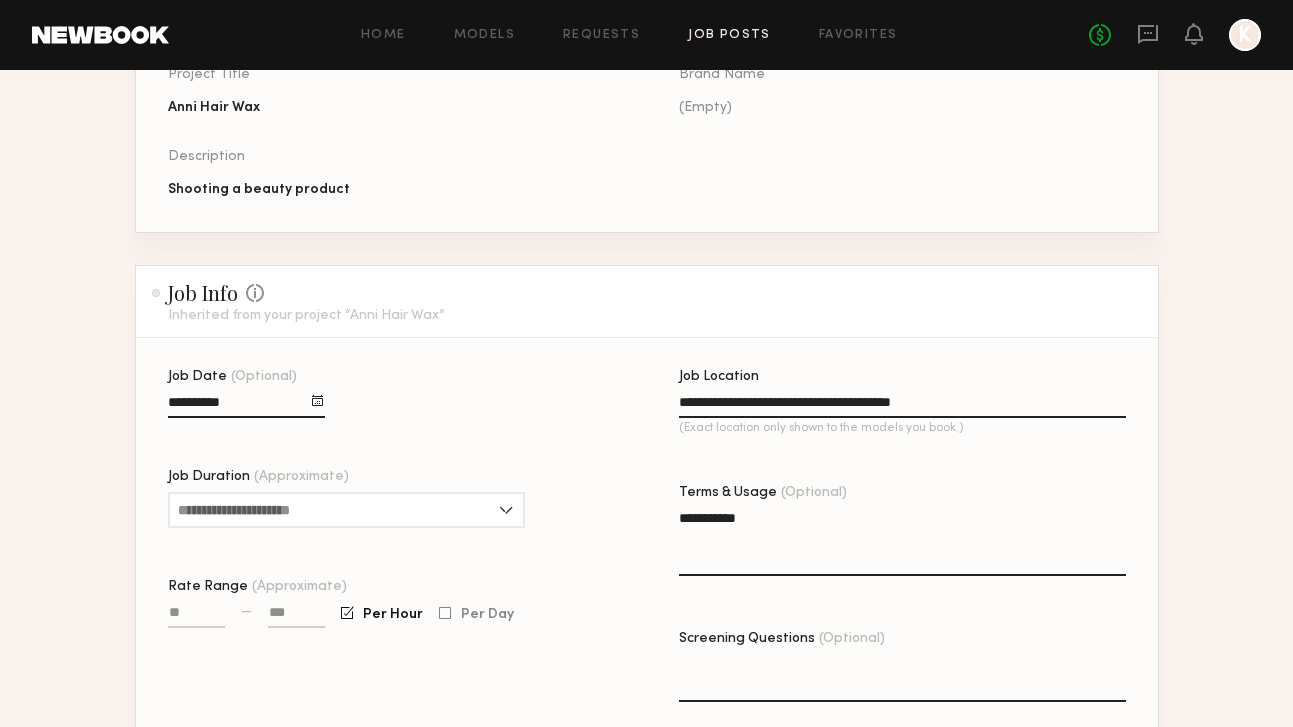 scroll, scrollTop: 277, scrollLeft: 0, axis: vertical 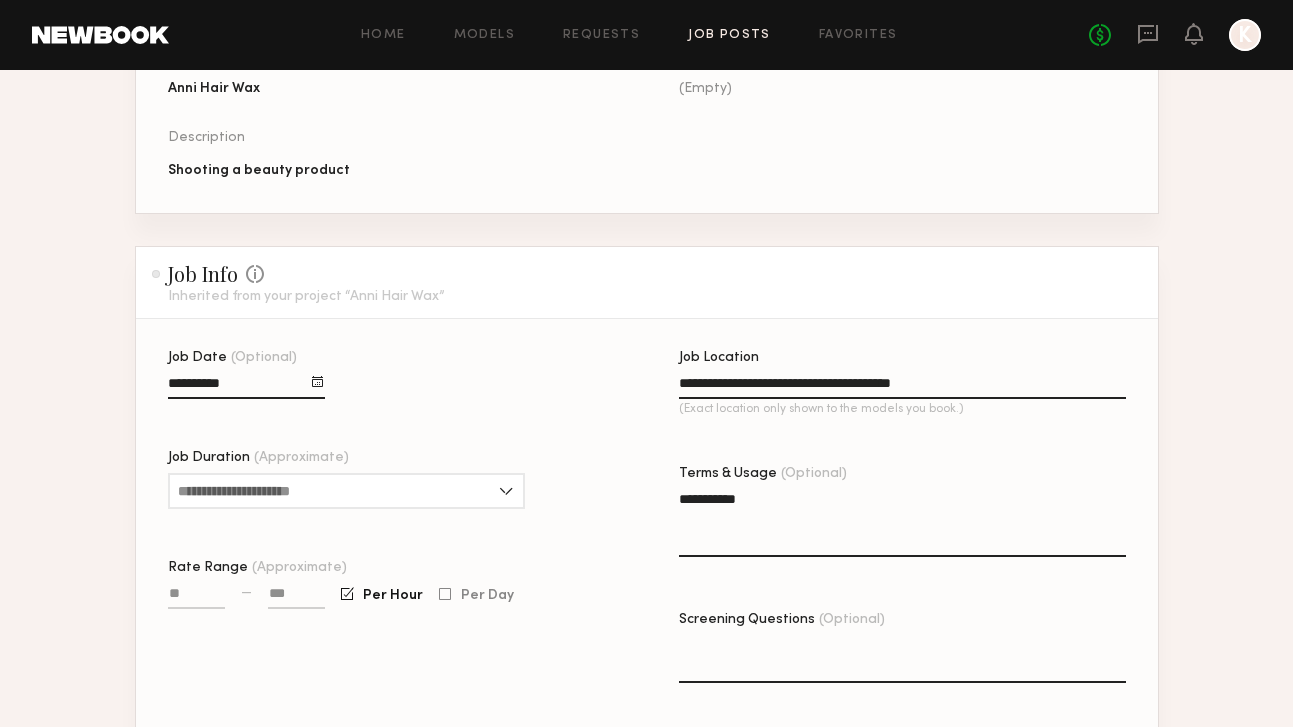 click 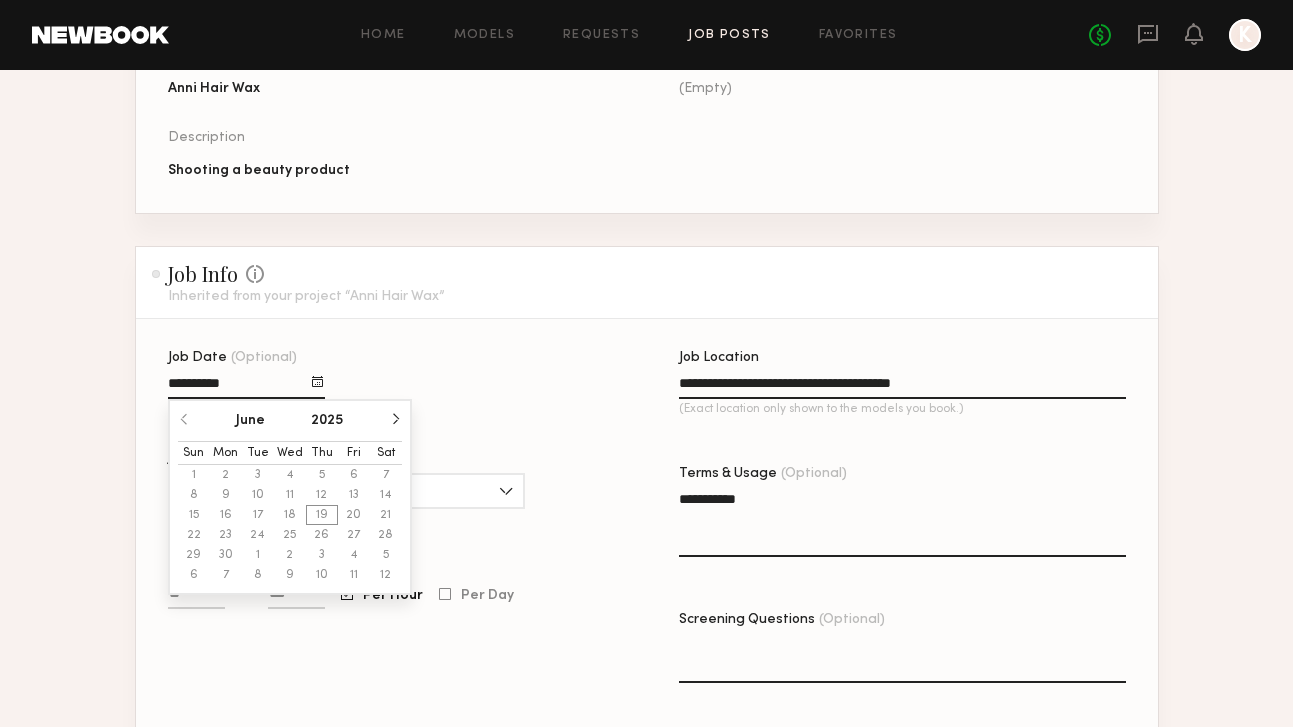 click 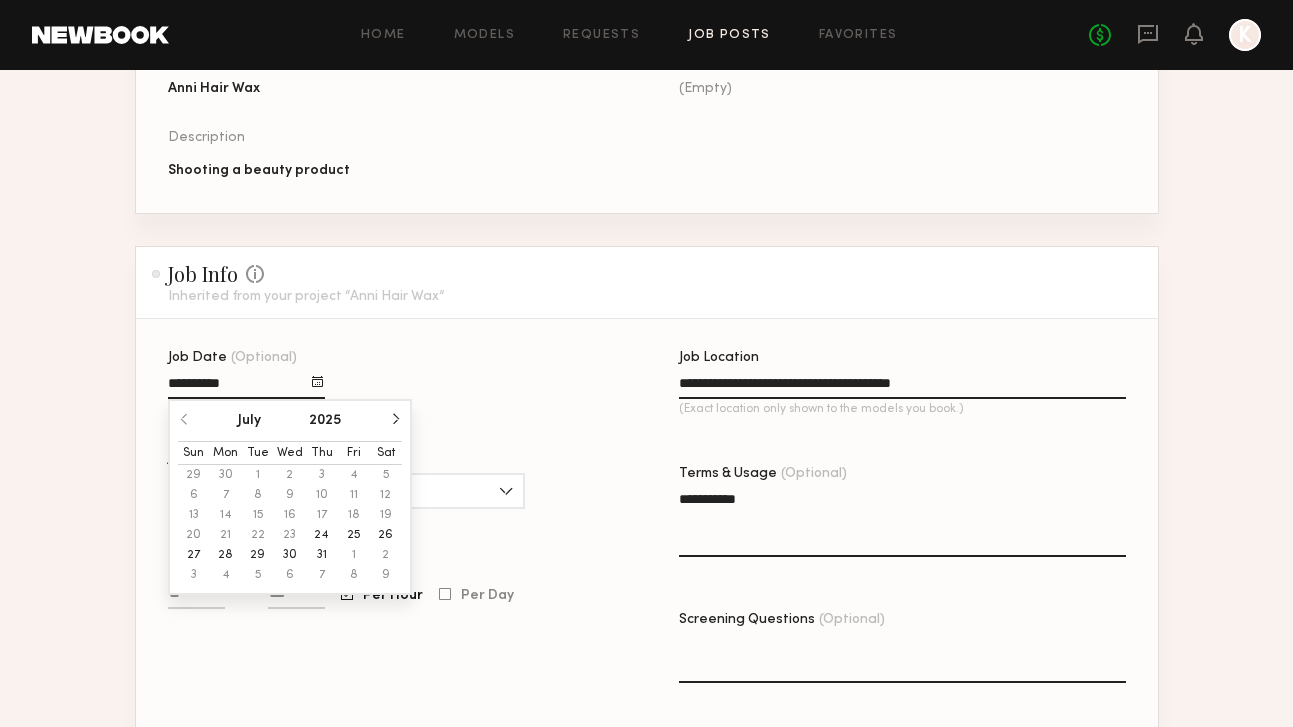 click 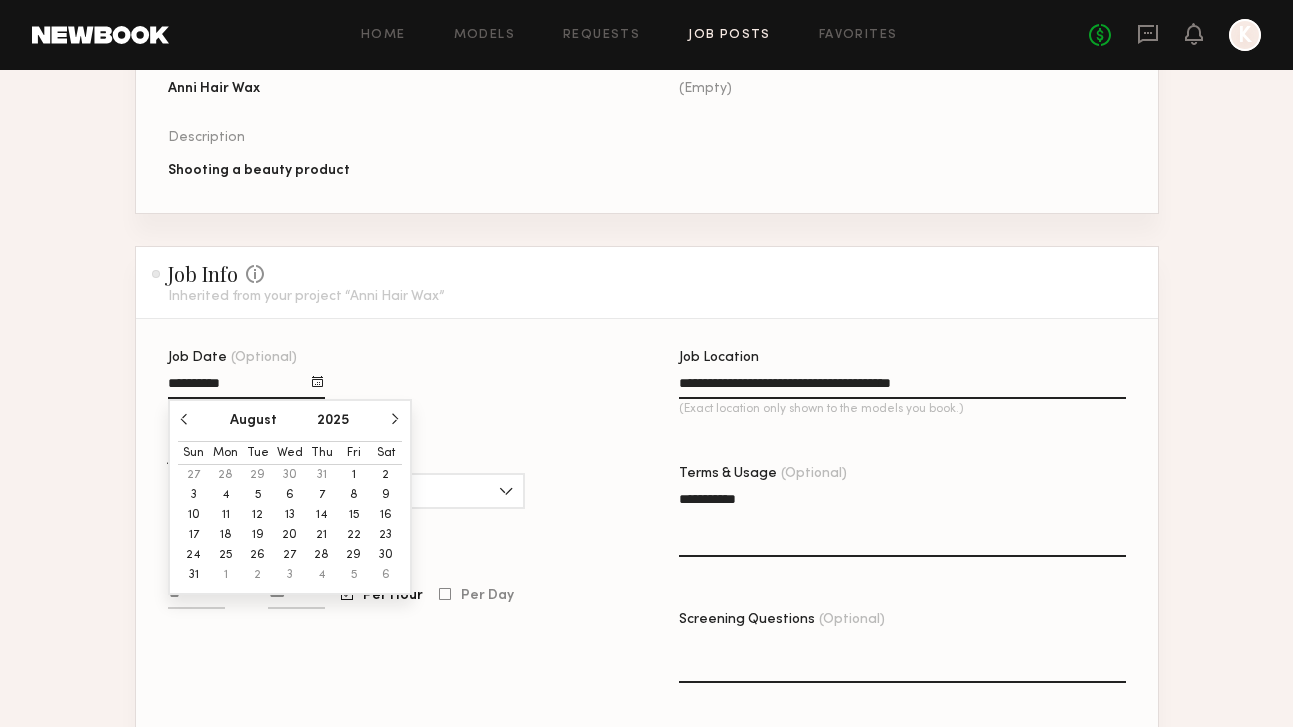 click on "**********" 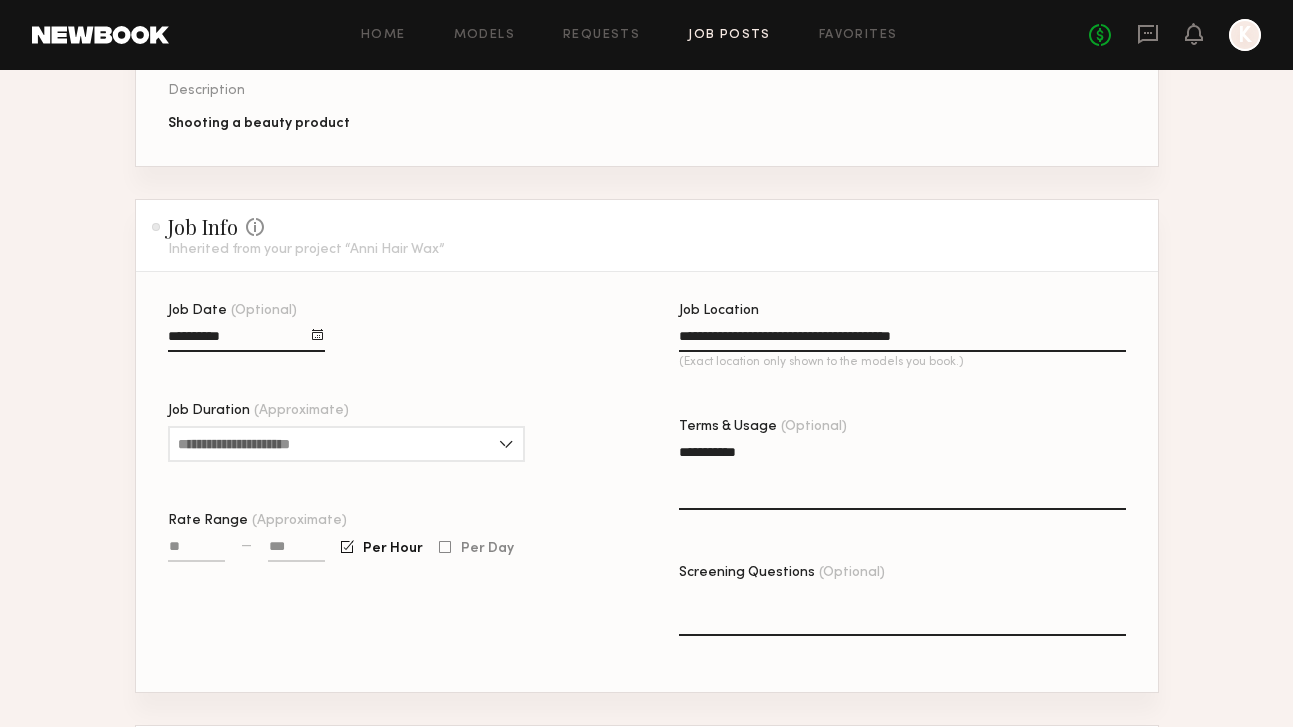 scroll, scrollTop: 340, scrollLeft: 0, axis: vertical 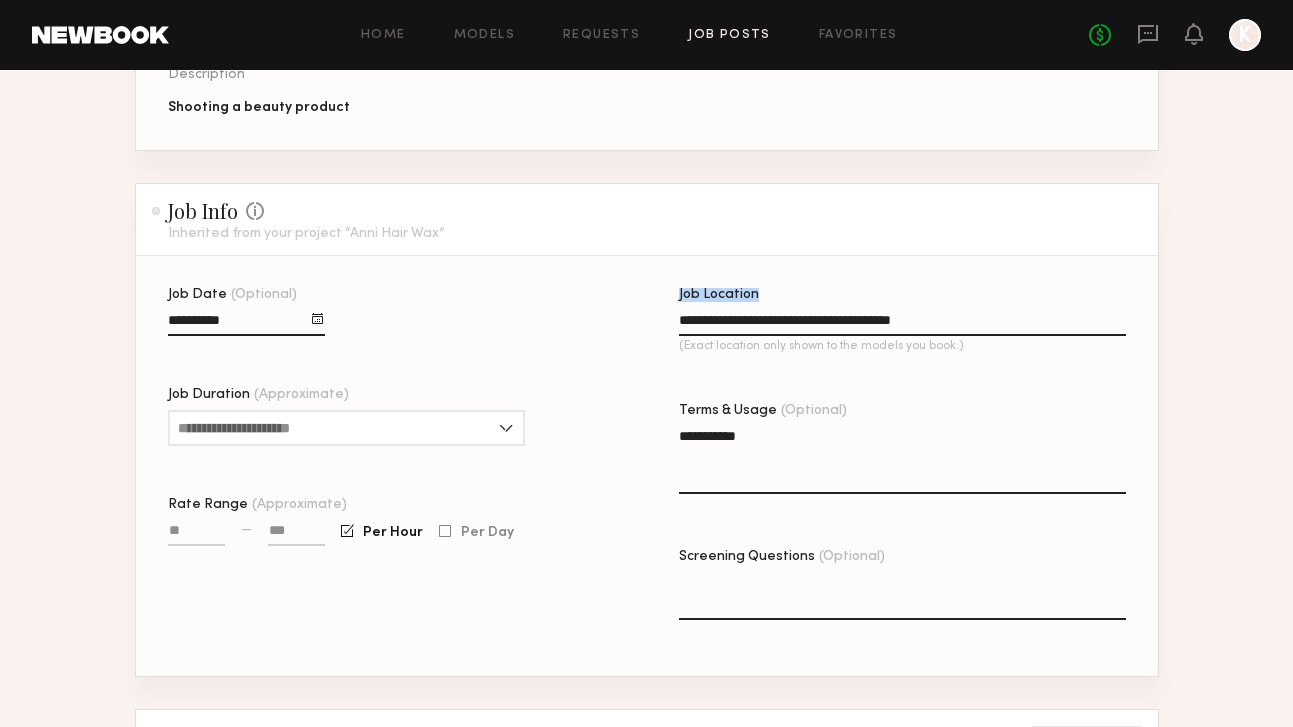 drag, startPoint x: 972, startPoint y: 312, endPoint x: 648, endPoint y: 309, distance: 324.0139 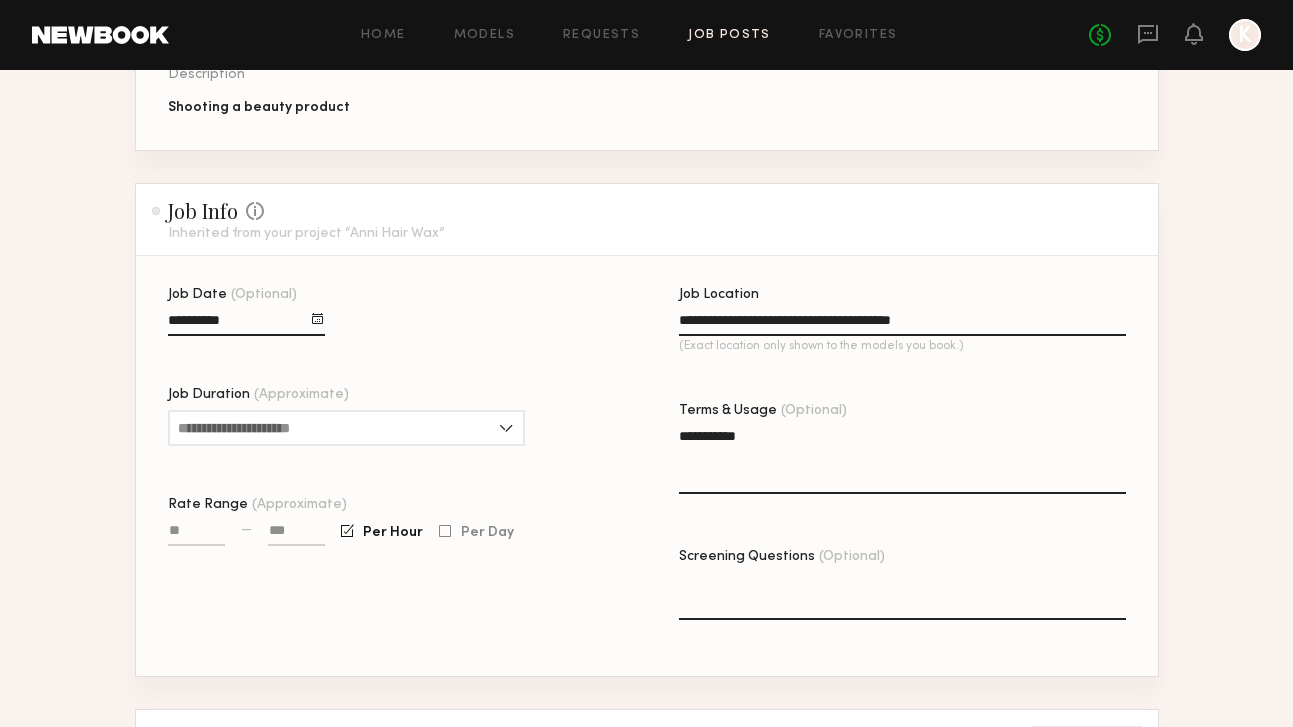 click on "**********" 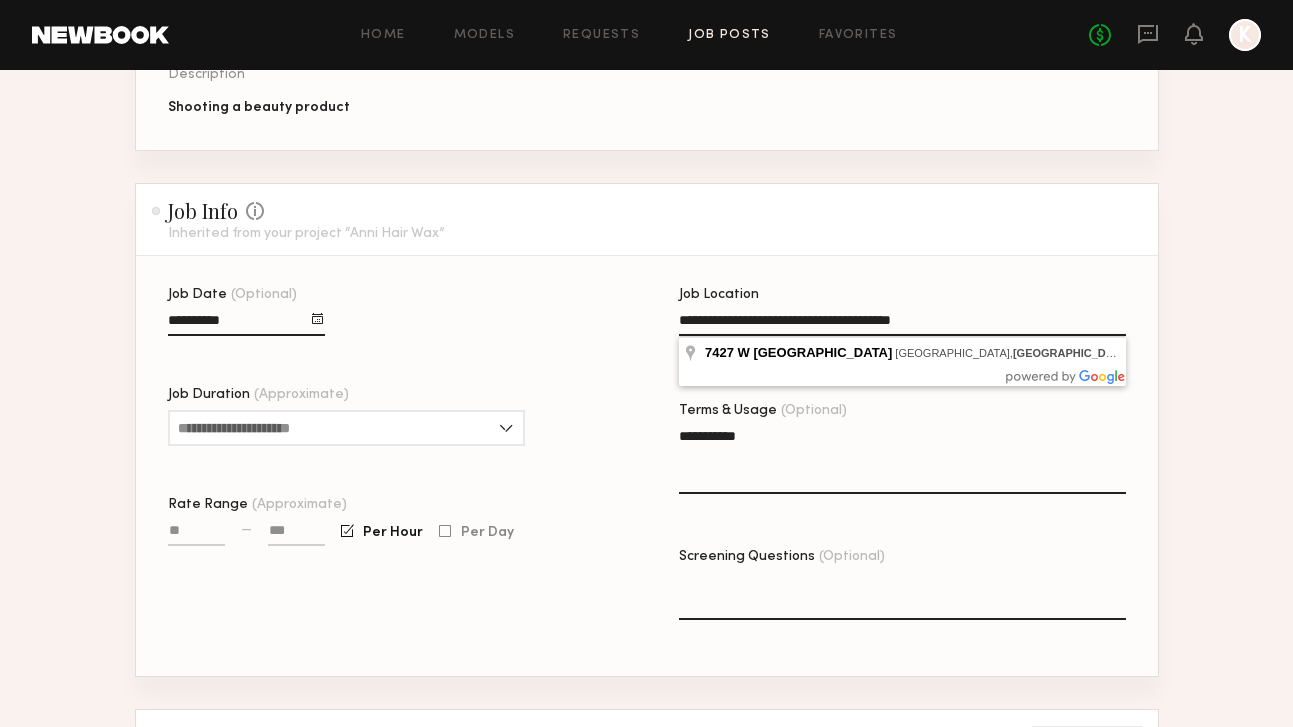 drag, startPoint x: 970, startPoint y: 323, endPoint x: 642, endPoint y: 321, distance: 328.0061 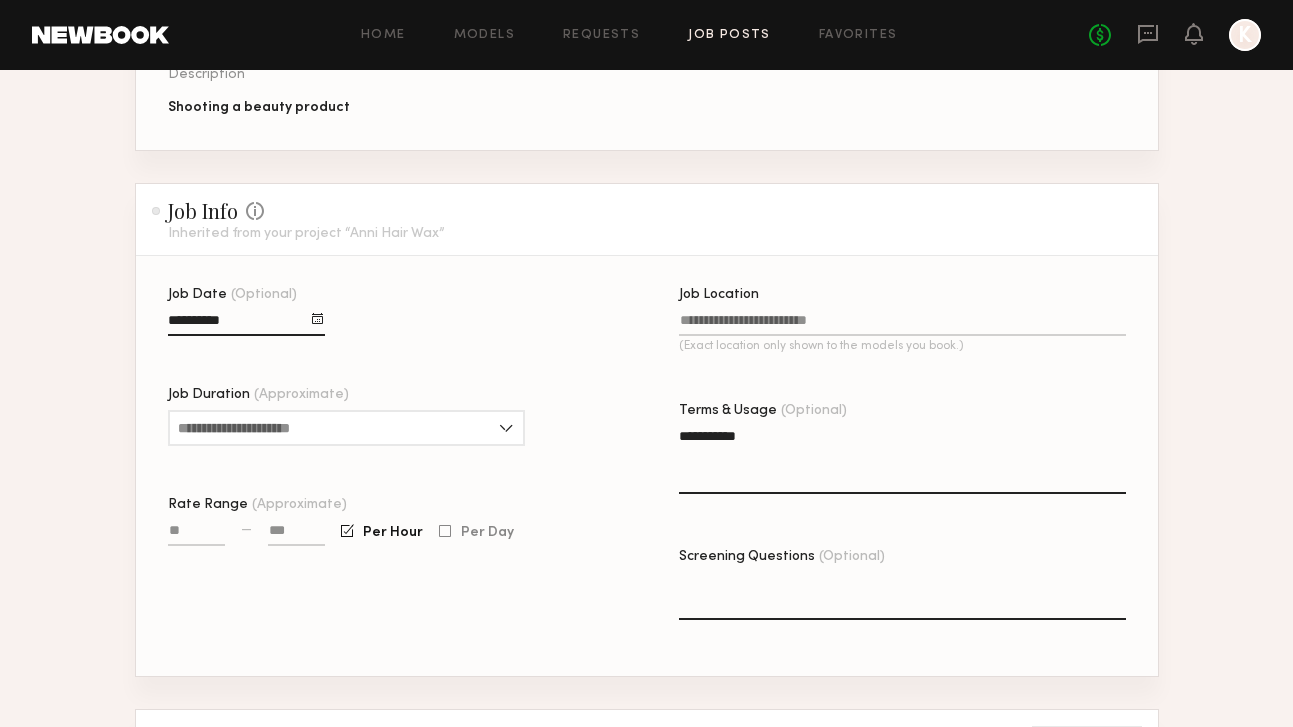 click on "**********" 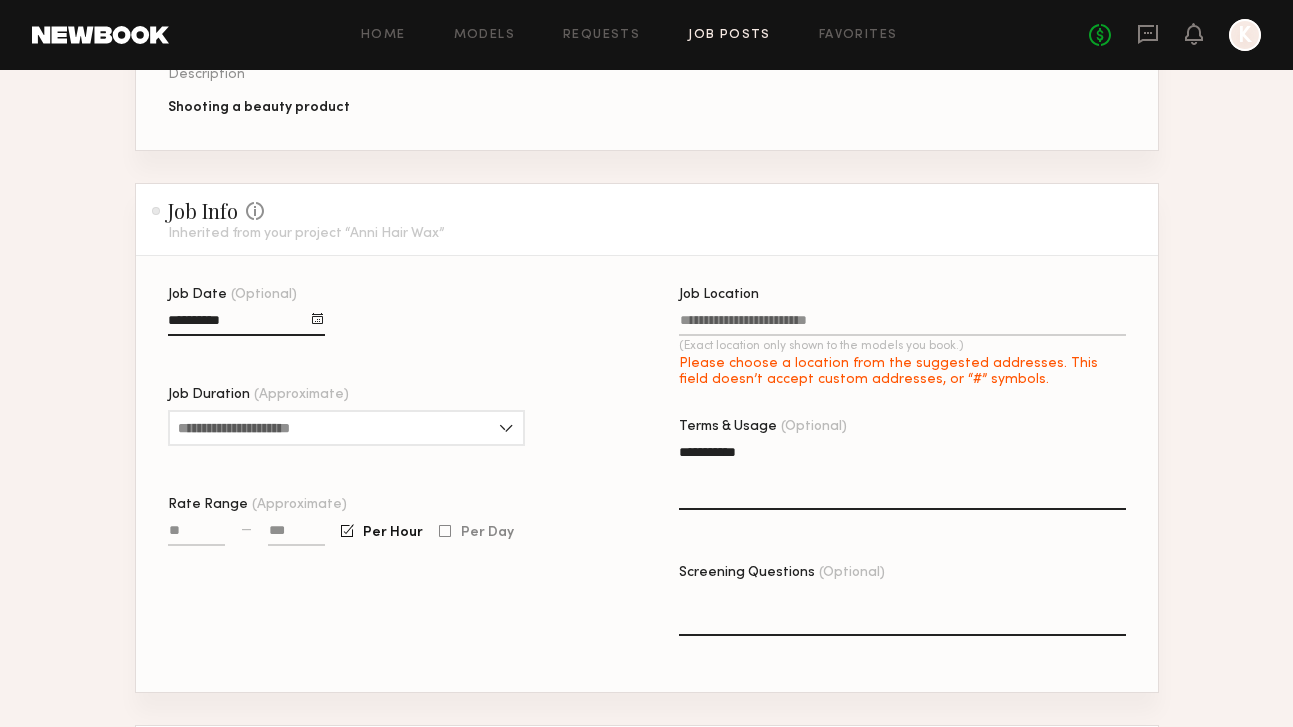 click on "Job Location (Exact location only shown to the models you book.) Please choose a location from the suggested addresses. This field doesn’t accept custom addresses, or “#” symbols." 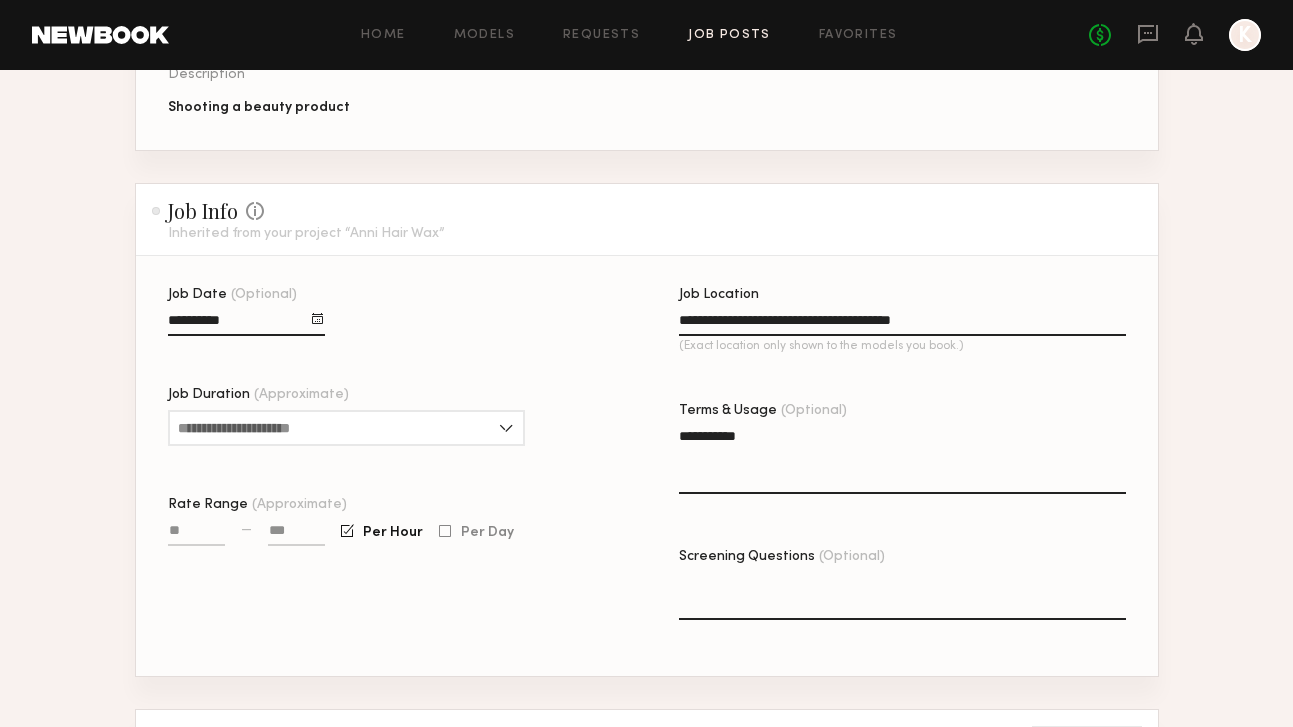 click on "**********" 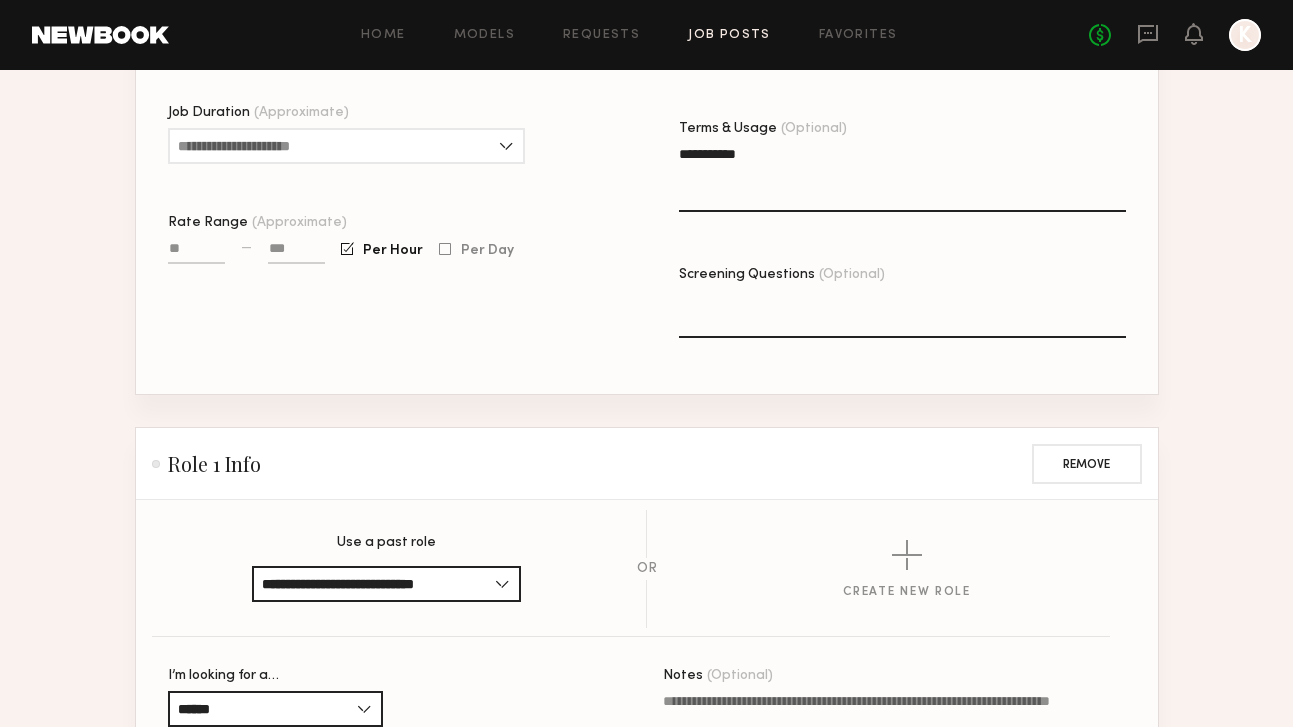 scroll, scrollTop: 611, scrollLeft: 0, axis: vertical 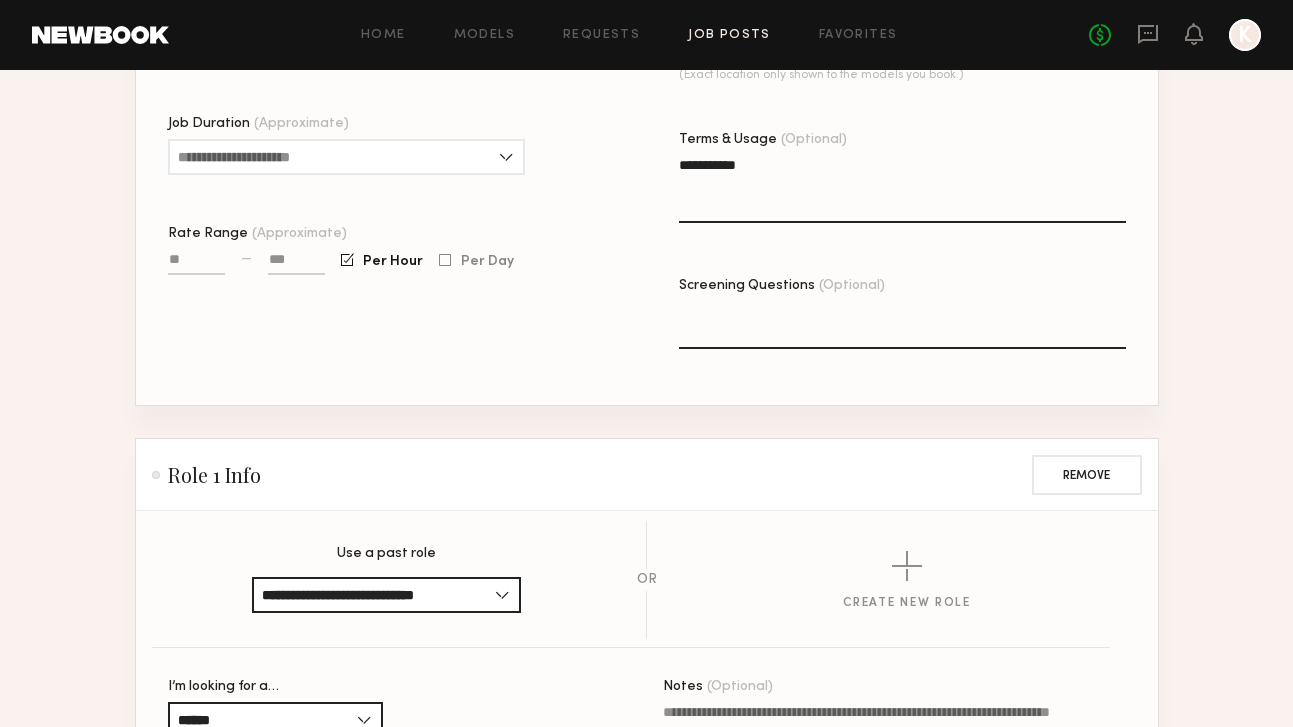 click on "Rate Range (Approximate)" at bounding box center (196, 263) 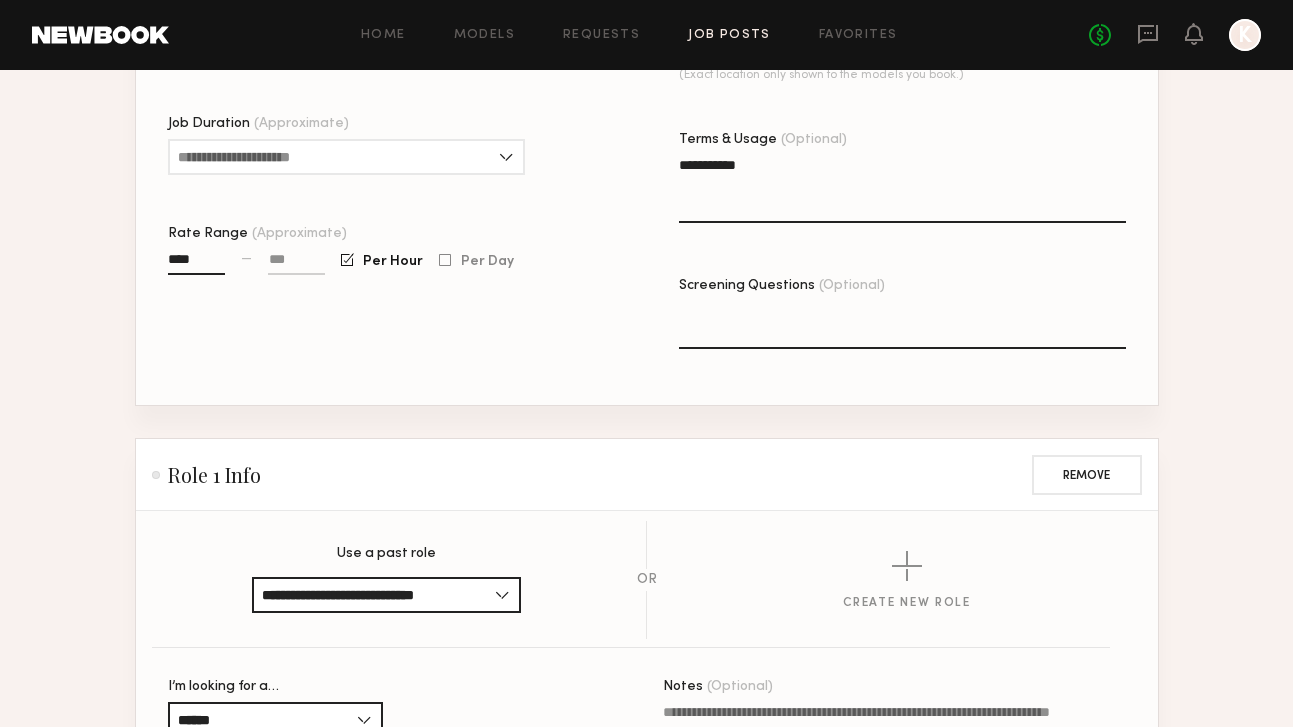type on "****" 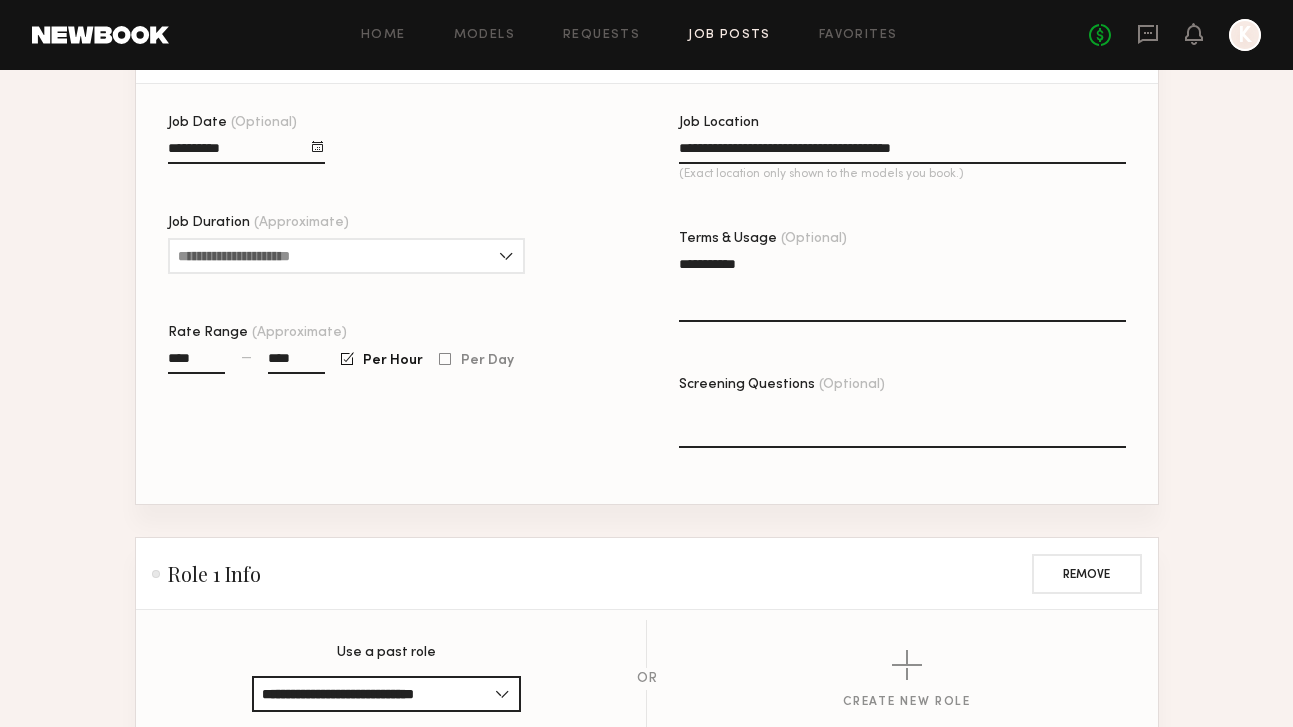 scroll, scrollTop: 507, scrollLeft: 0, axis: vertical 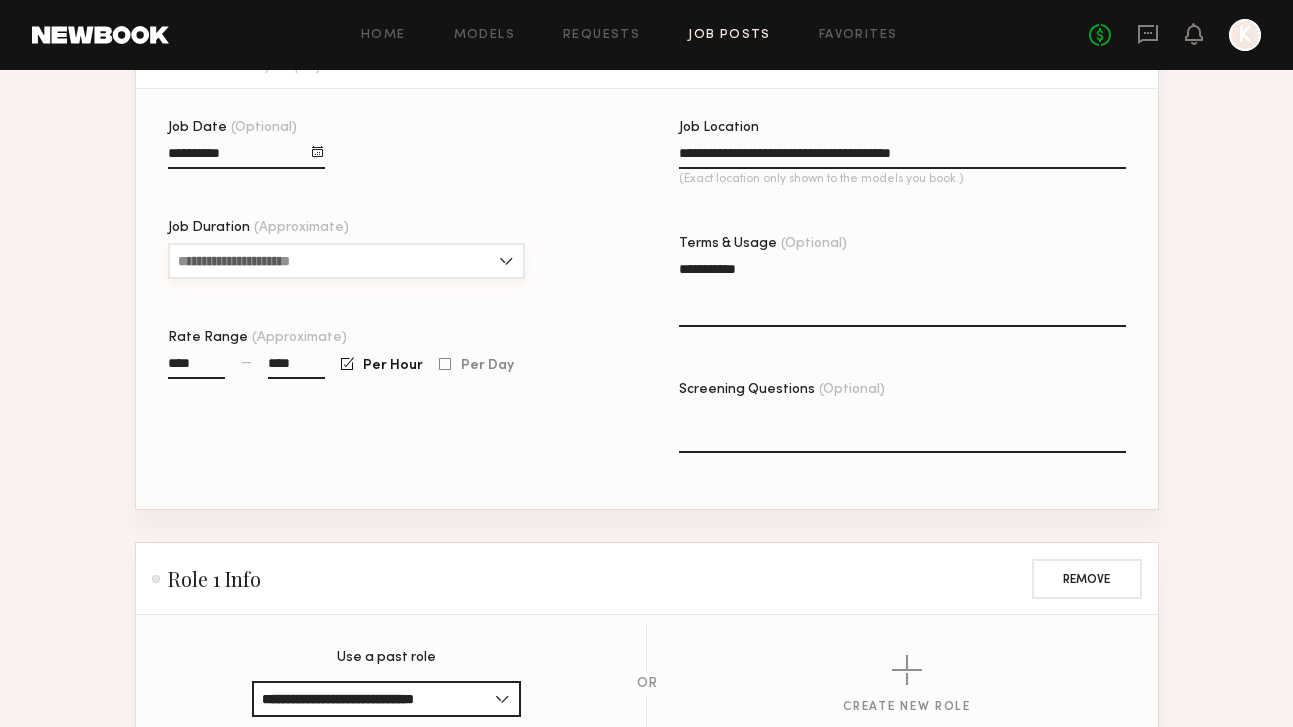 type on "****" 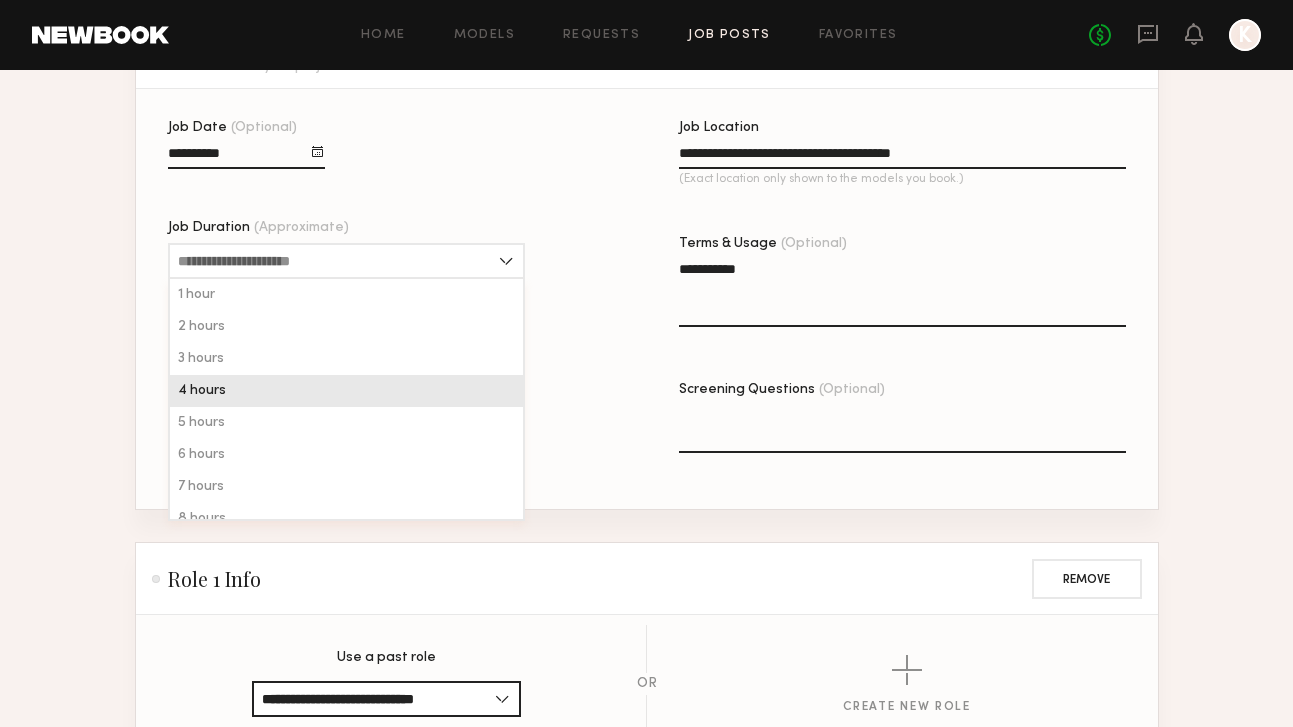 click on "4 hours" 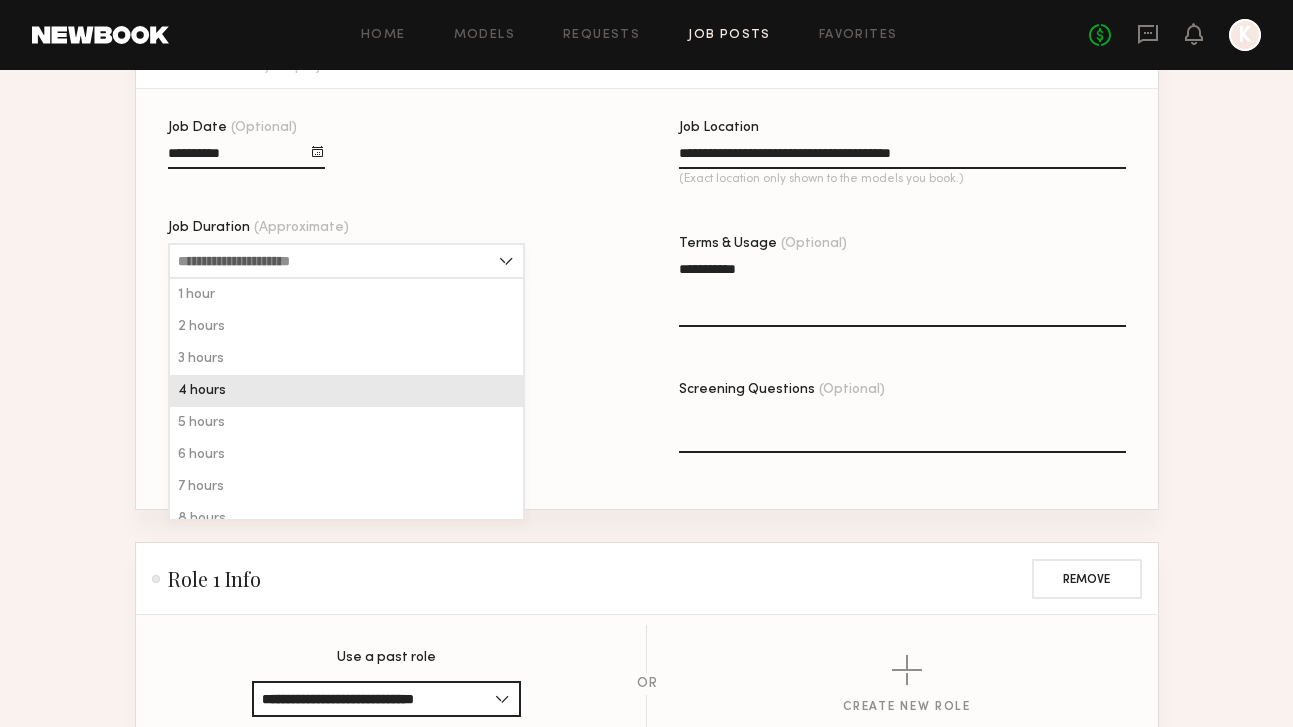 type on "*******" 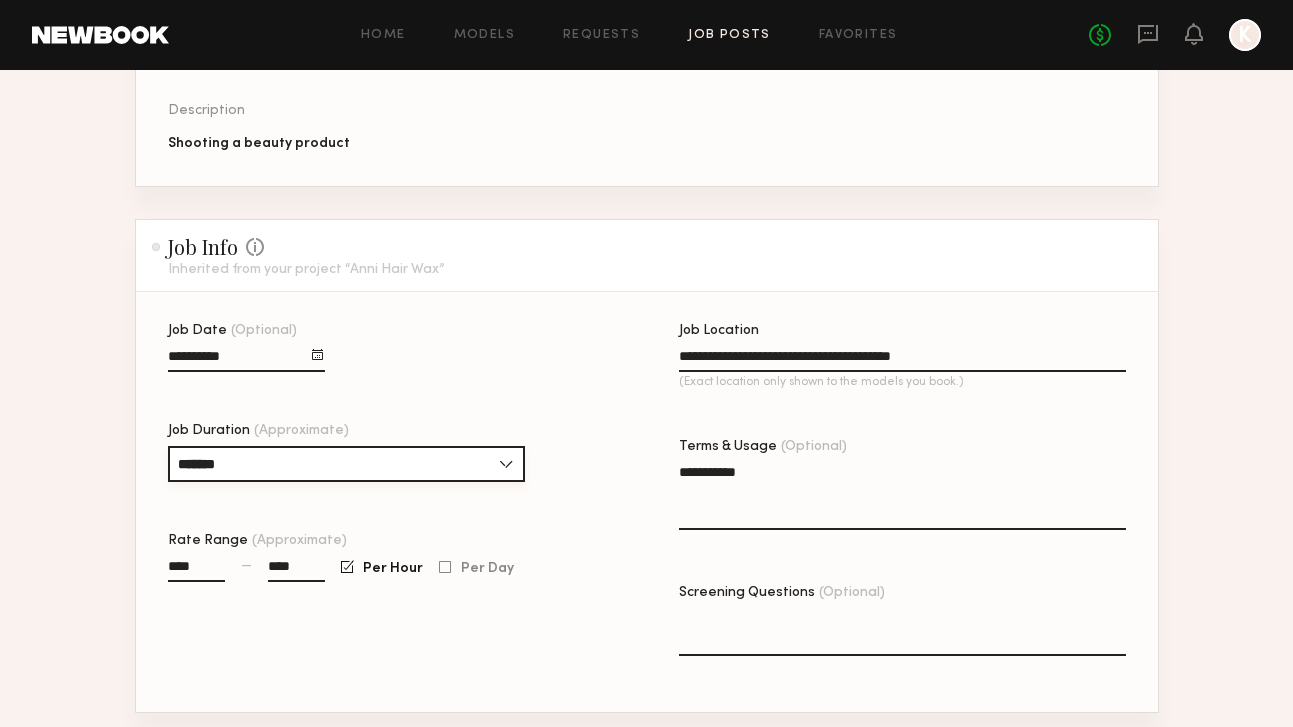 scroll, scrollTop: 306, scrollLeft: 0, axis: vertical 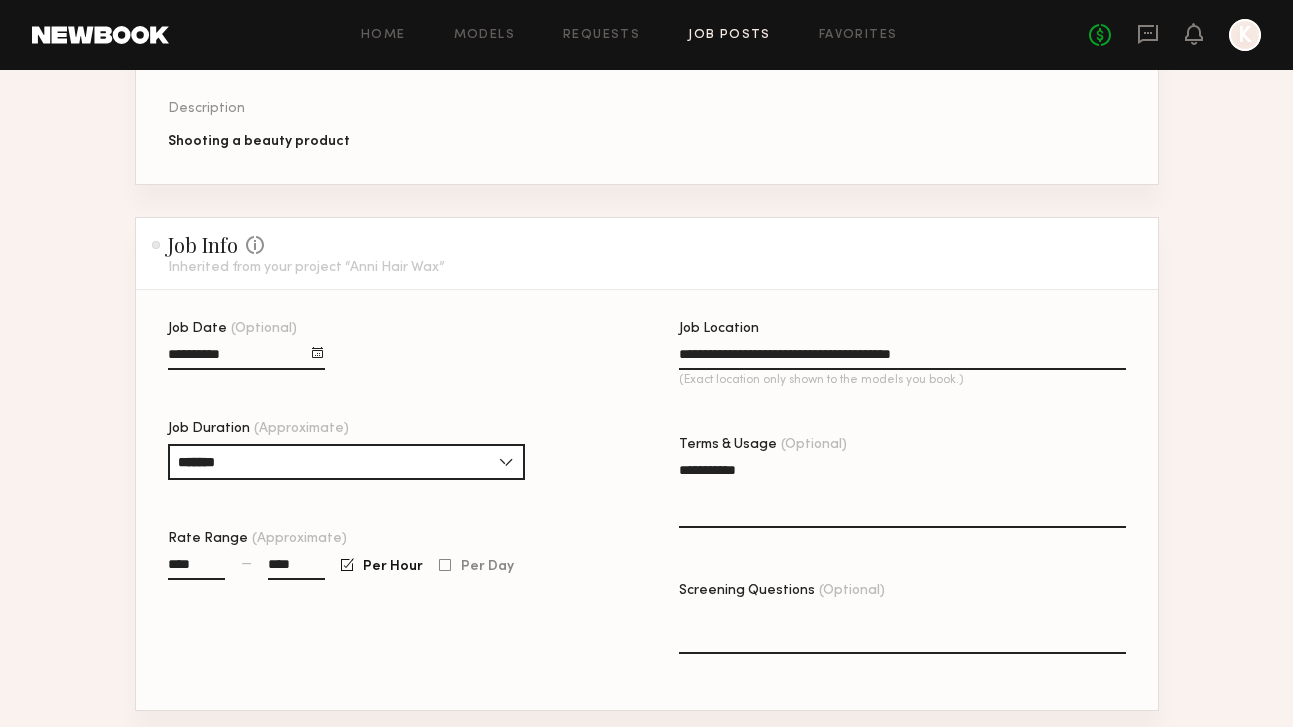 click 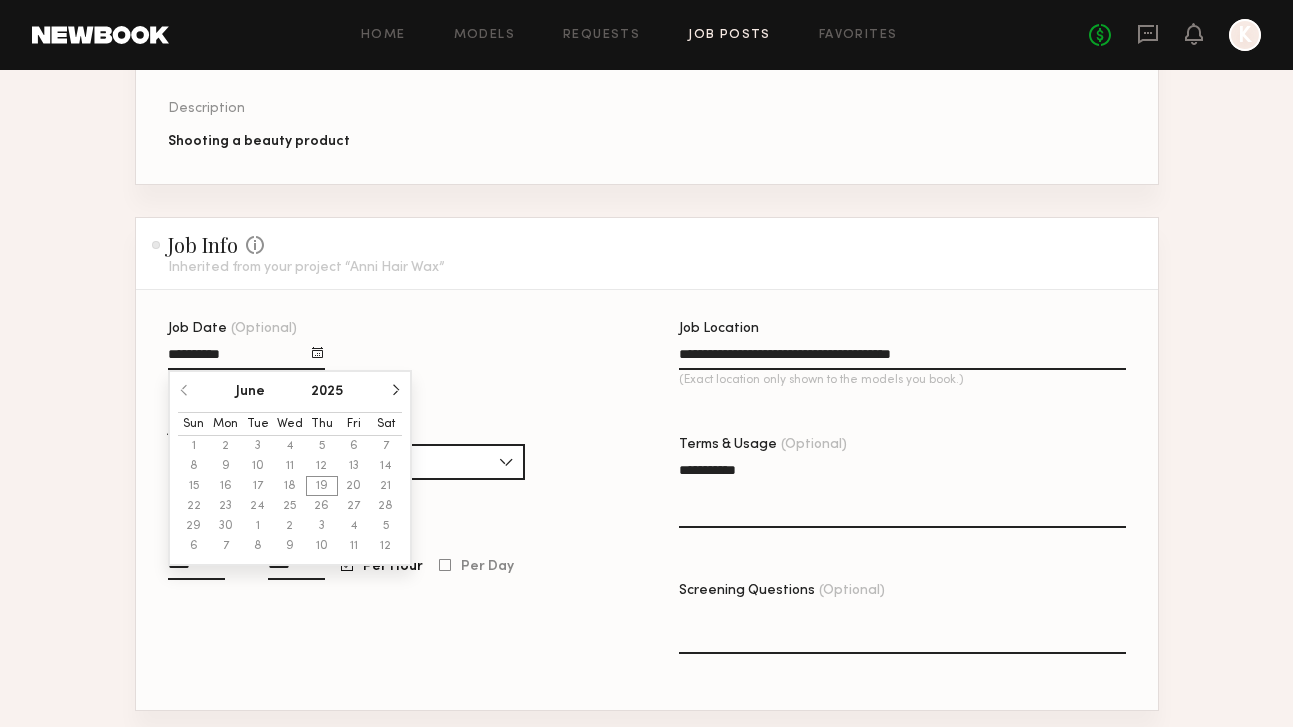 click 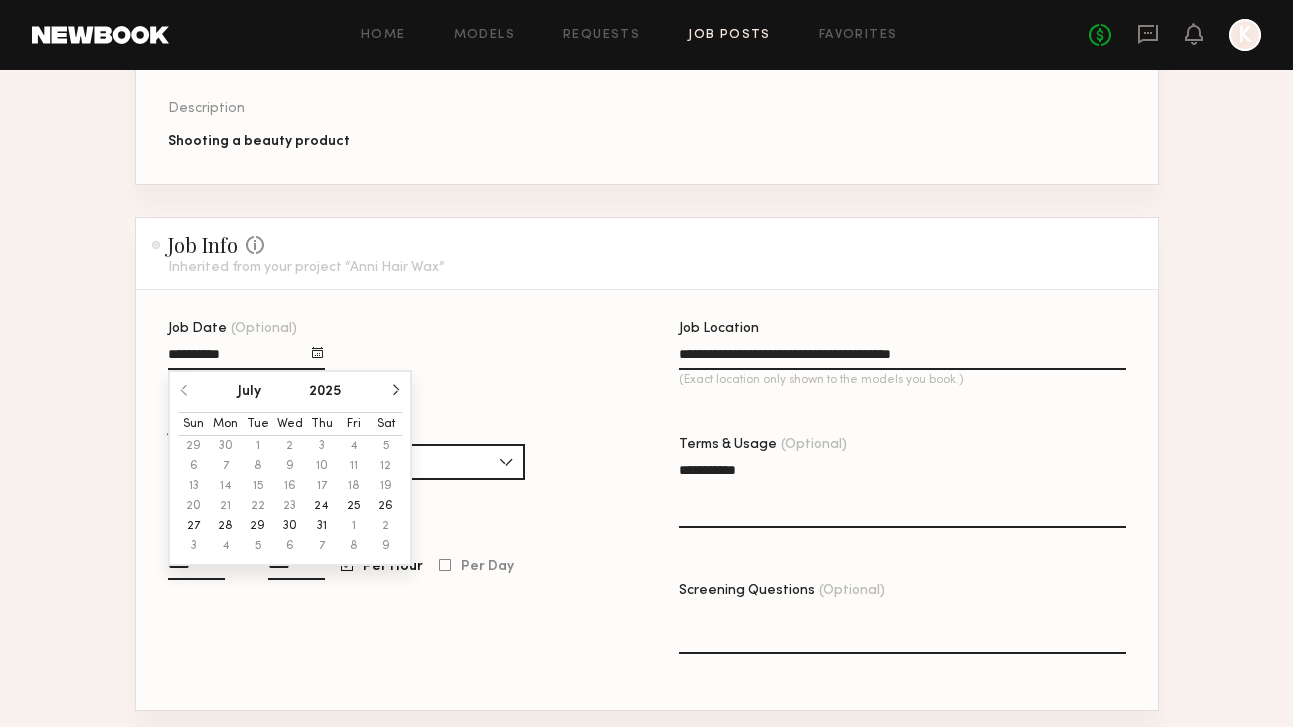 click 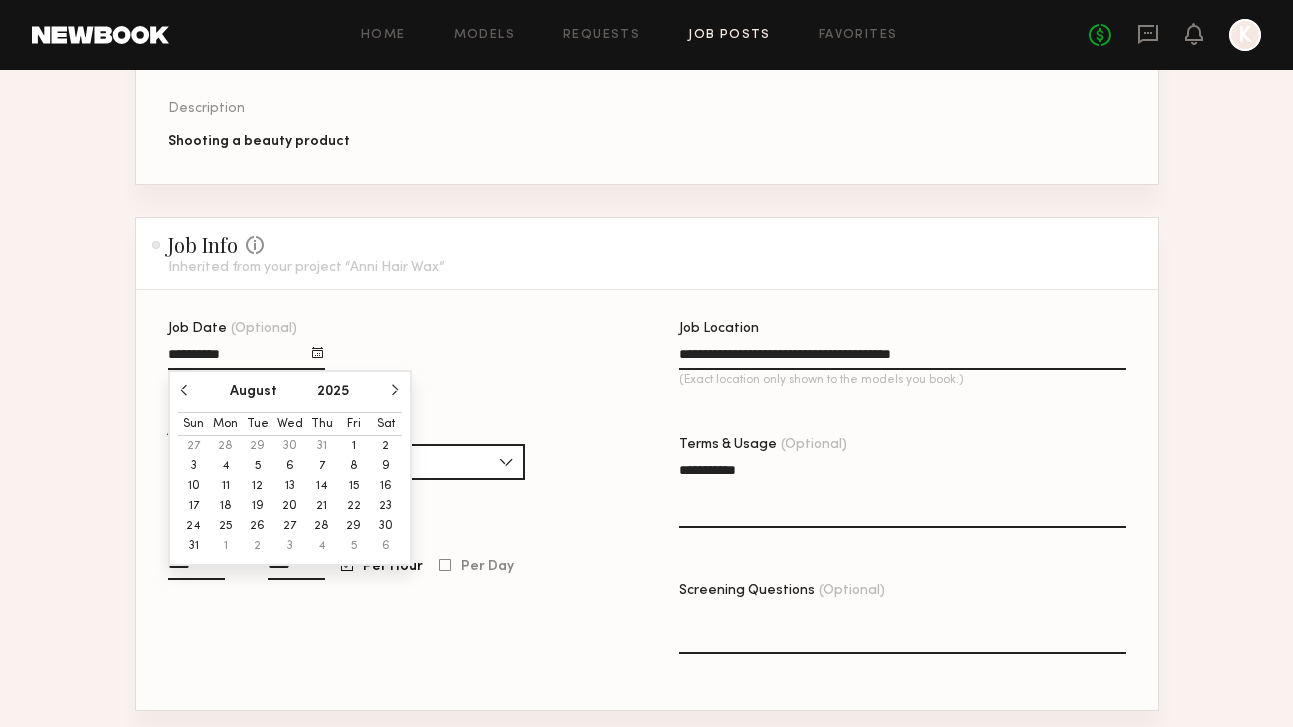 click on "**********" 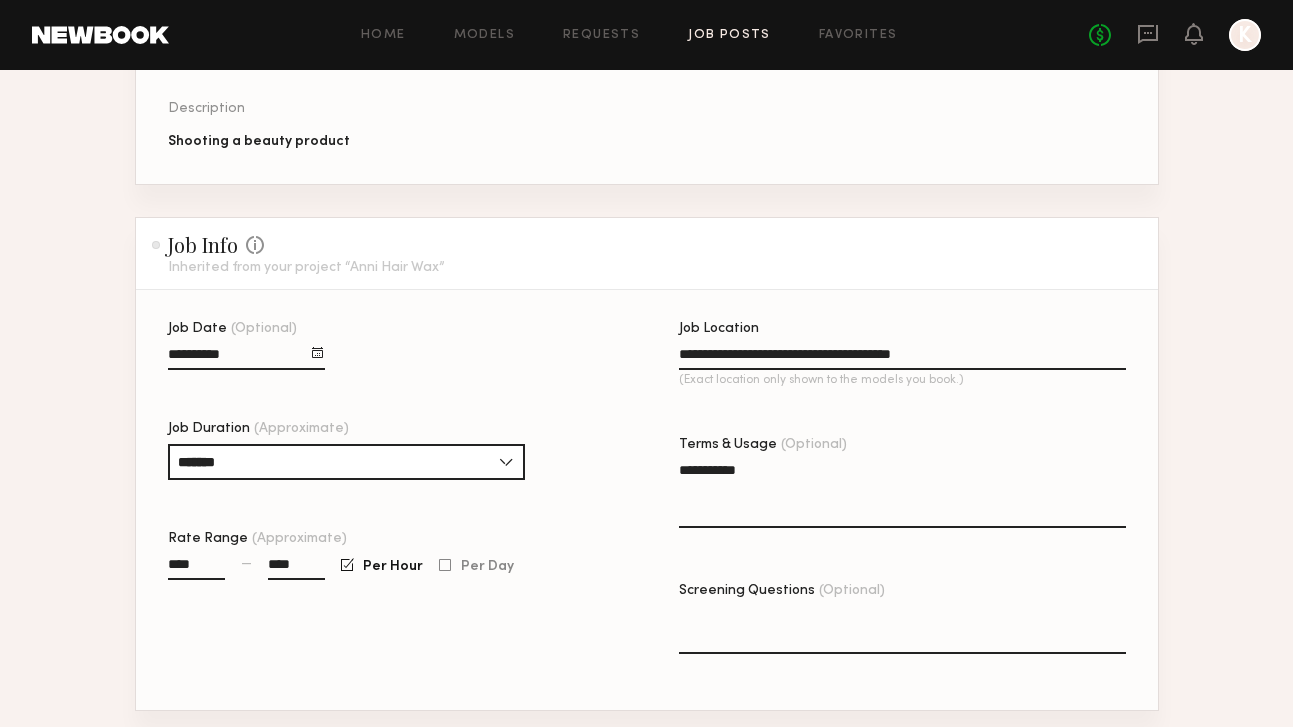 click on "**********" 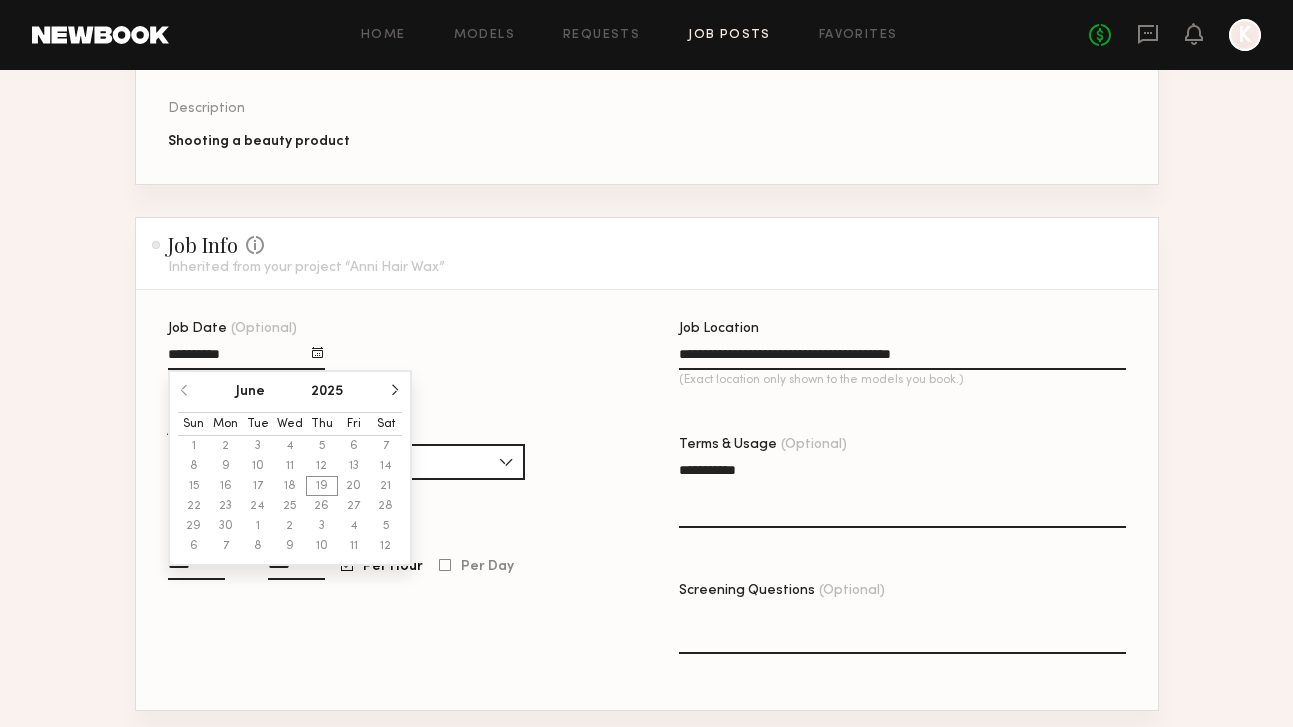 click on "[DATE]" 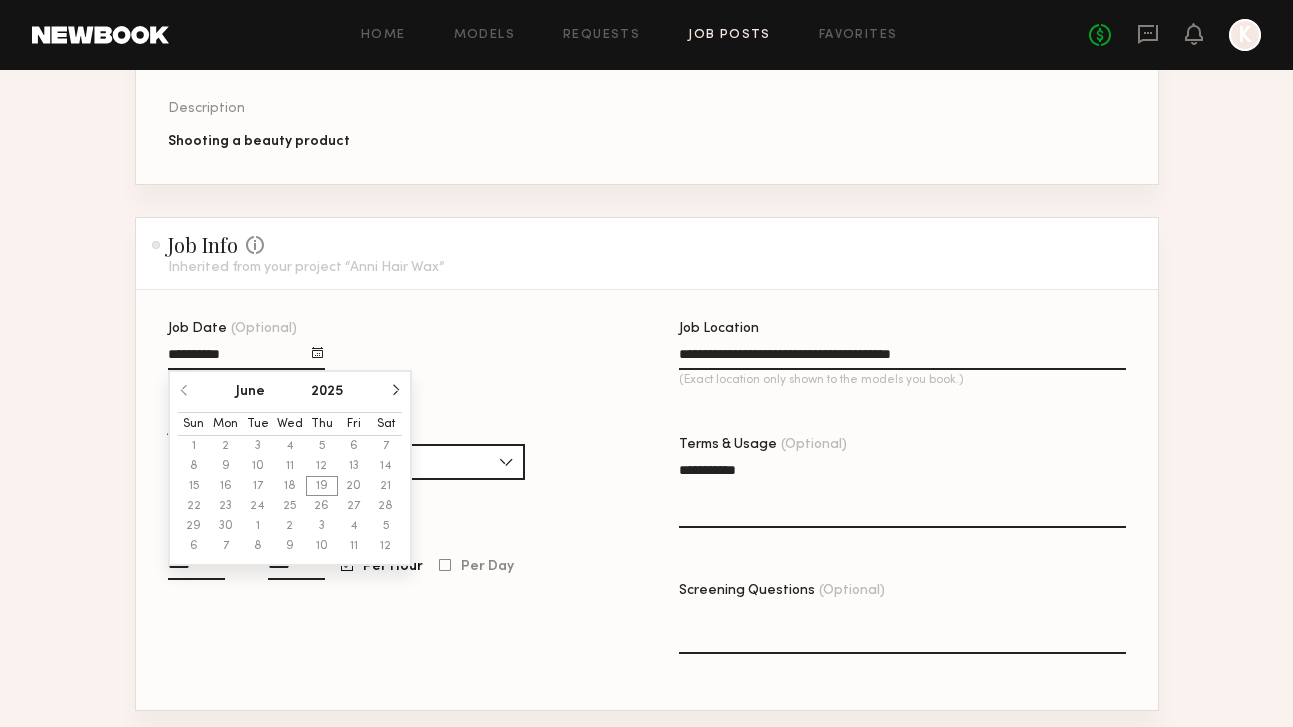 click 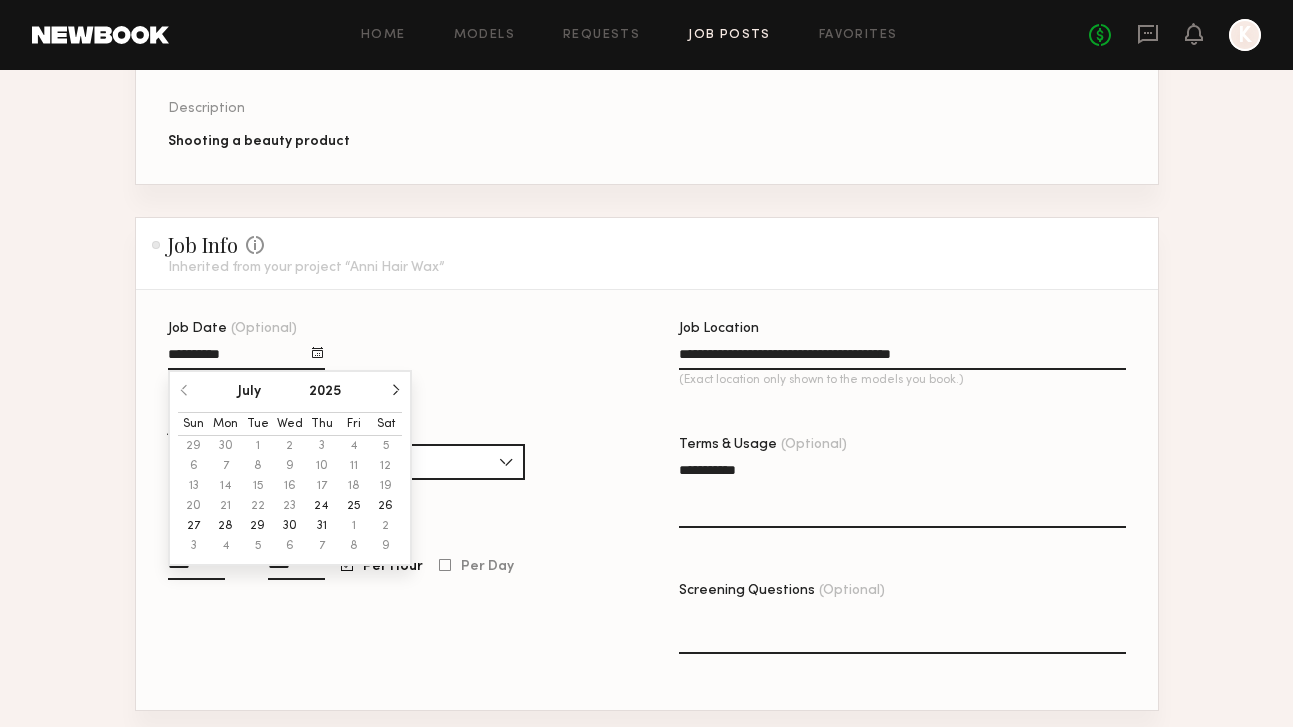 click 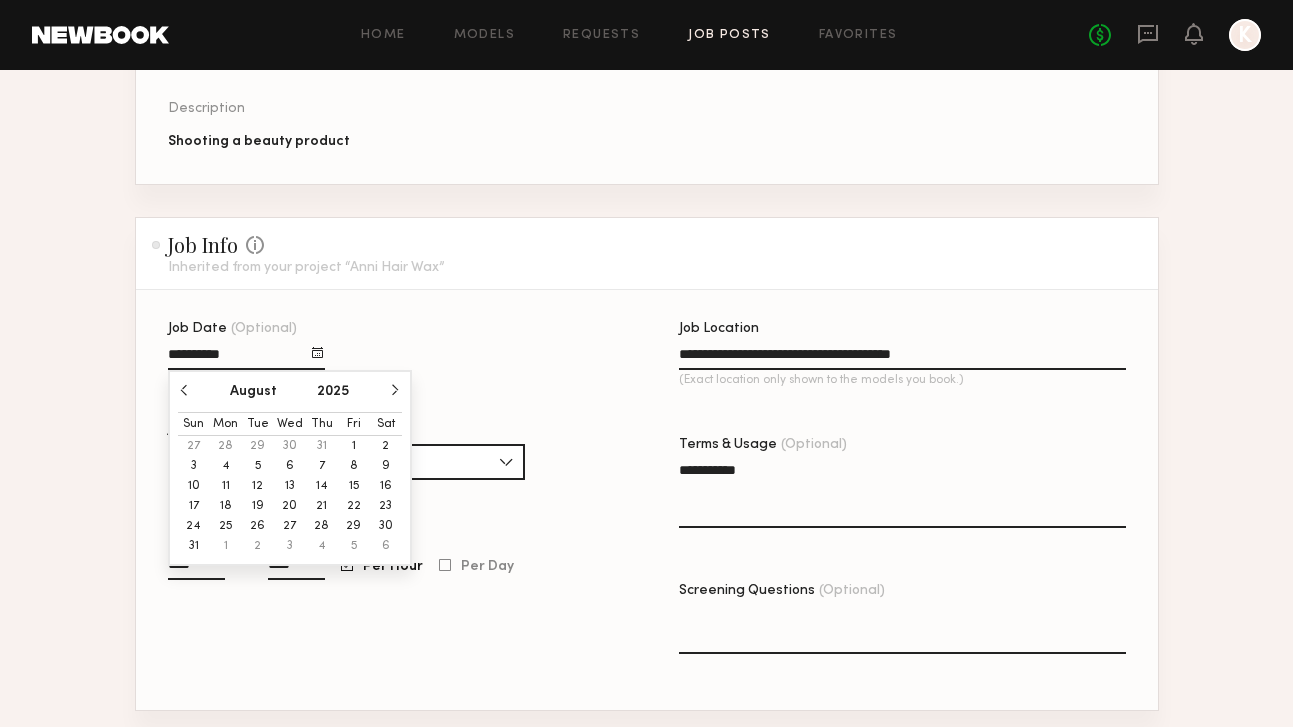 click on "August" 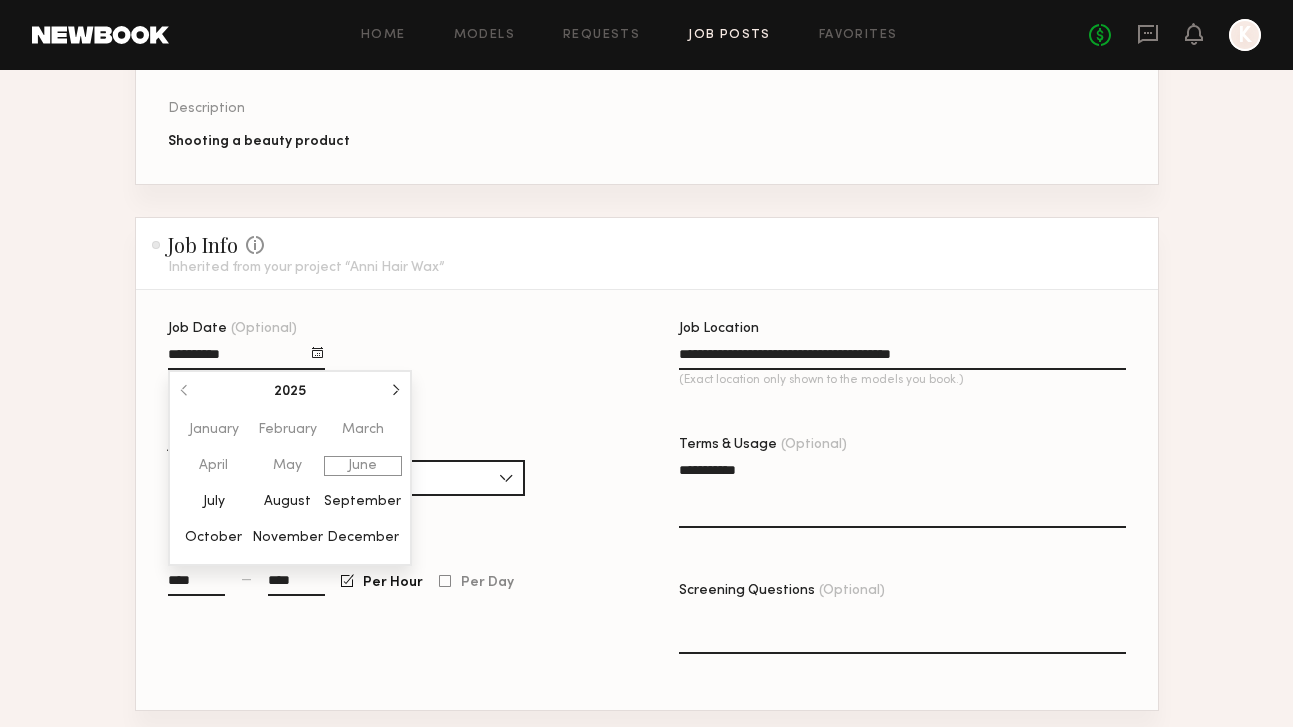 click on "August" 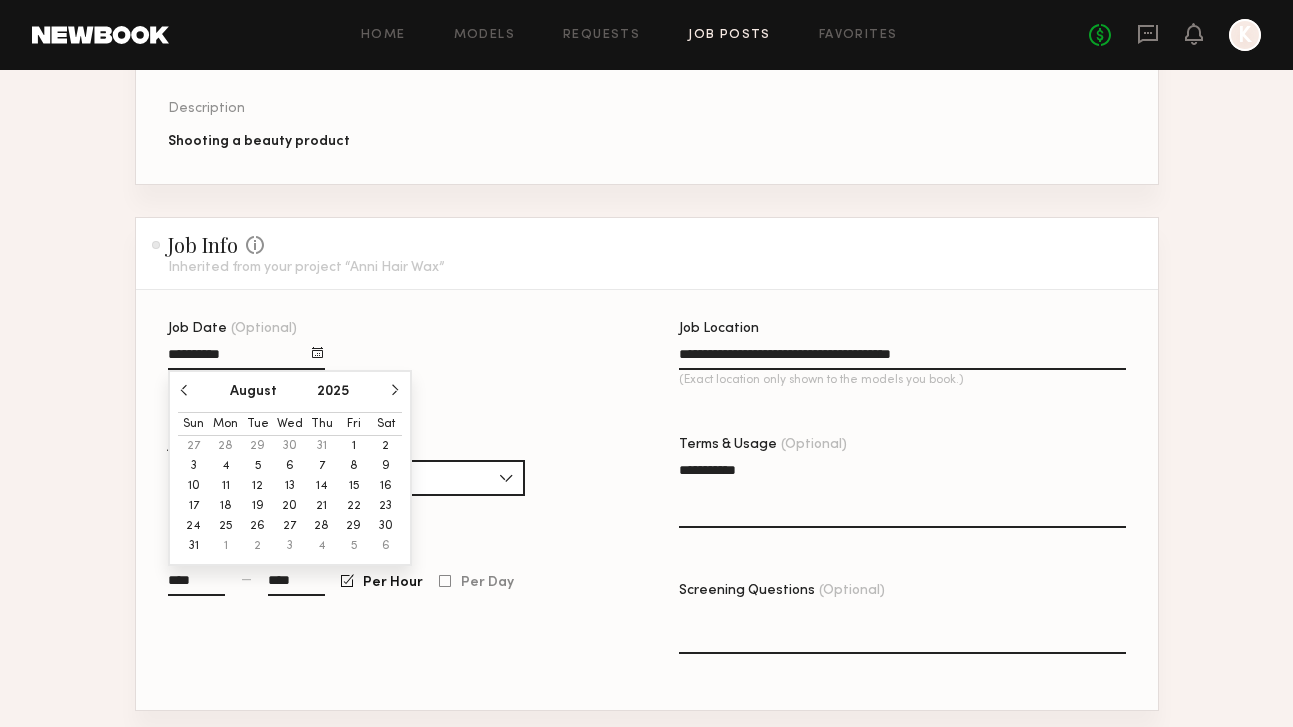 click on "**********" 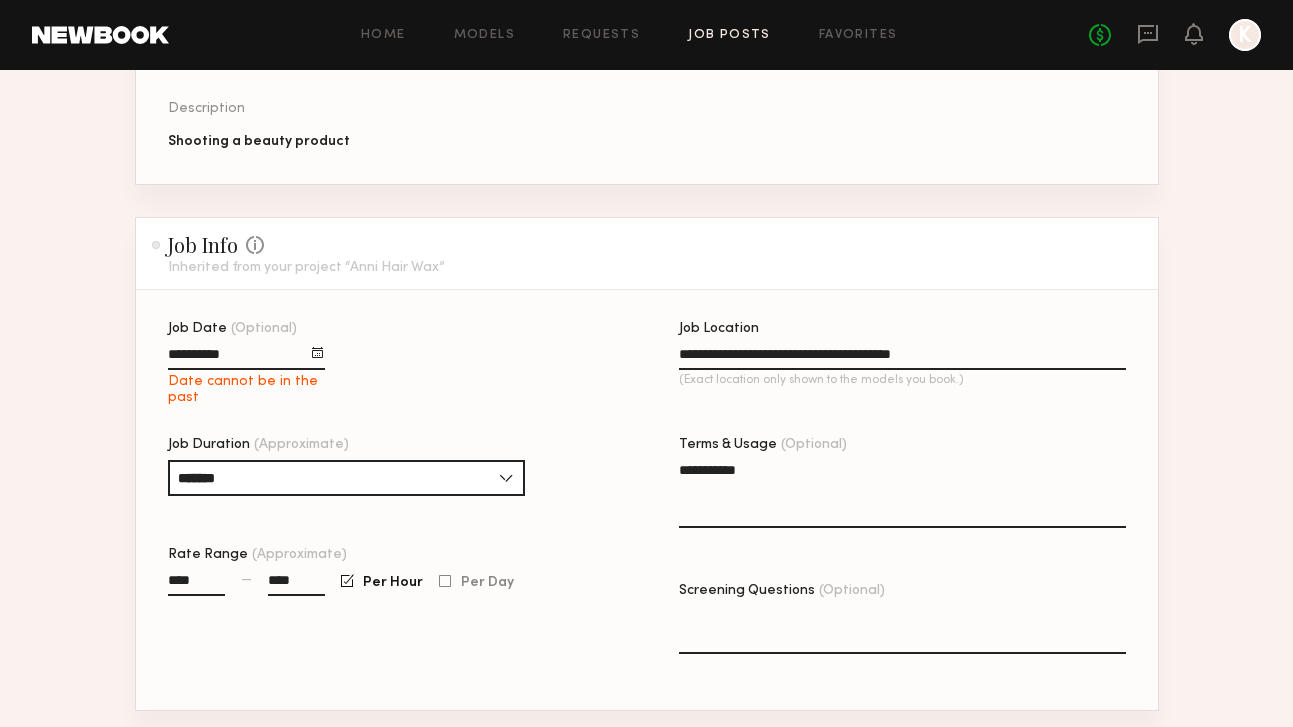 click 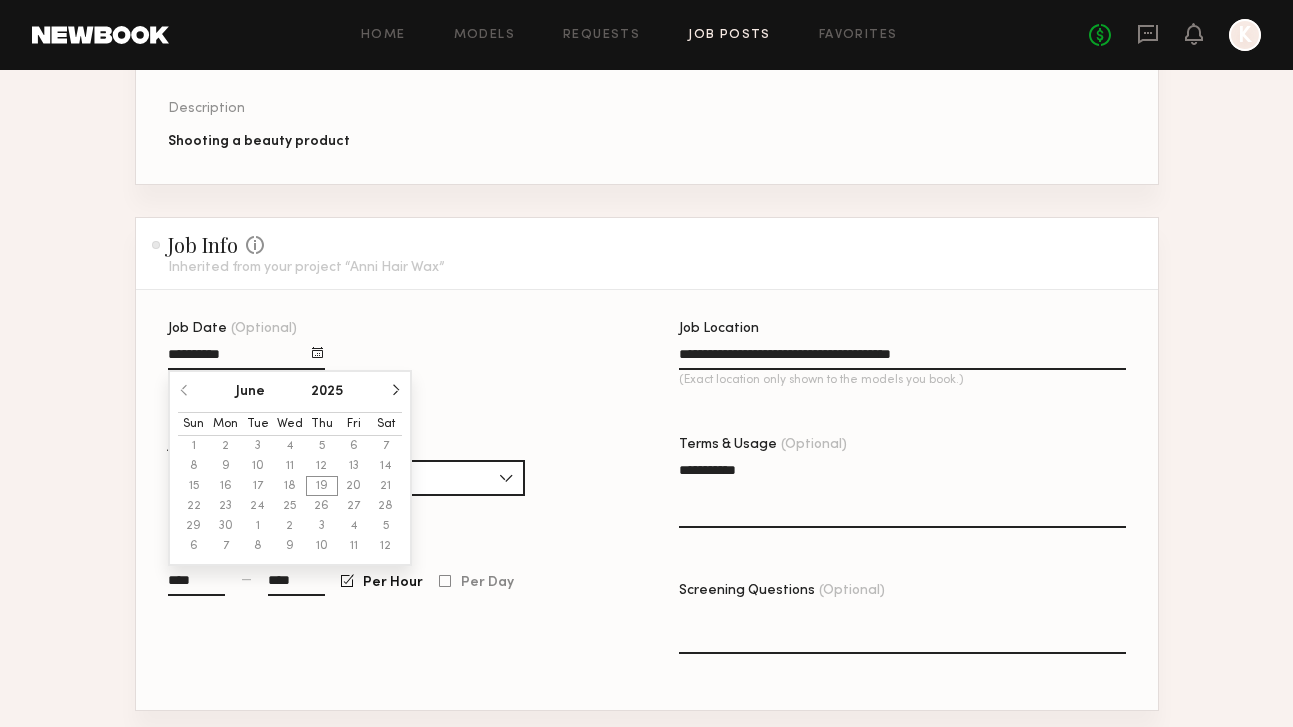 click 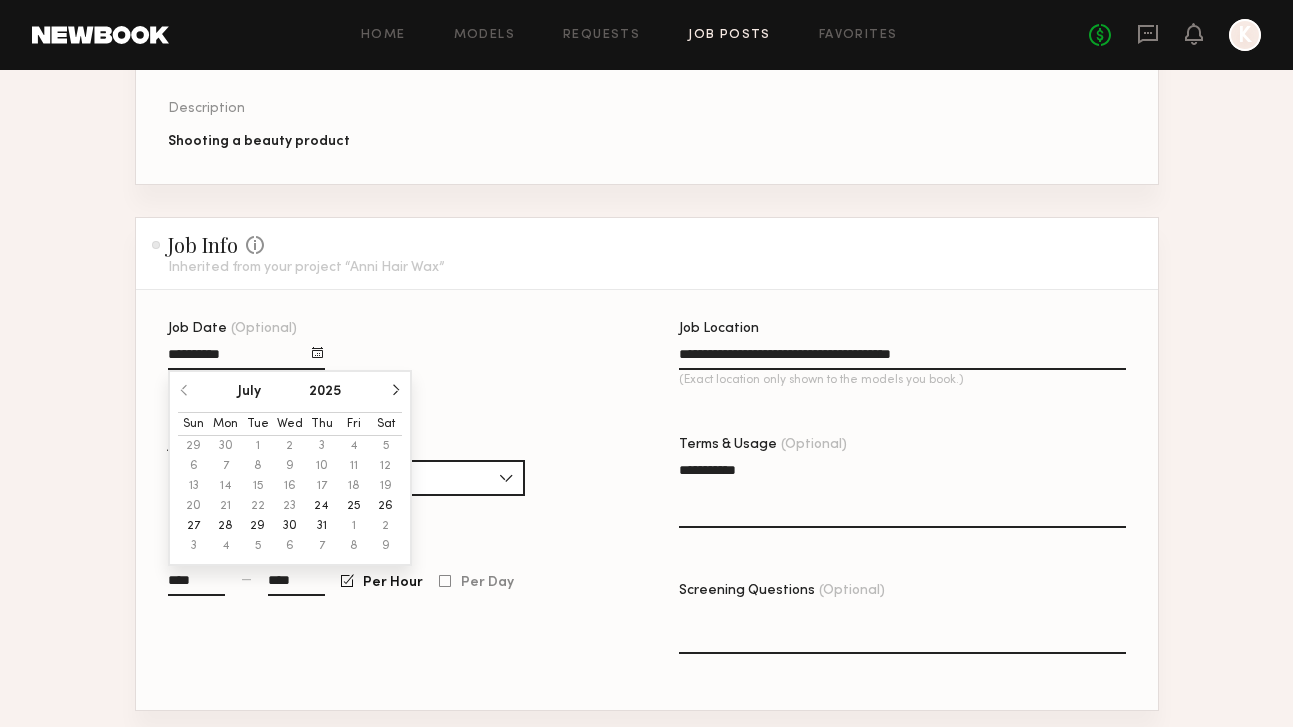 click 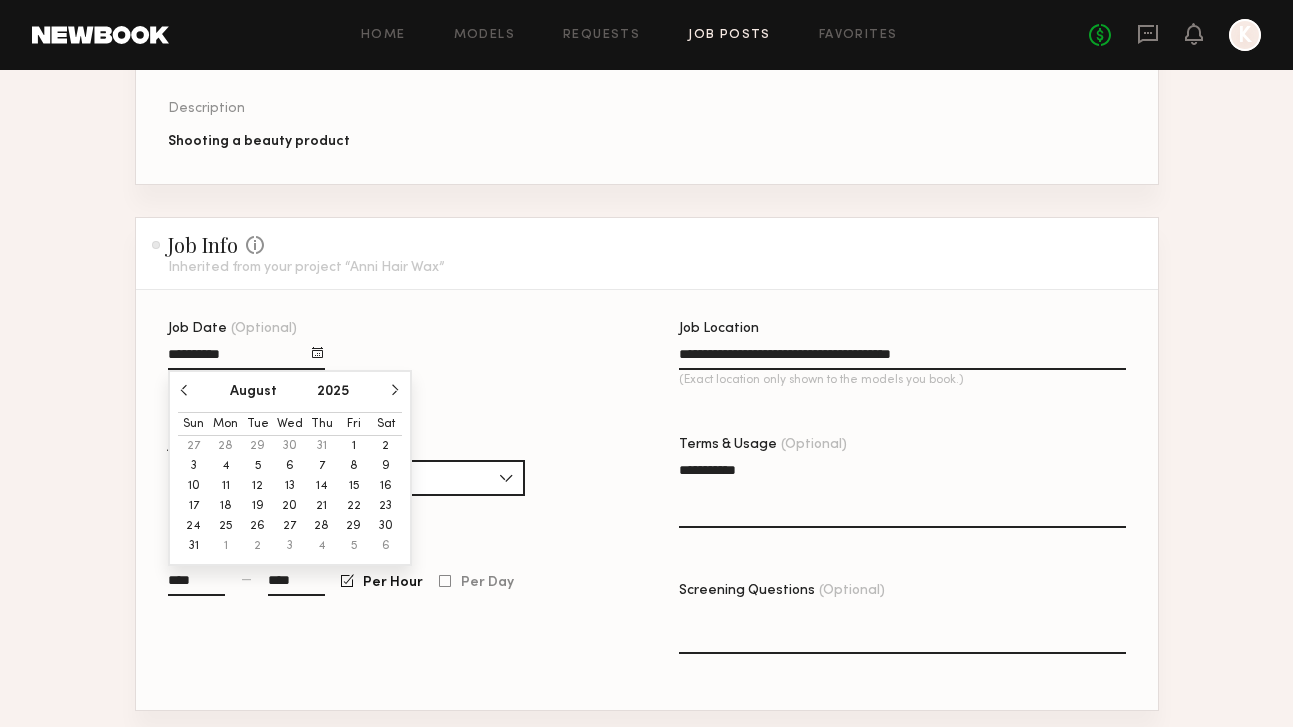 click on "August" 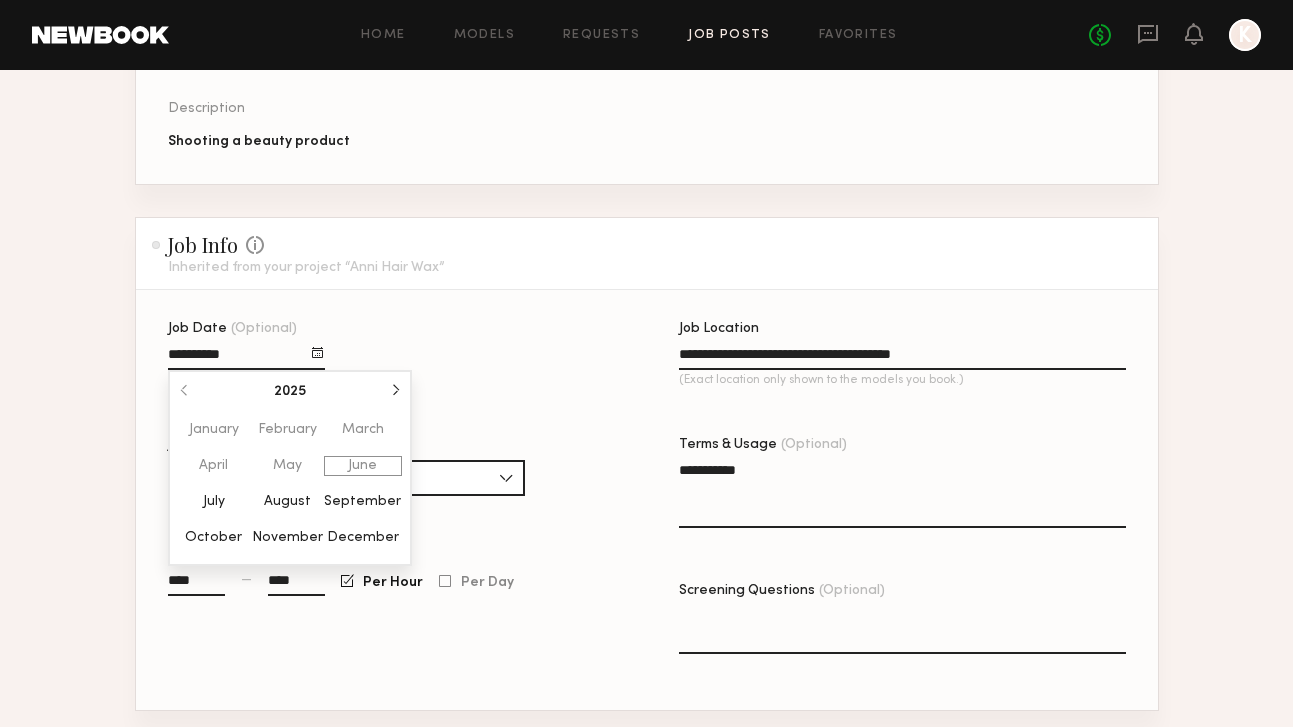 click on "August" 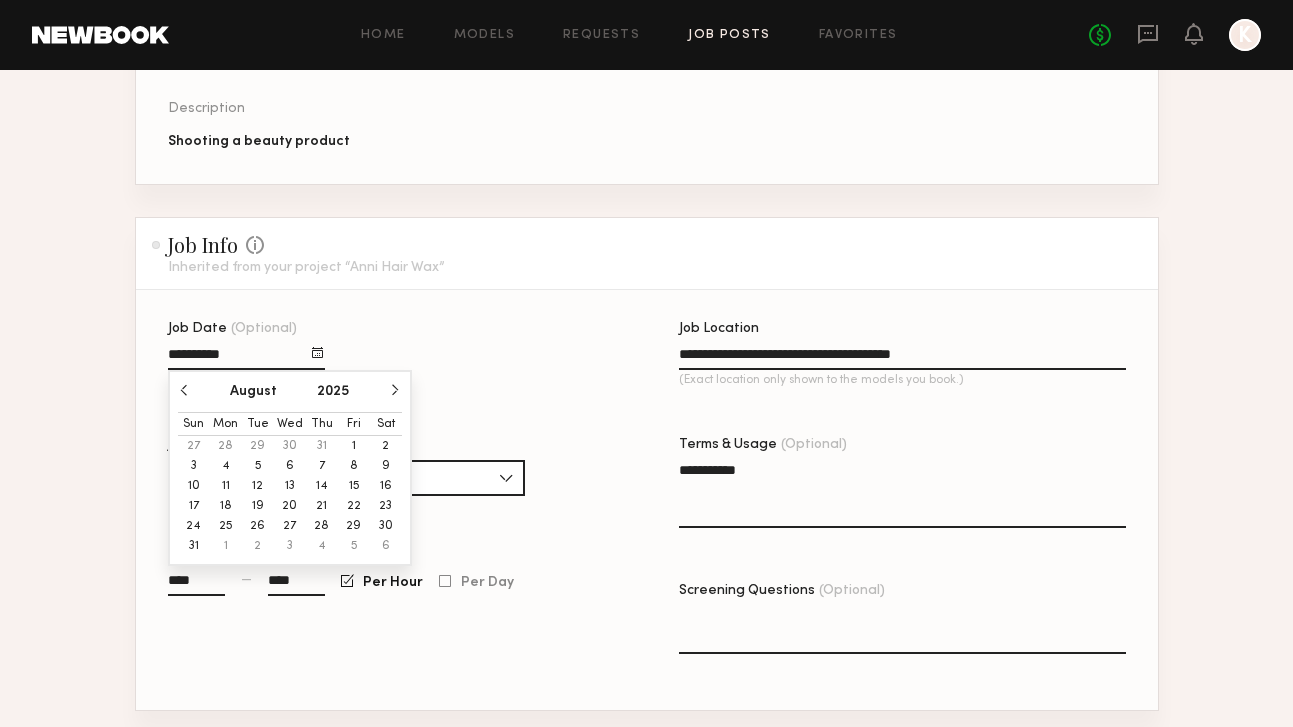click on "14" 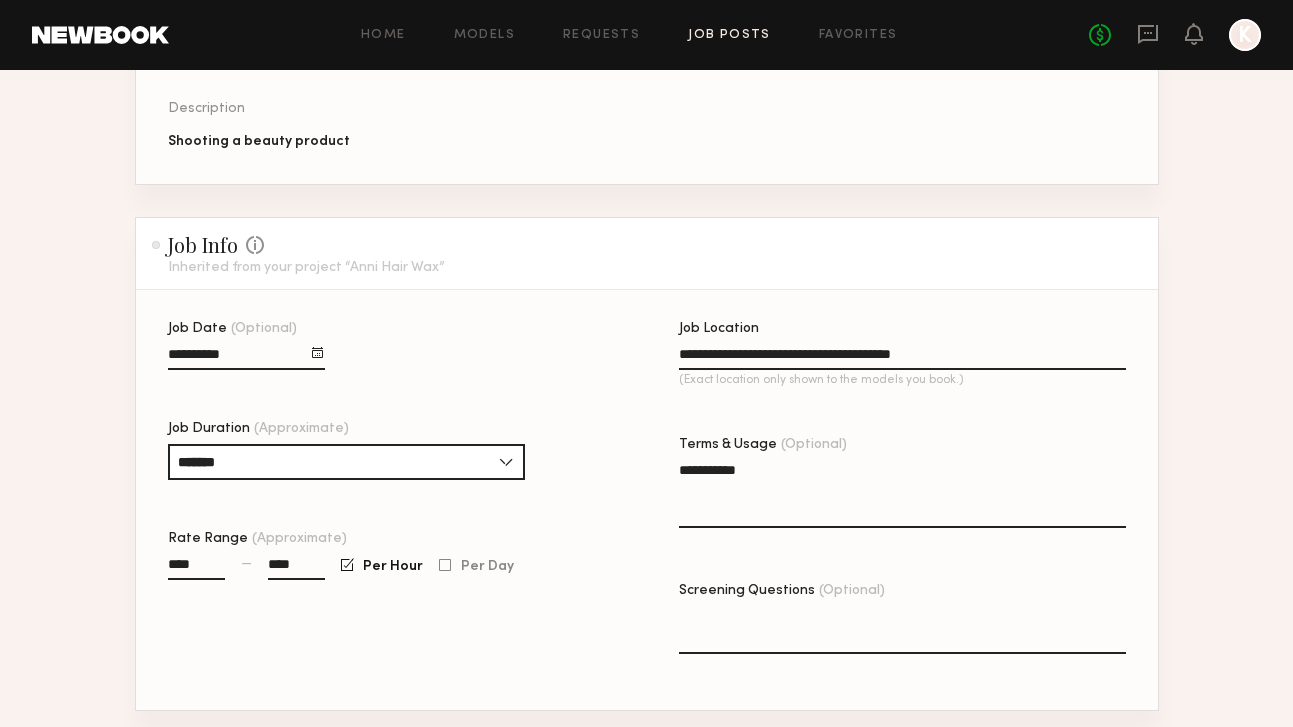 click on "**********" 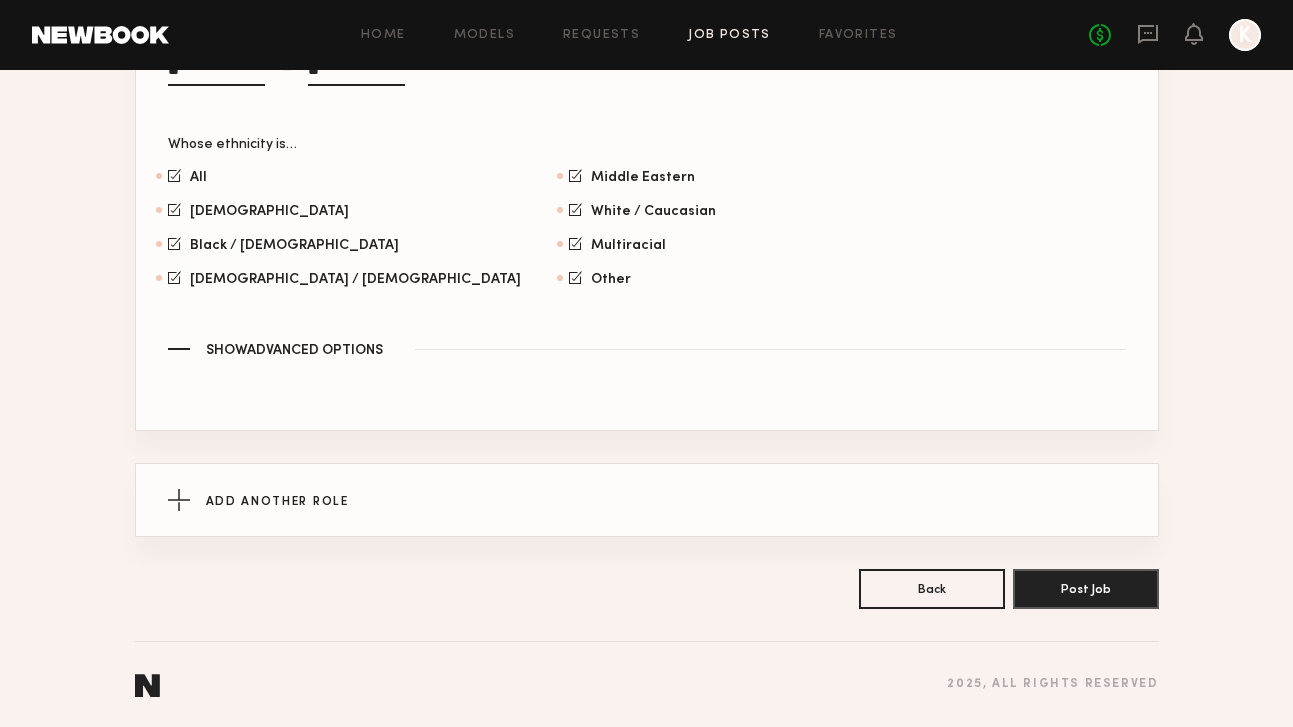 scroll, scrollTop: 2140, scrollLeft: 0, axis: vertical 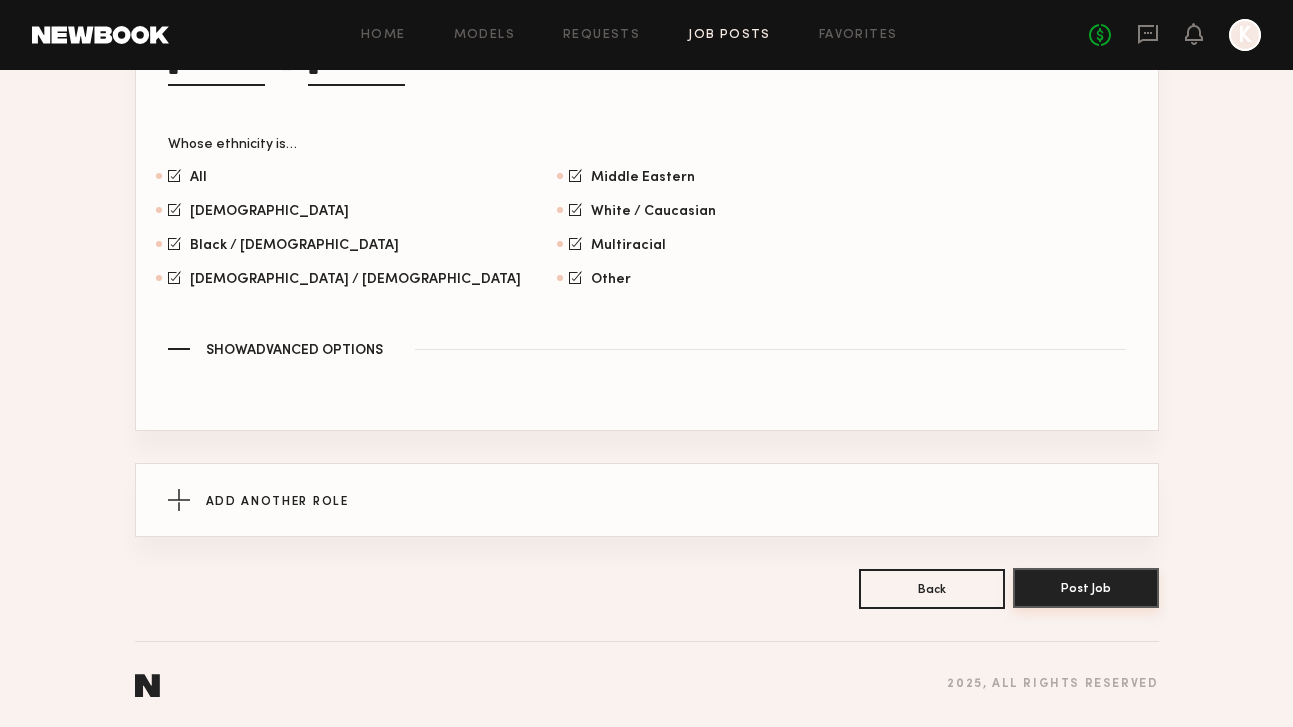 click on "Post Job" 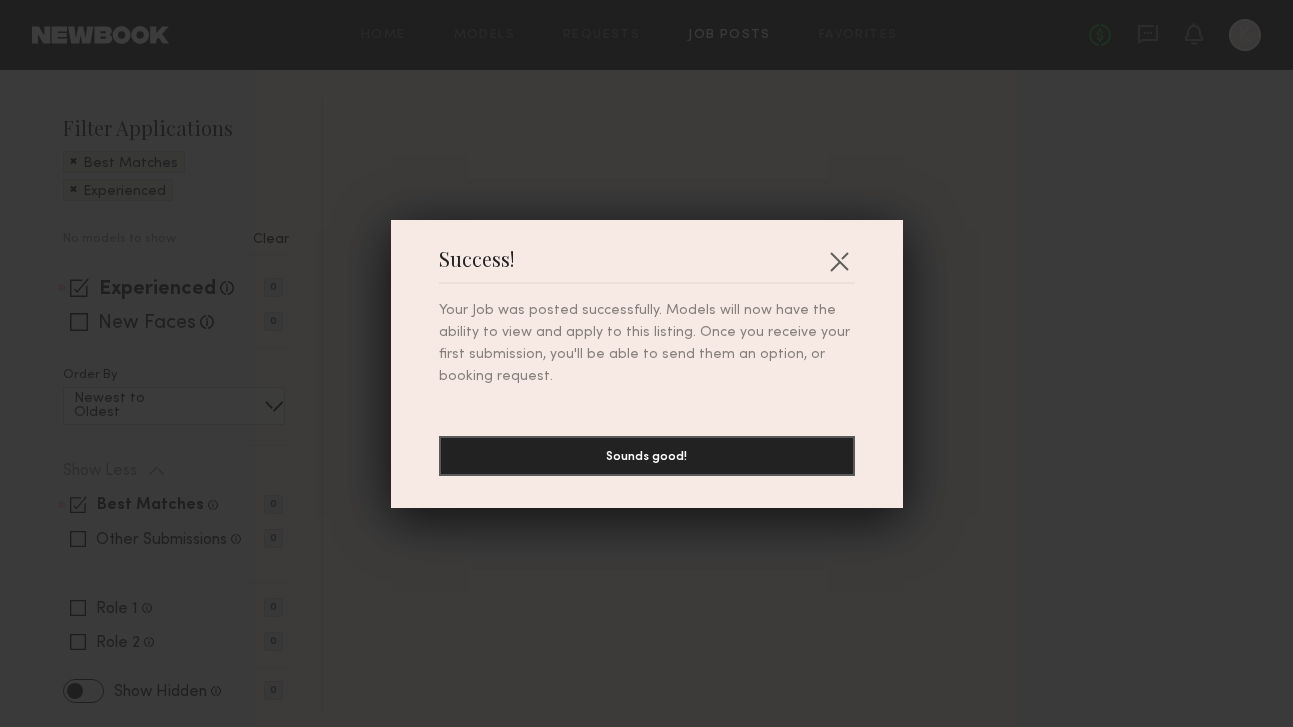 scroll, scrollTop: 0, scrollLeft: 0, axis: both 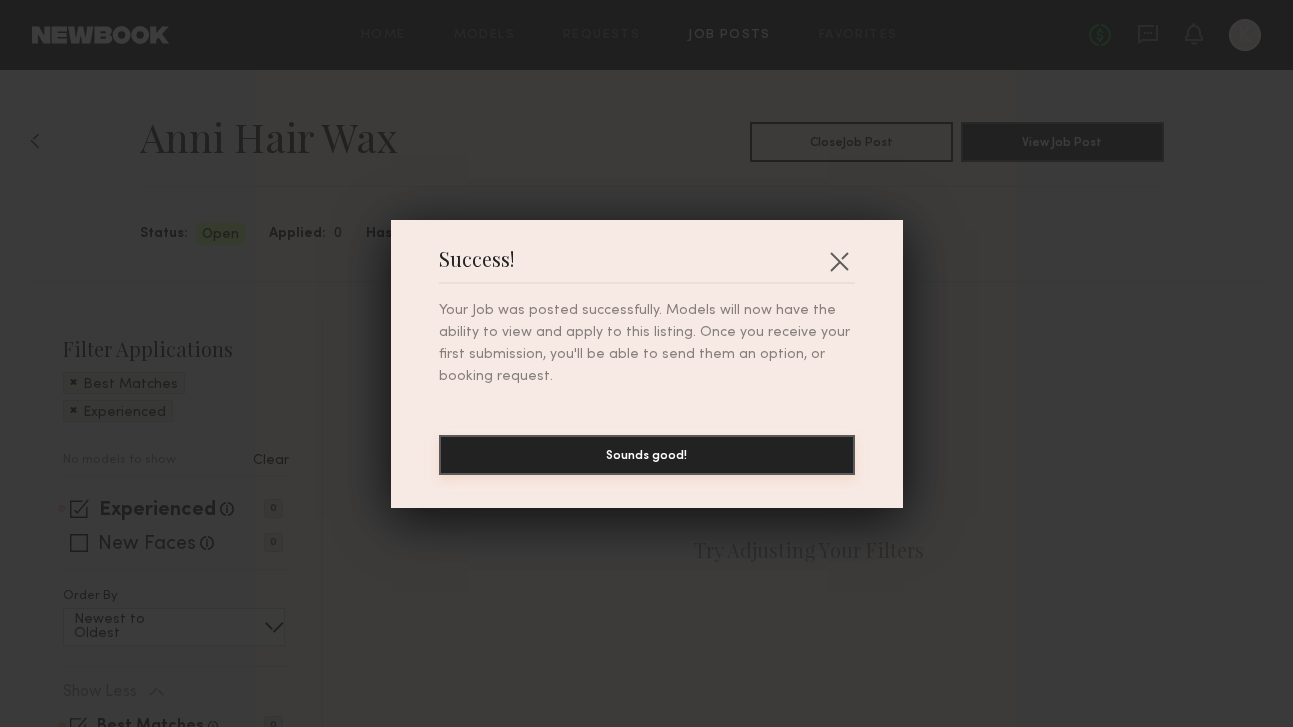 click on "Sounds good!" at bounding box center (647, 455) 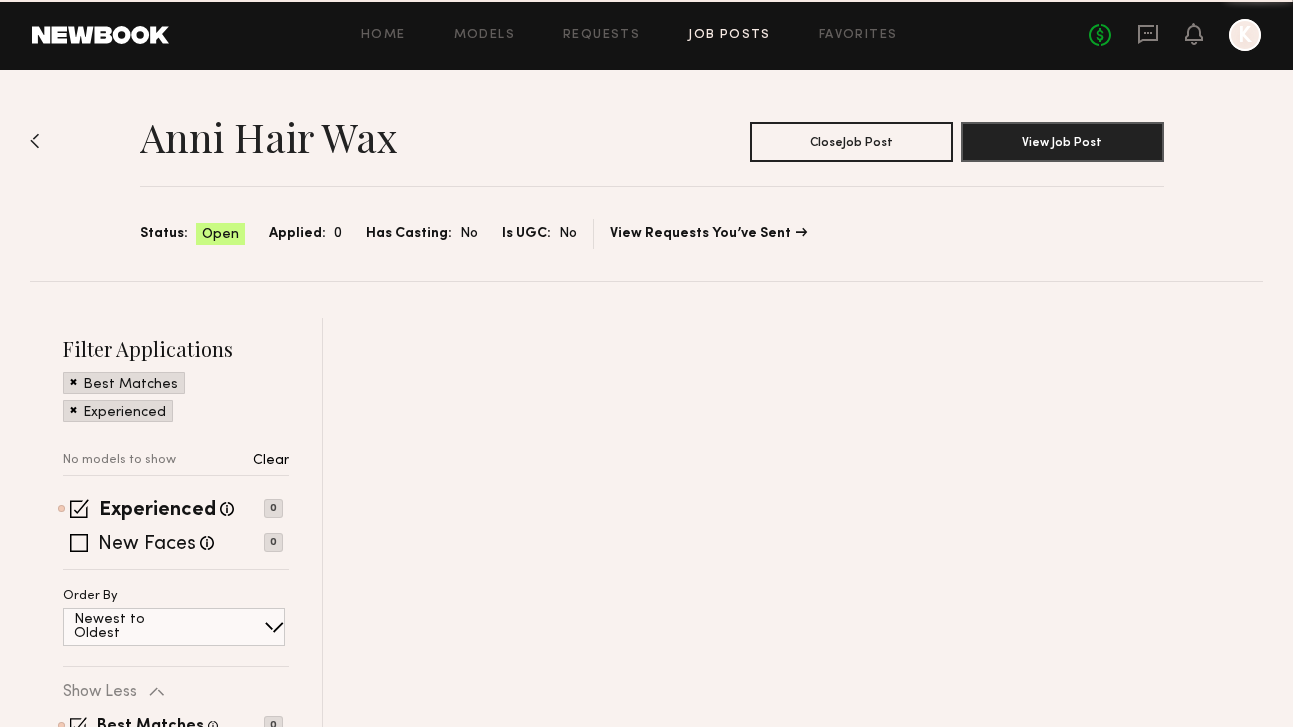 scroll, scrollTop: 0, scrollLeft: 0, axis: both 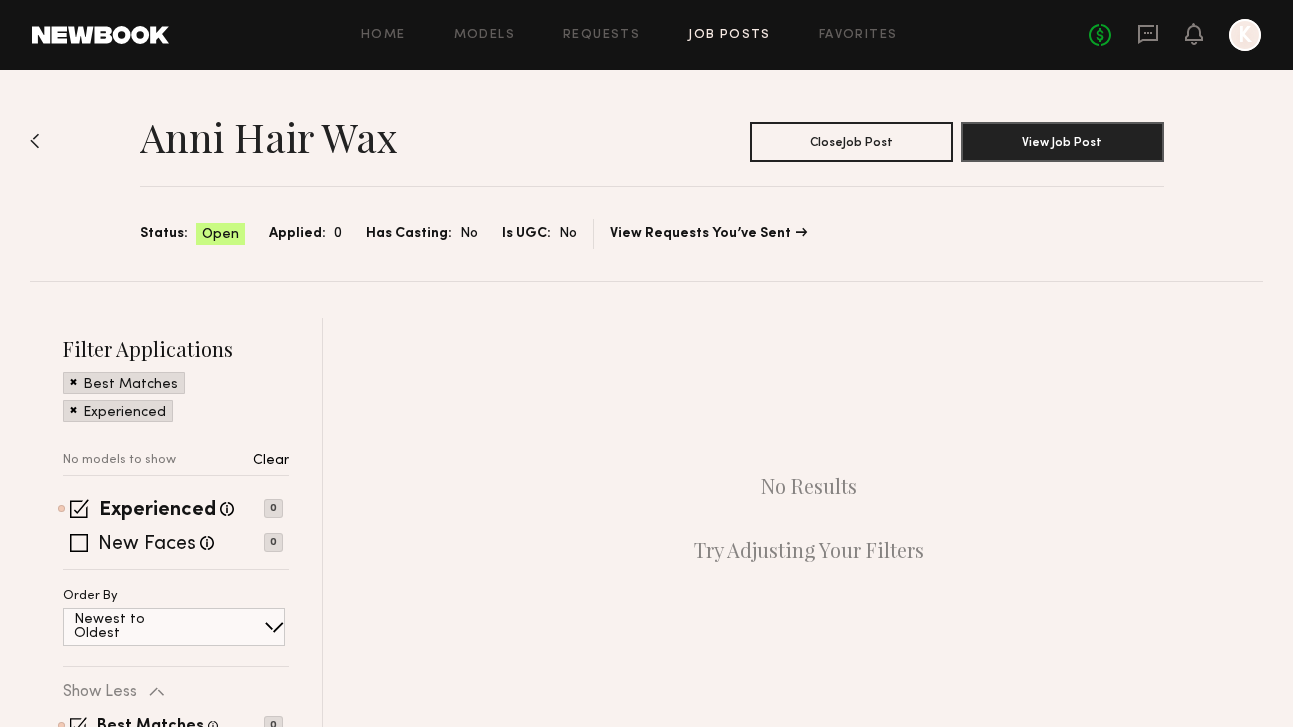click on "Home Models Requests Job Posts Favorites Sign Out" 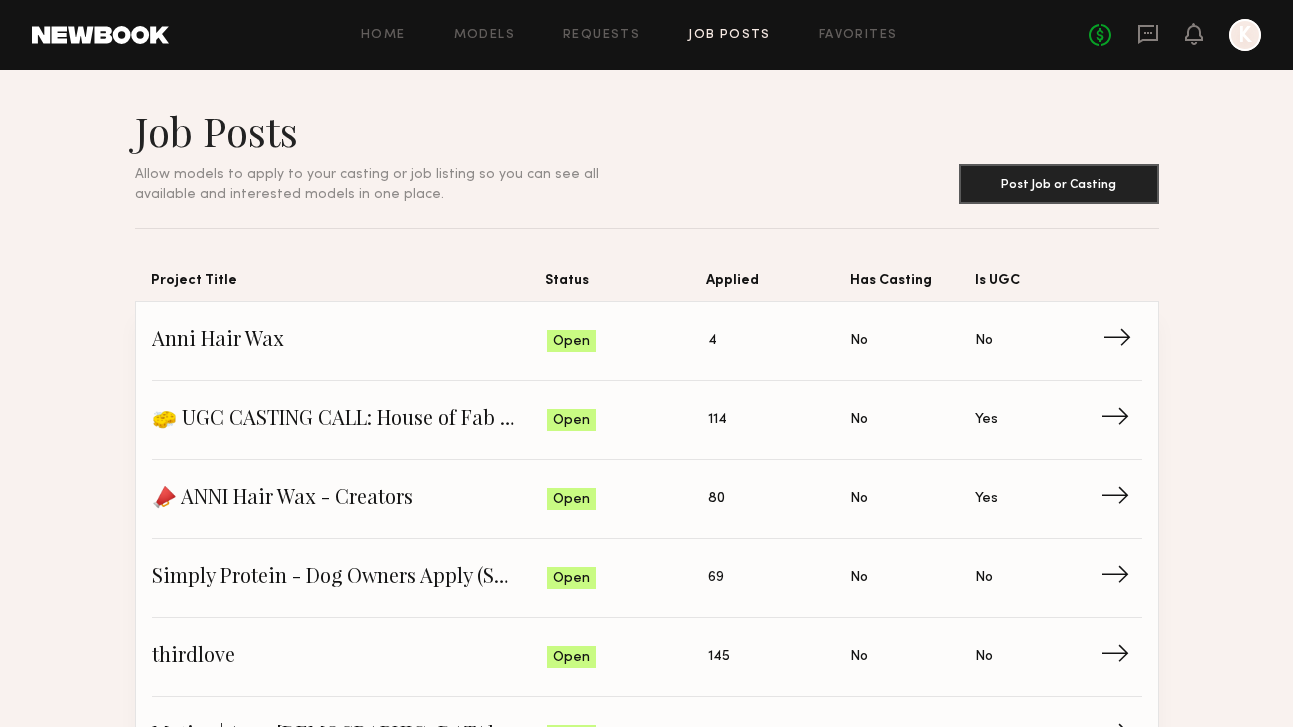 click on "Anni Hair Wax" 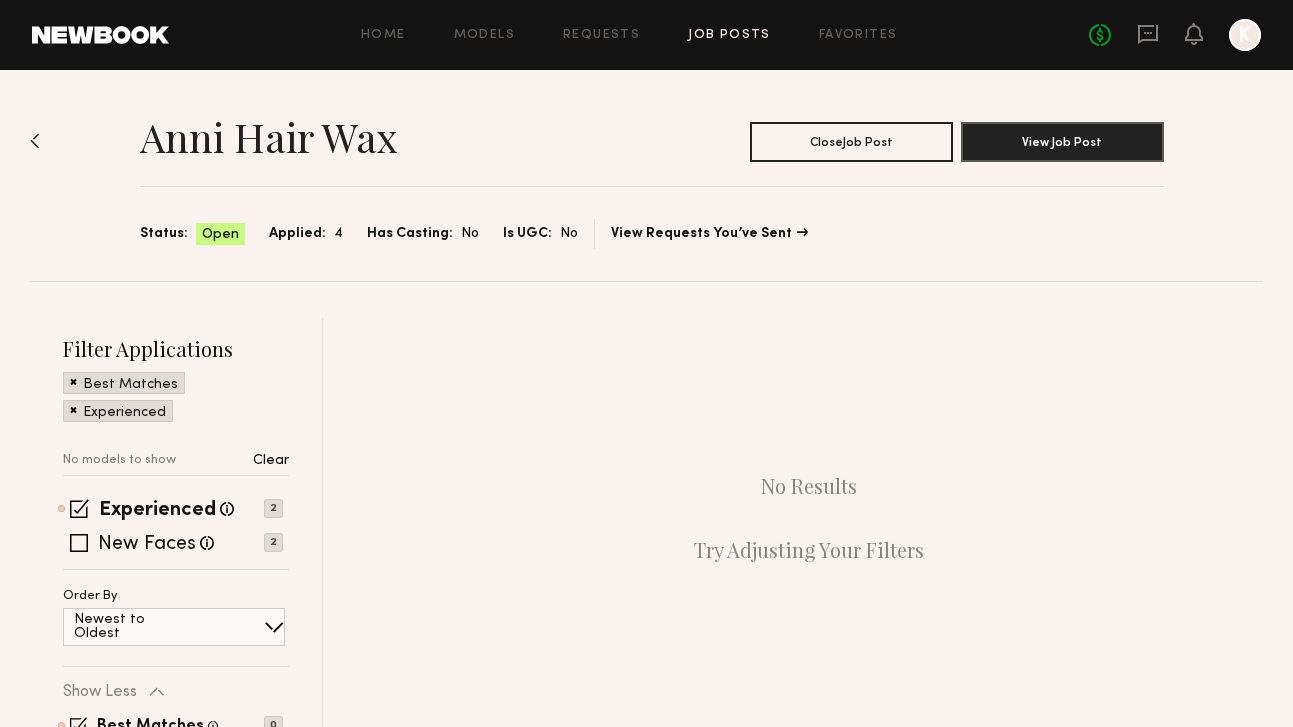scroll, scrollTop: 0, scrollLeft: 0, axis: both 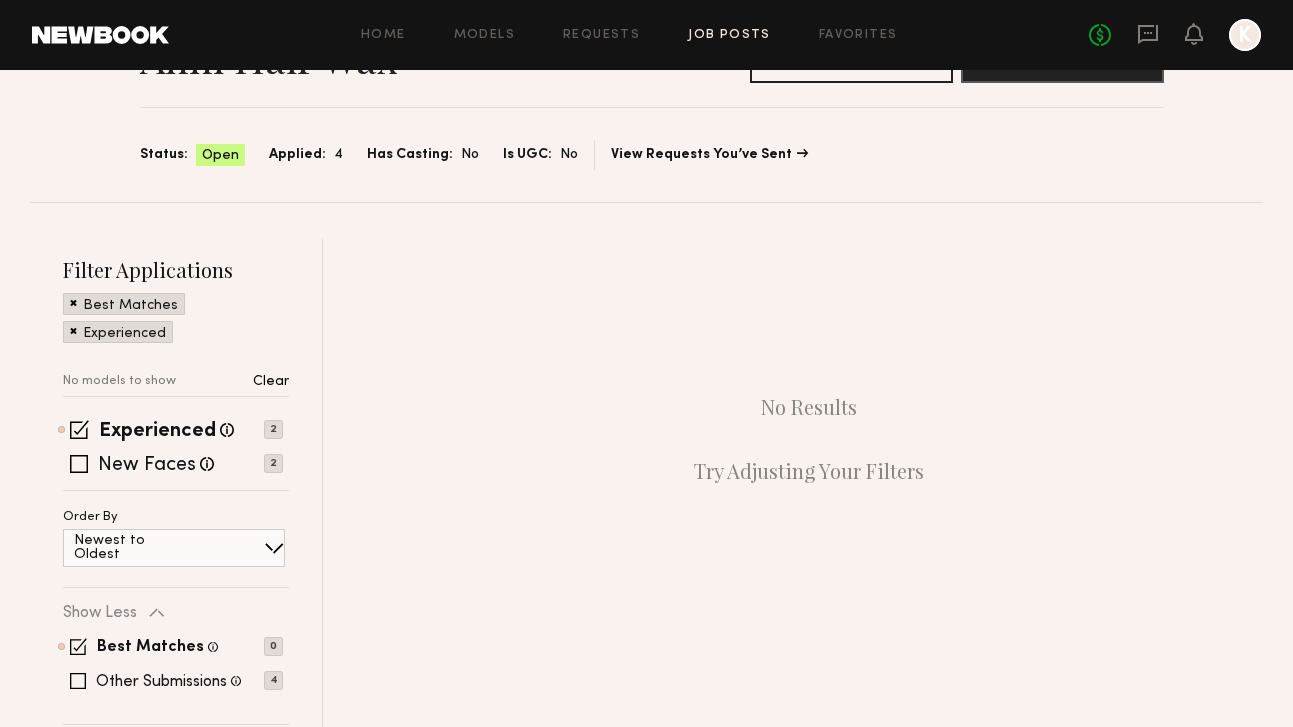click 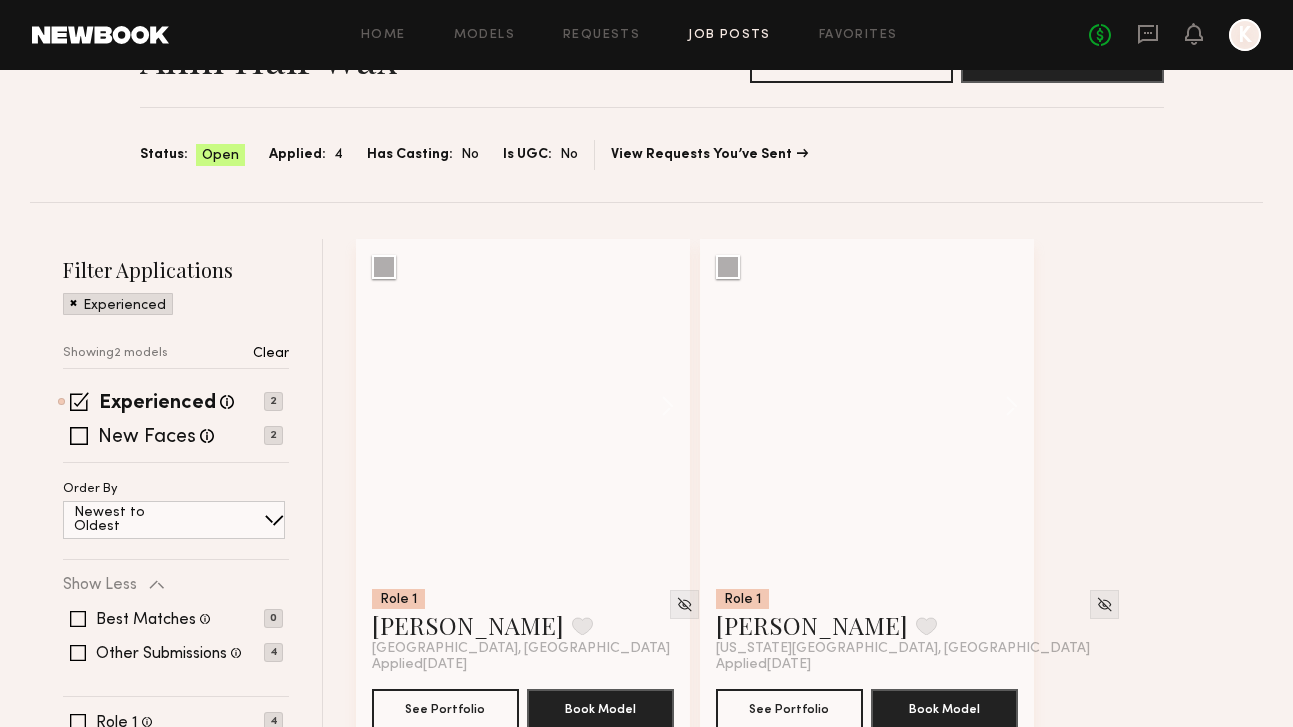 click 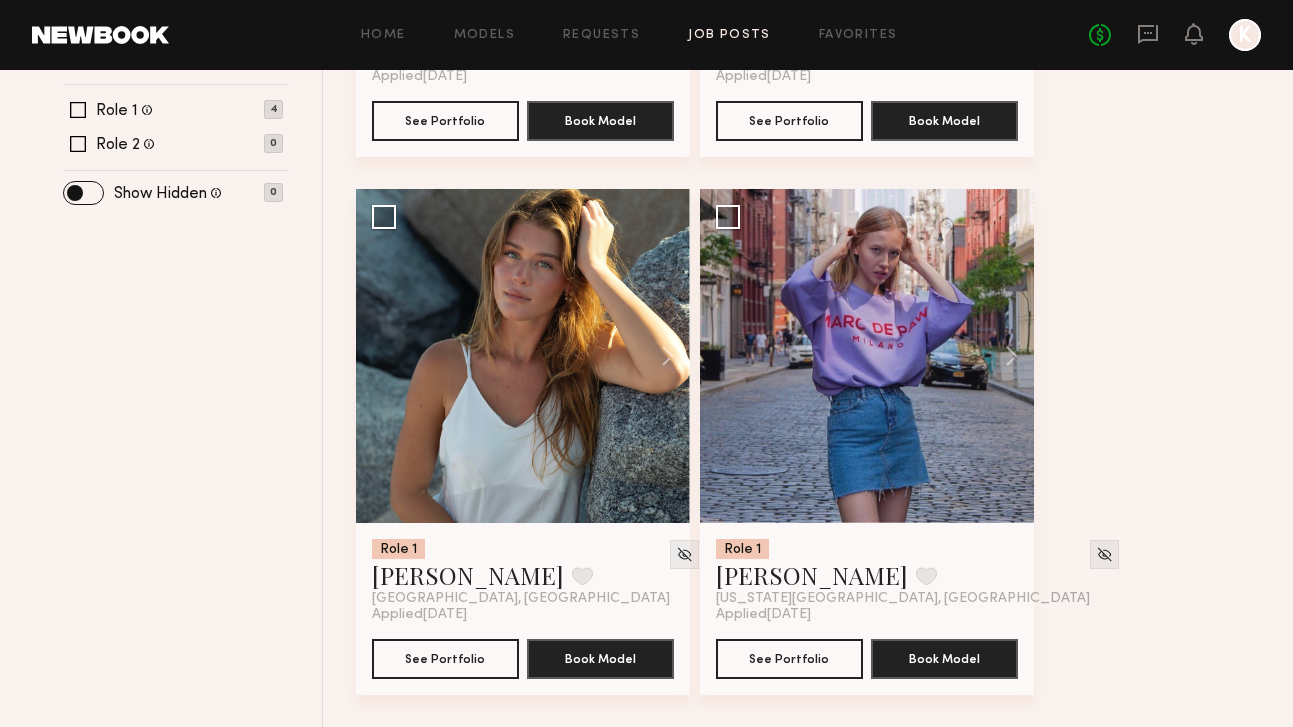 scroll, scrollTop: 667, scrollLeft: 0, axis: vertical 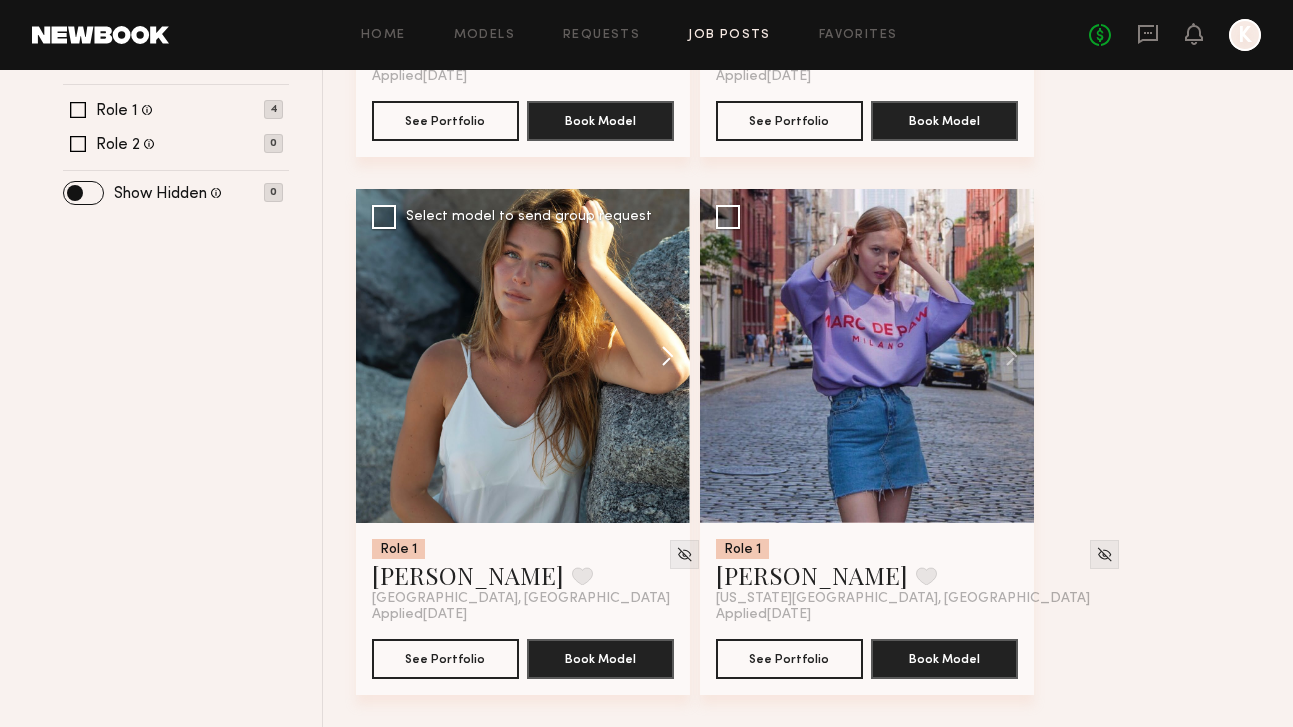 click 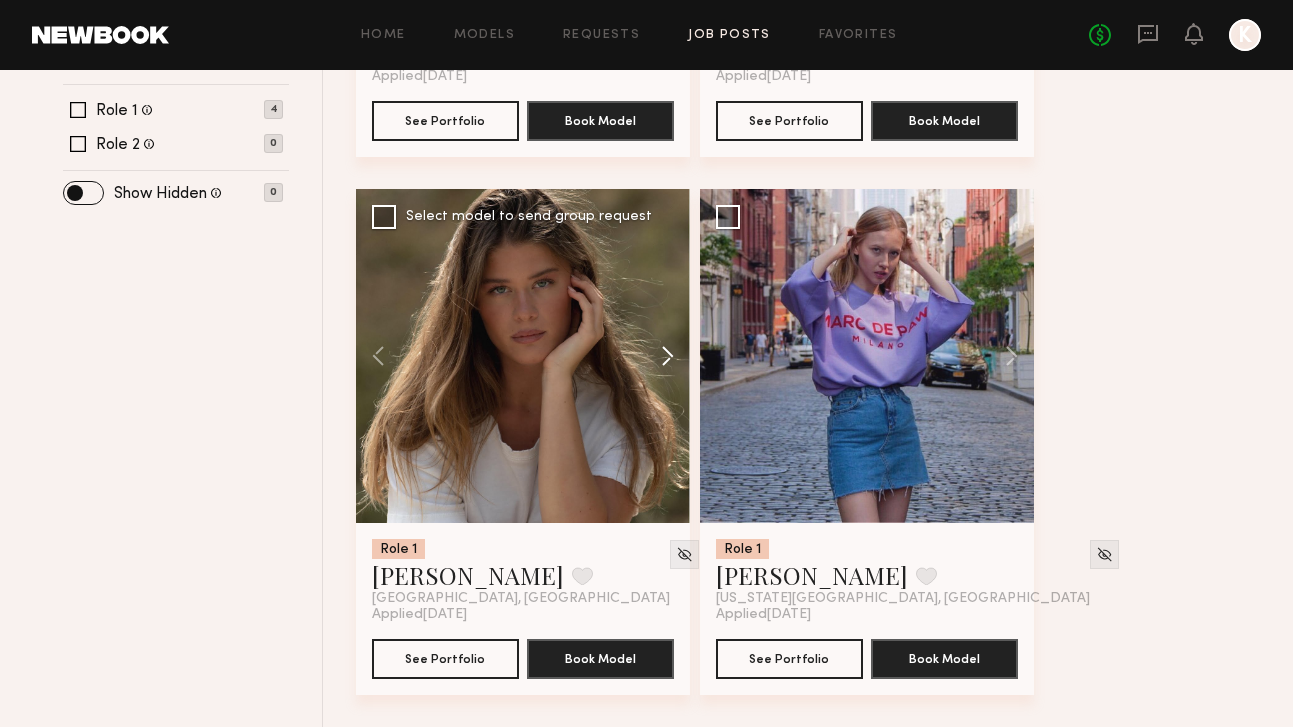click 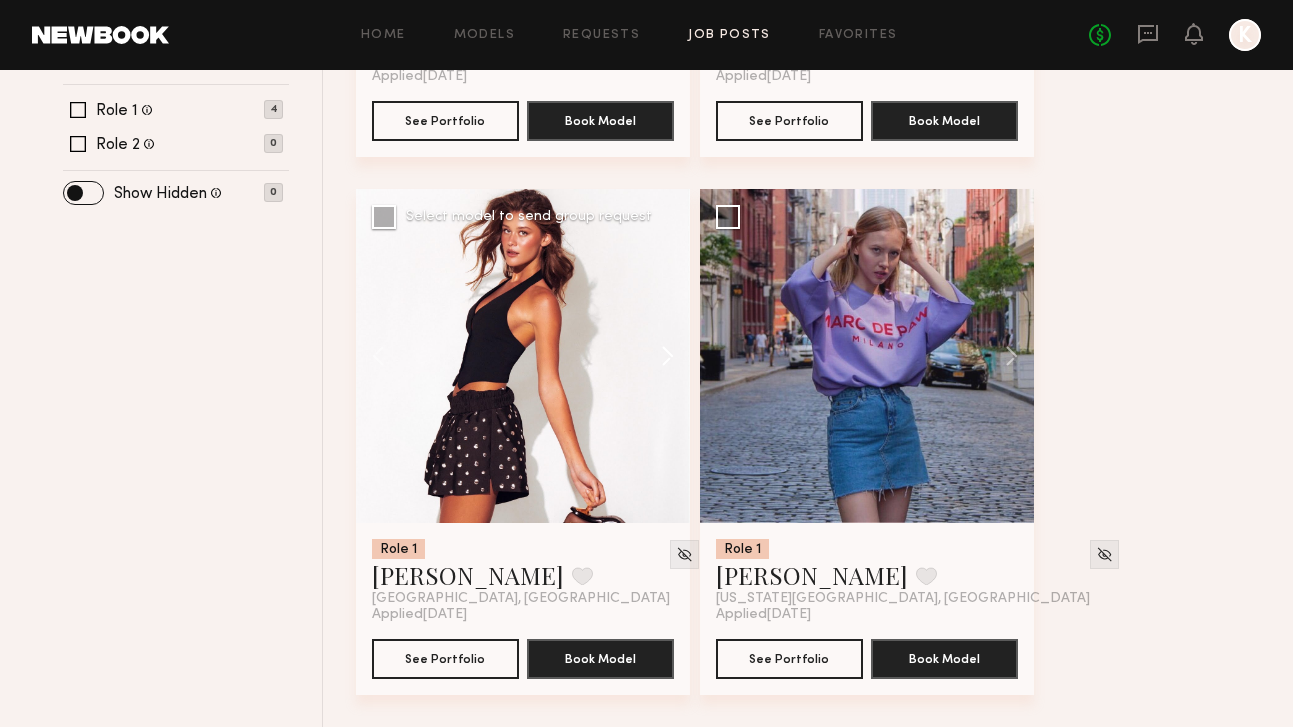 click 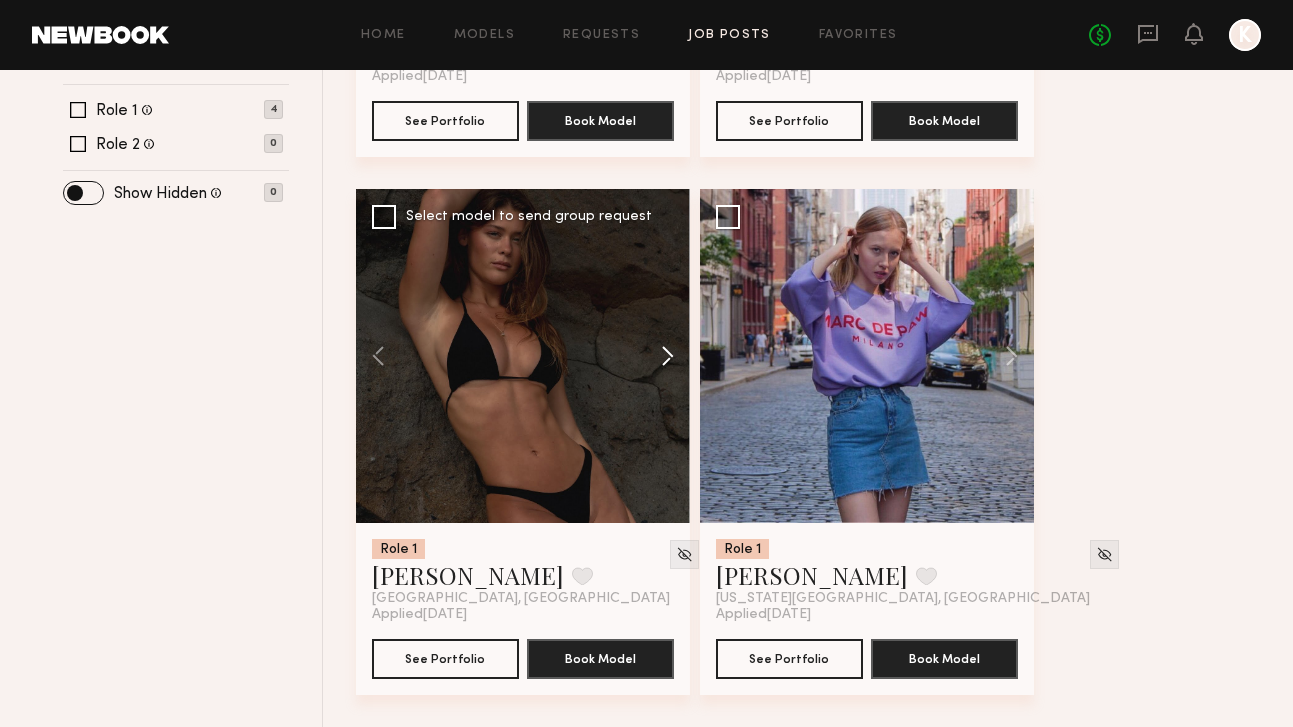 click 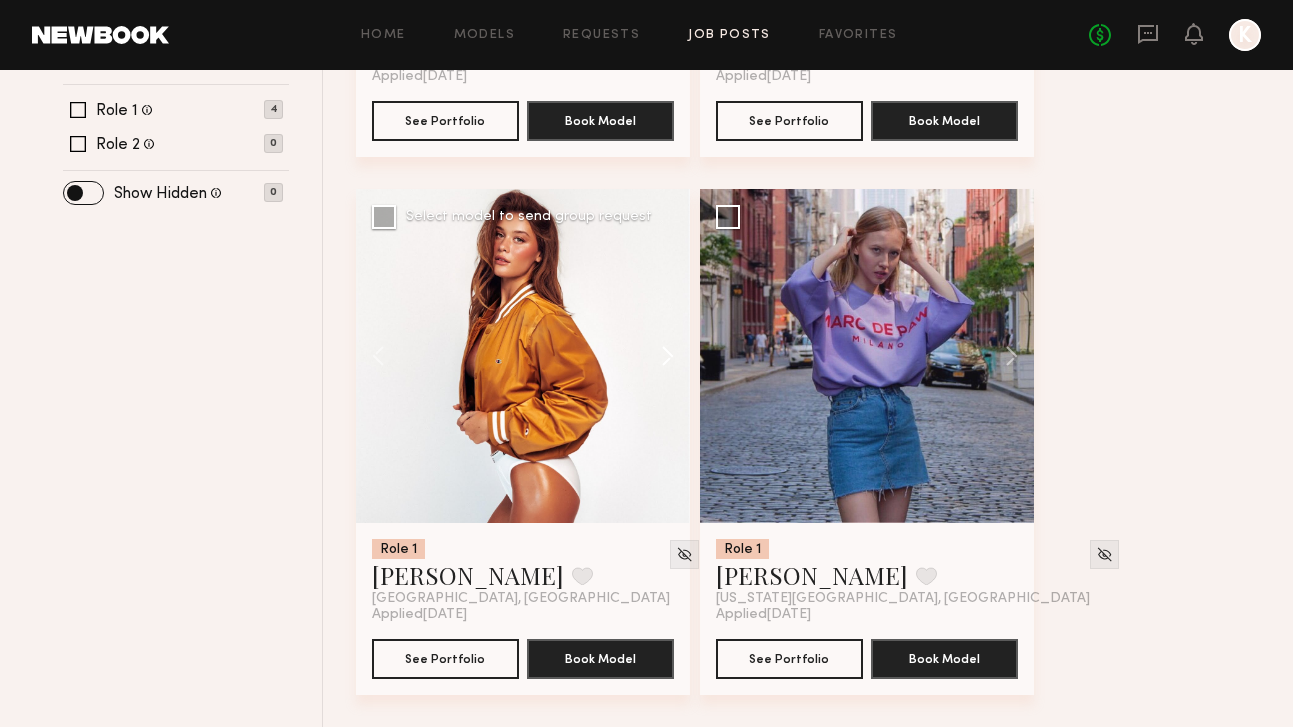 click 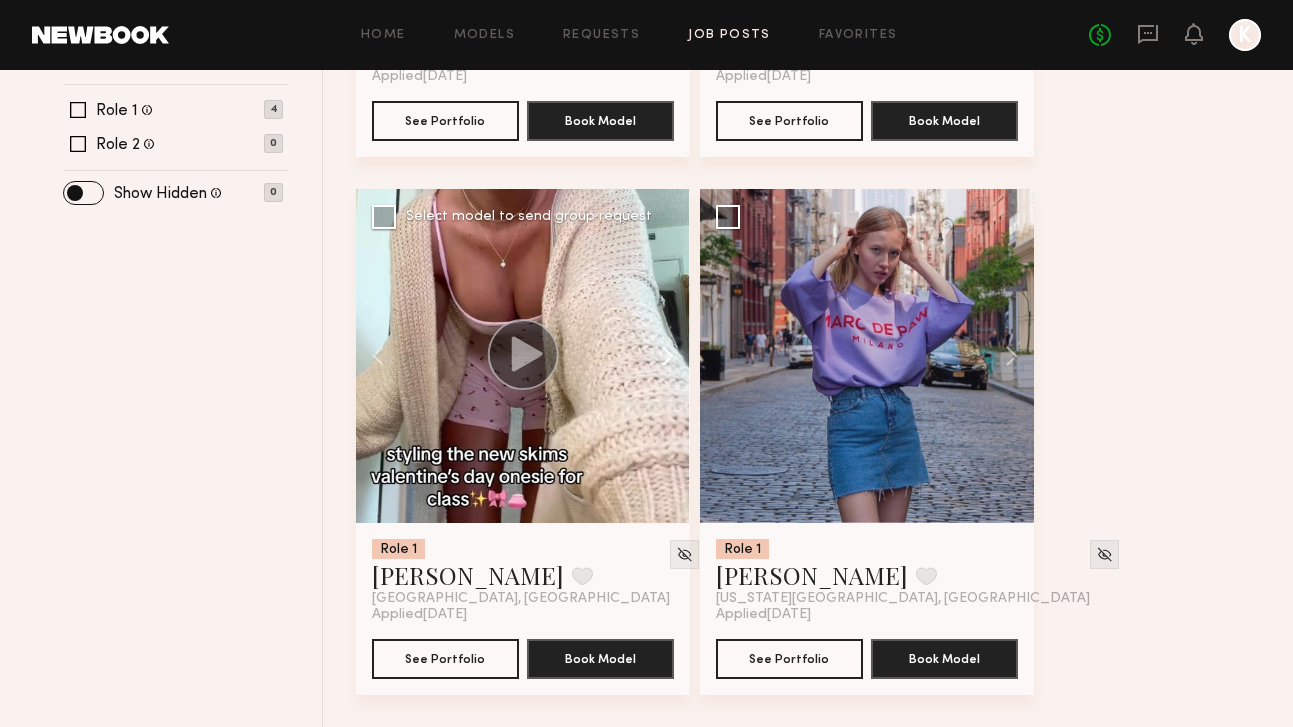 click 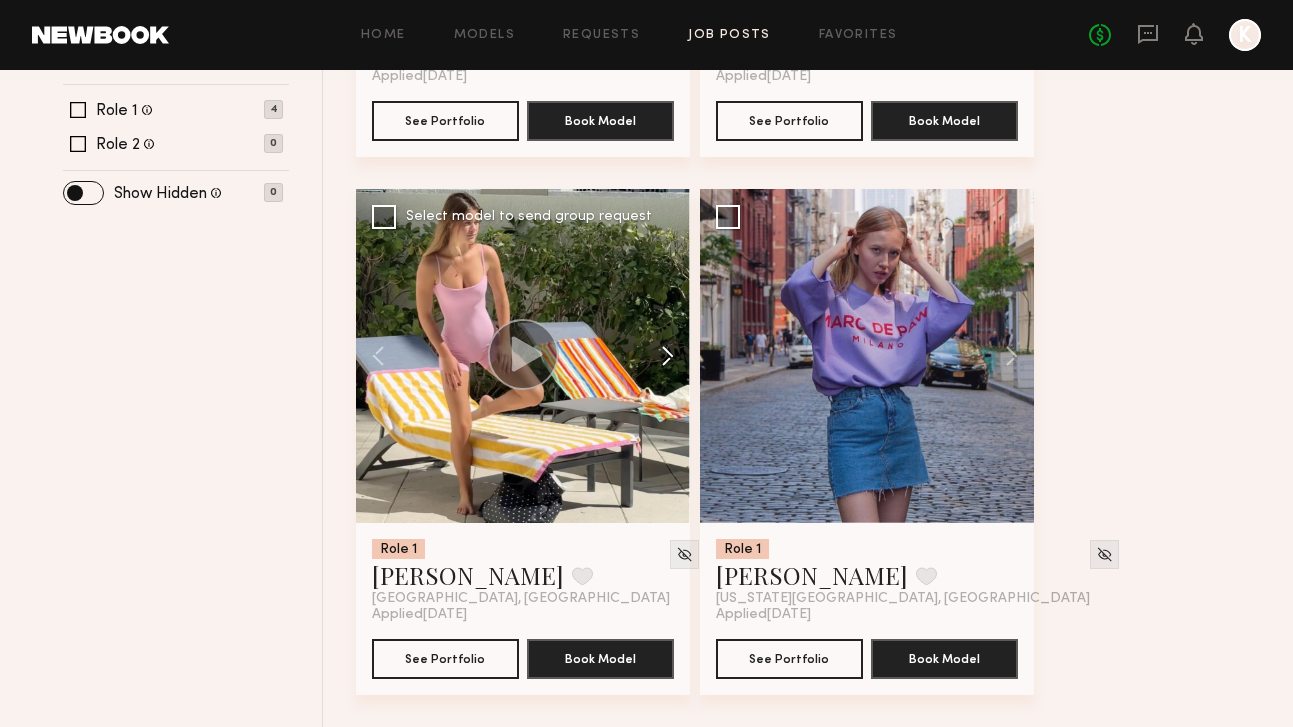 click 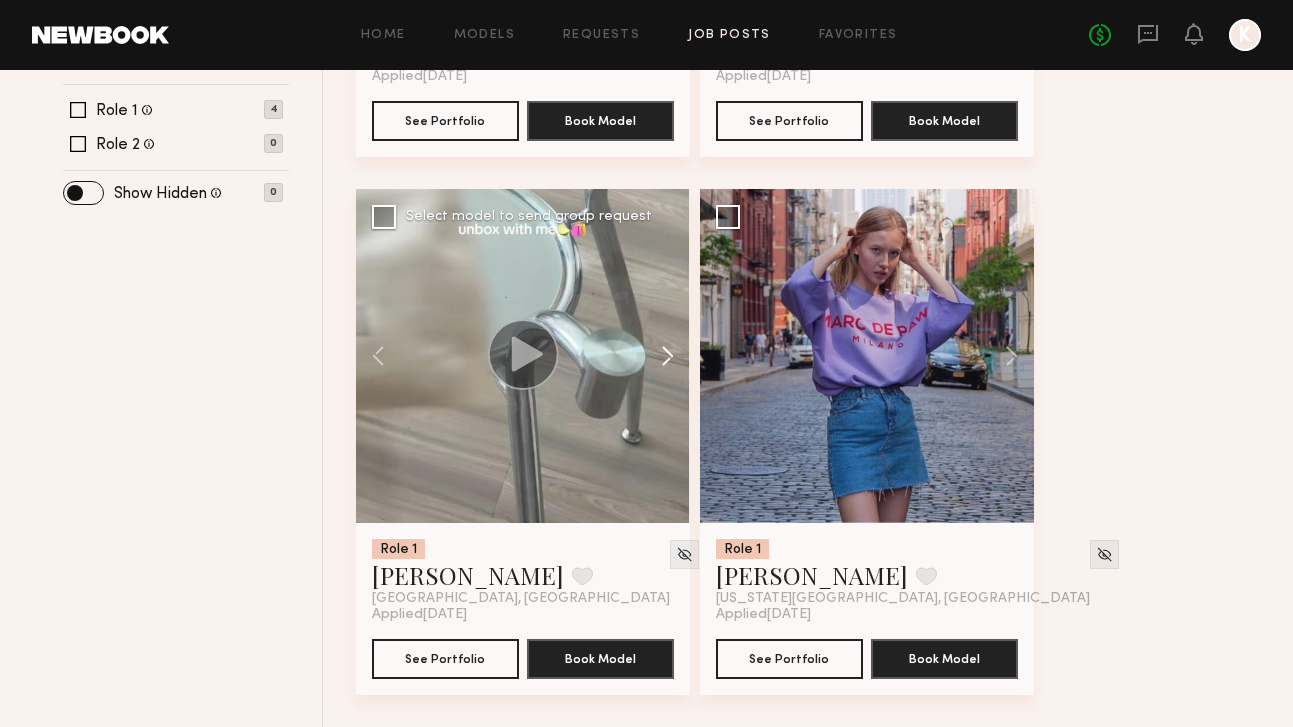 click 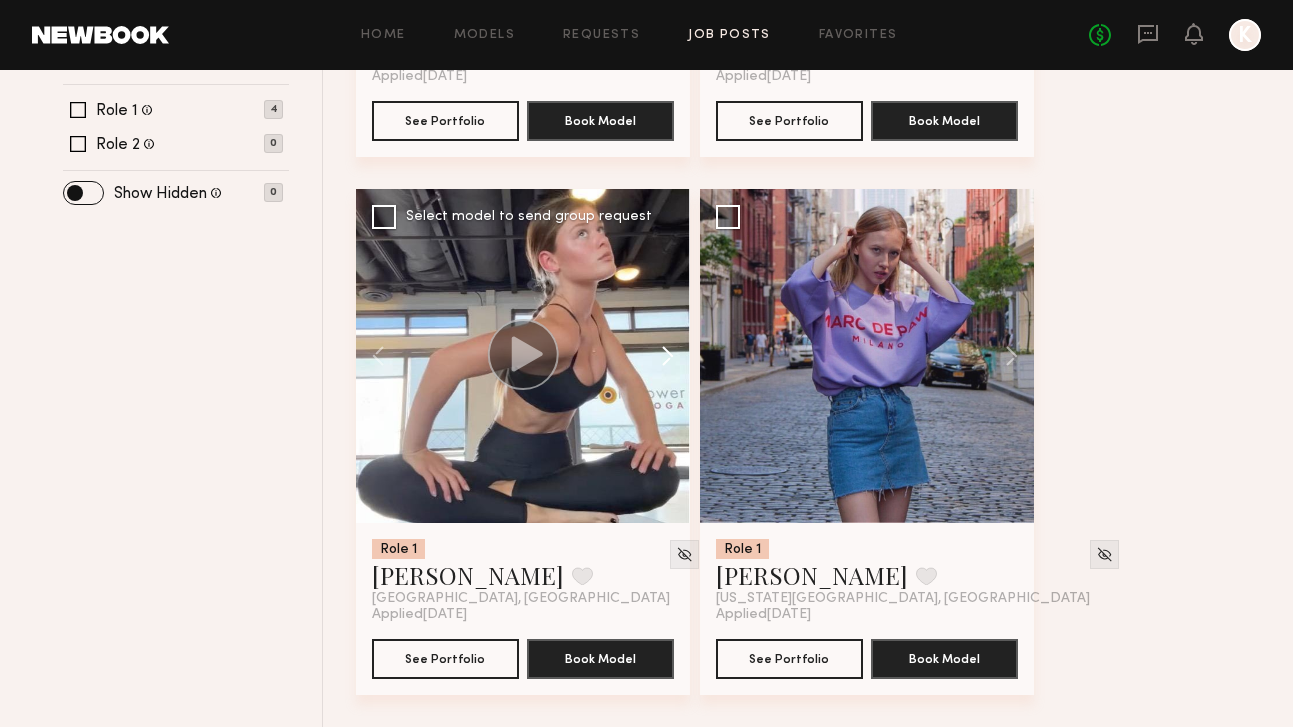 click 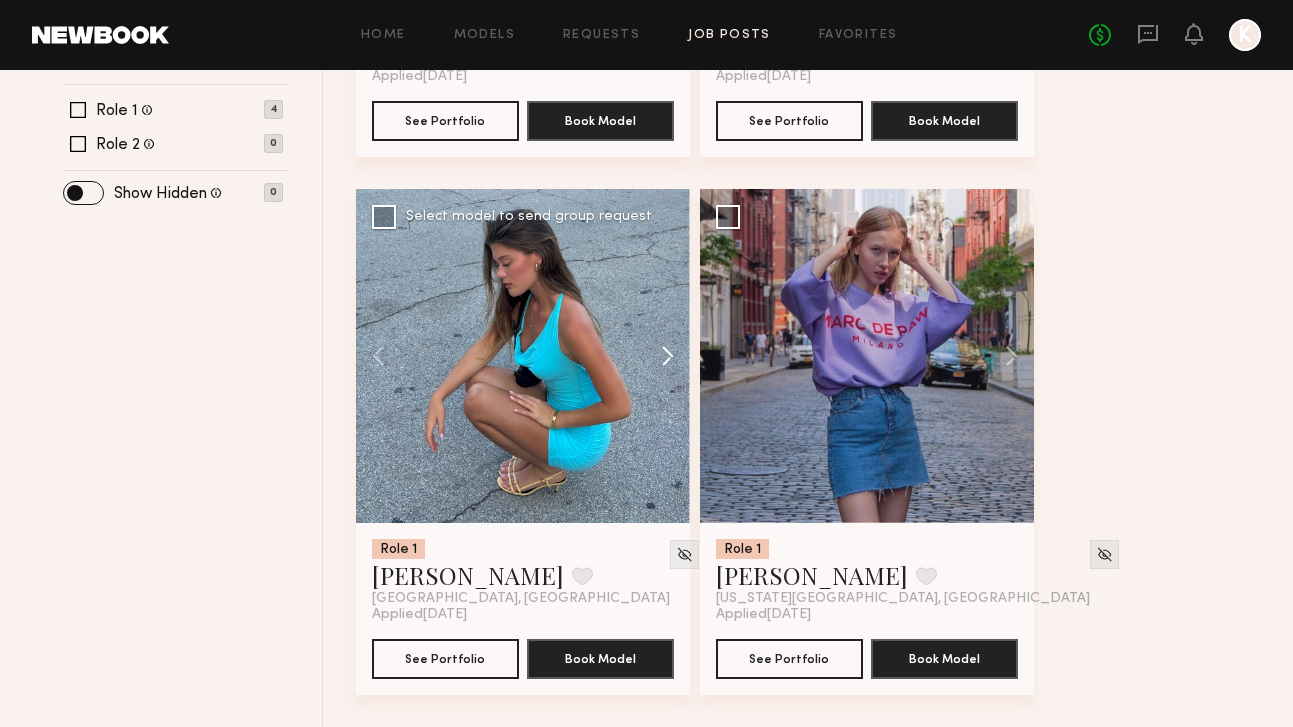 click 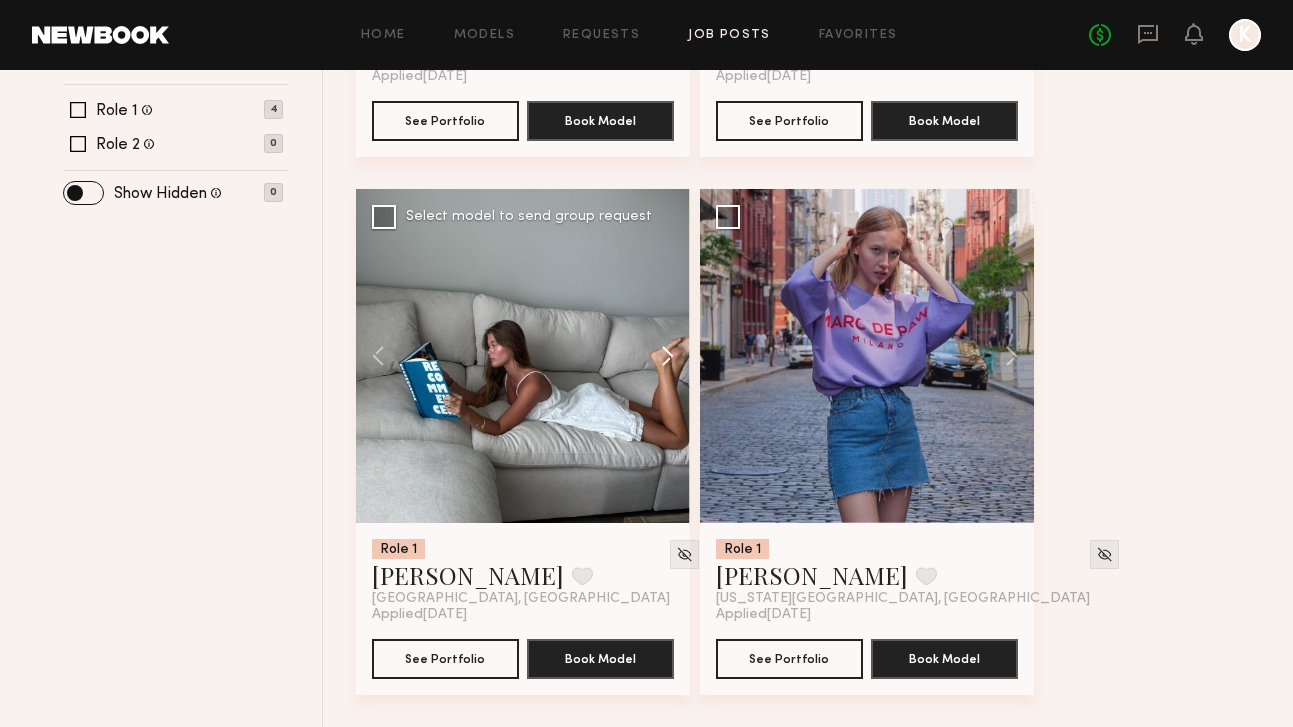 click 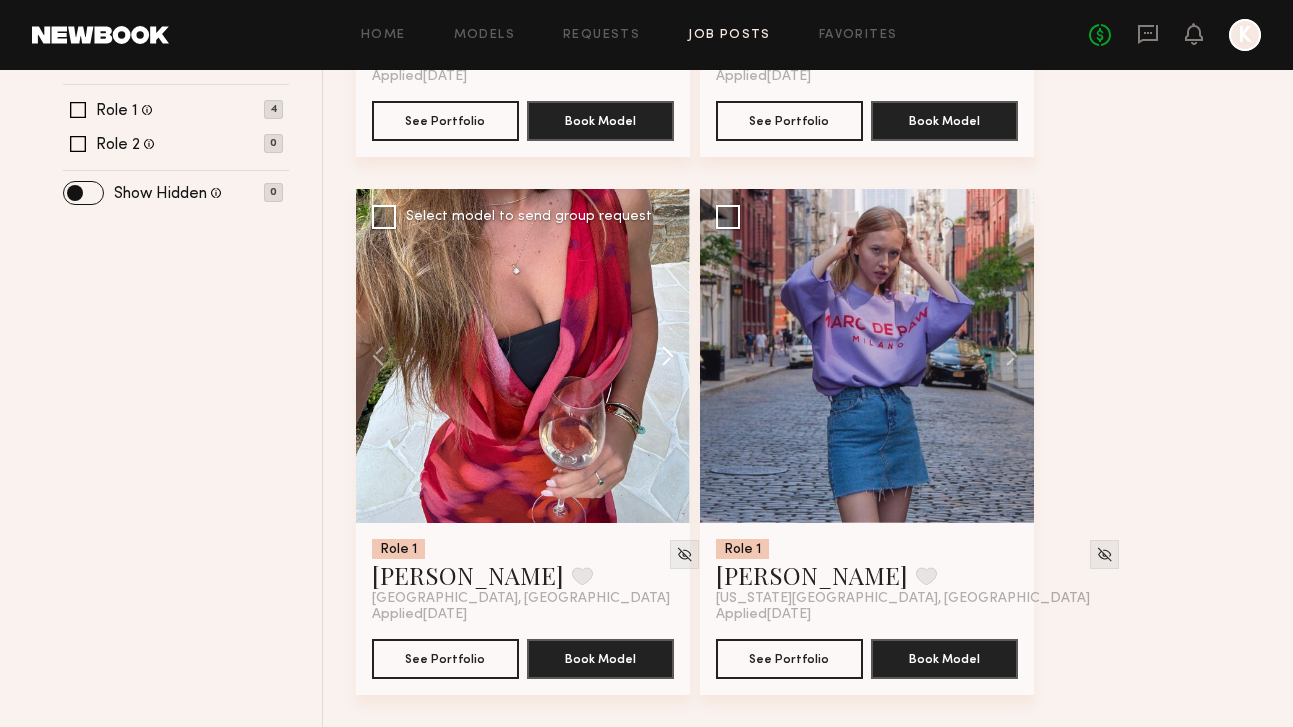 click 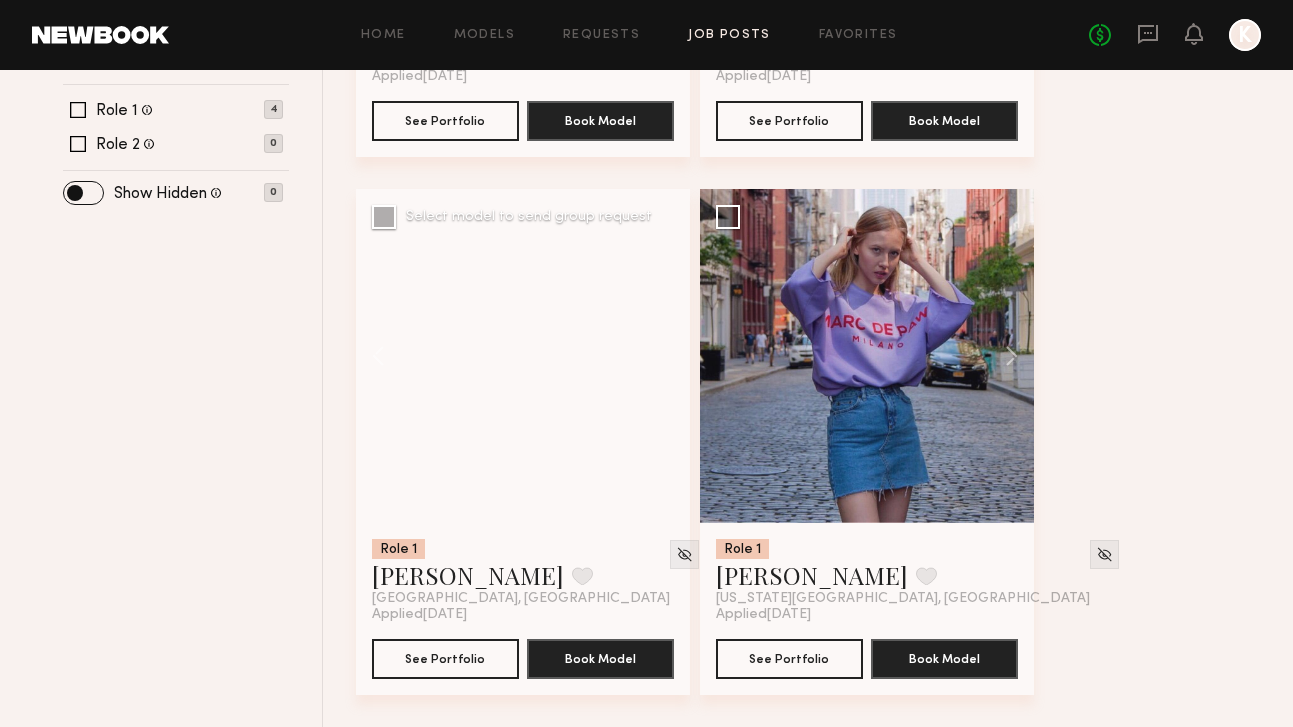 click 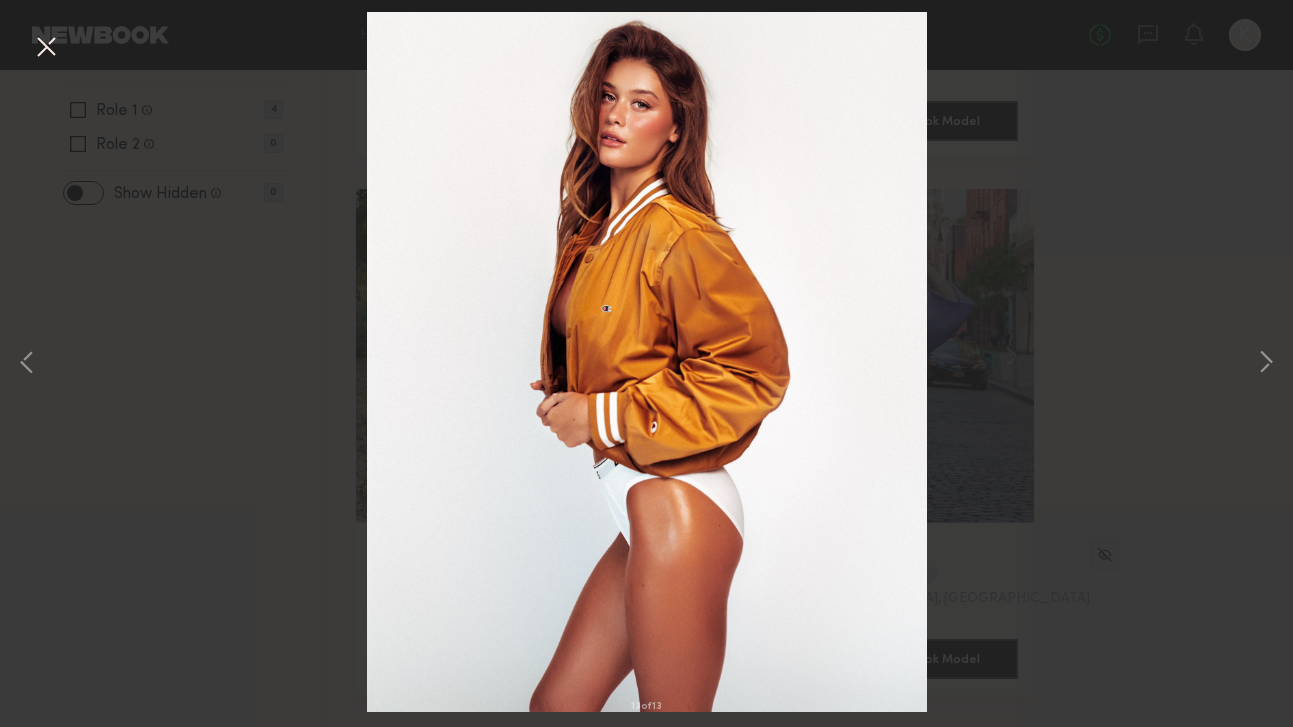 click on "13  of  13" at bounding box center [646, 363] 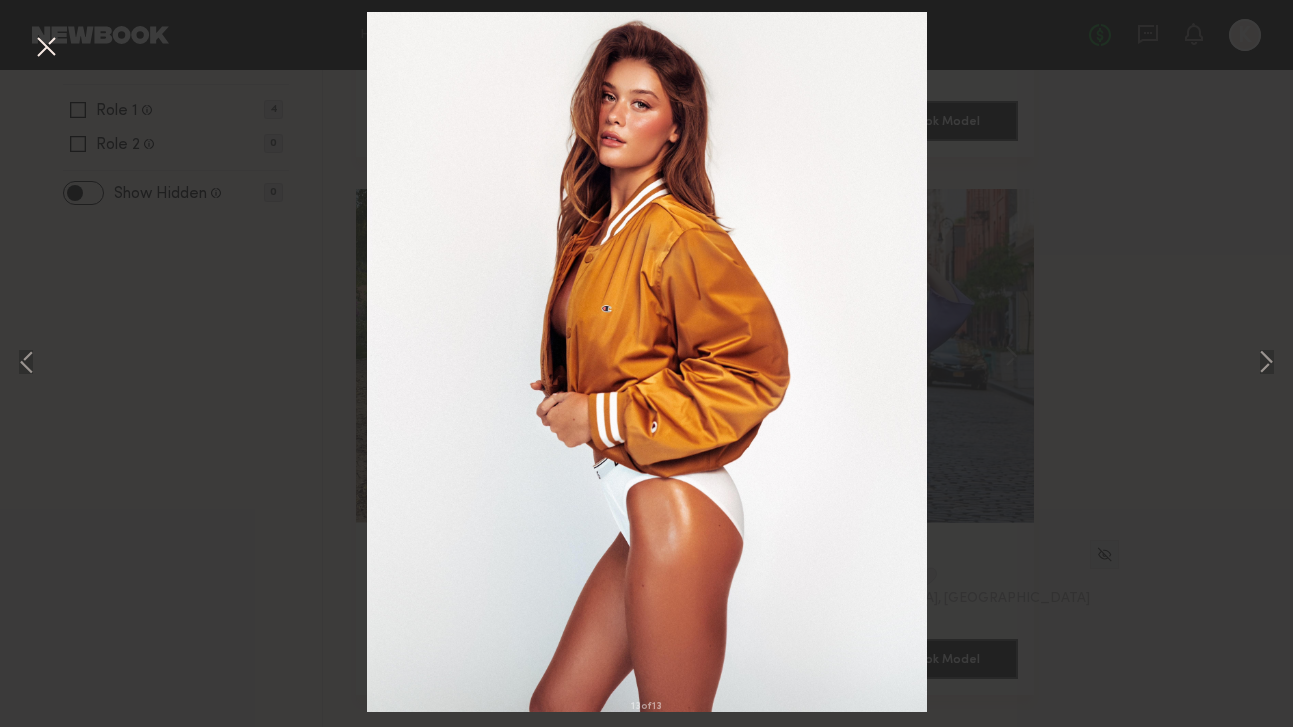 click at bounding box center [46, 48] 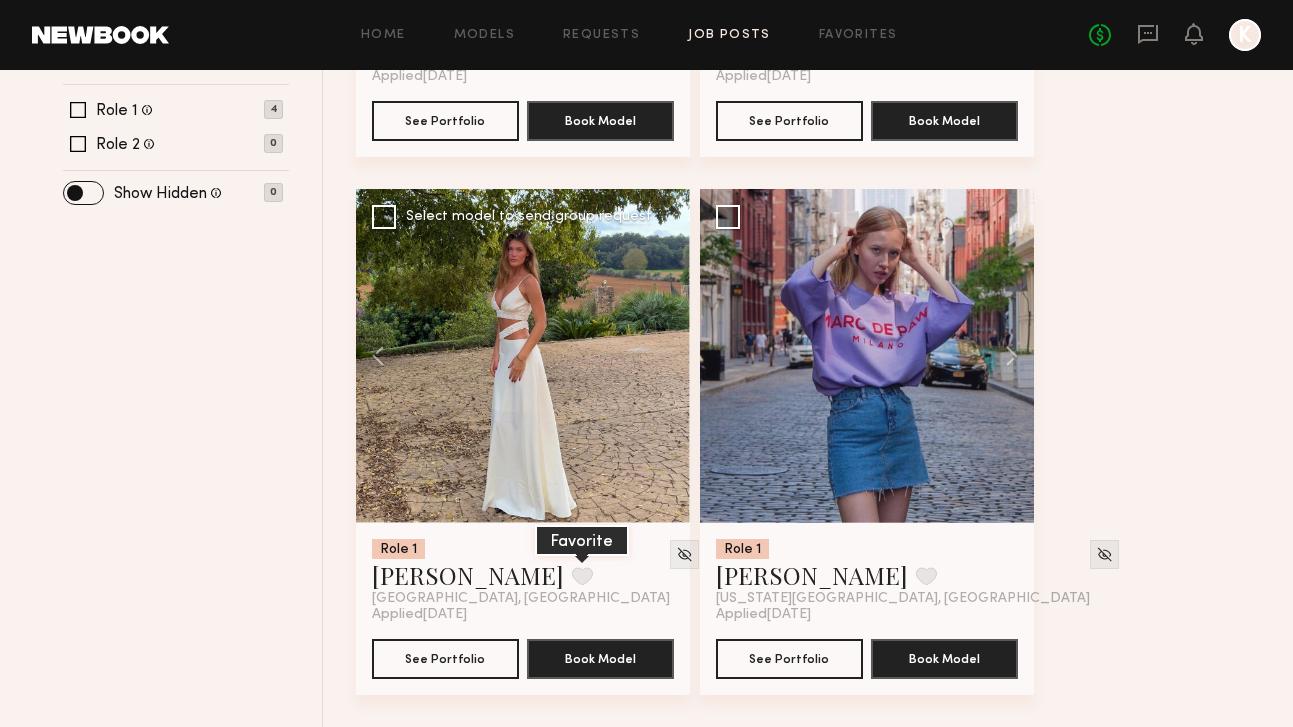 click 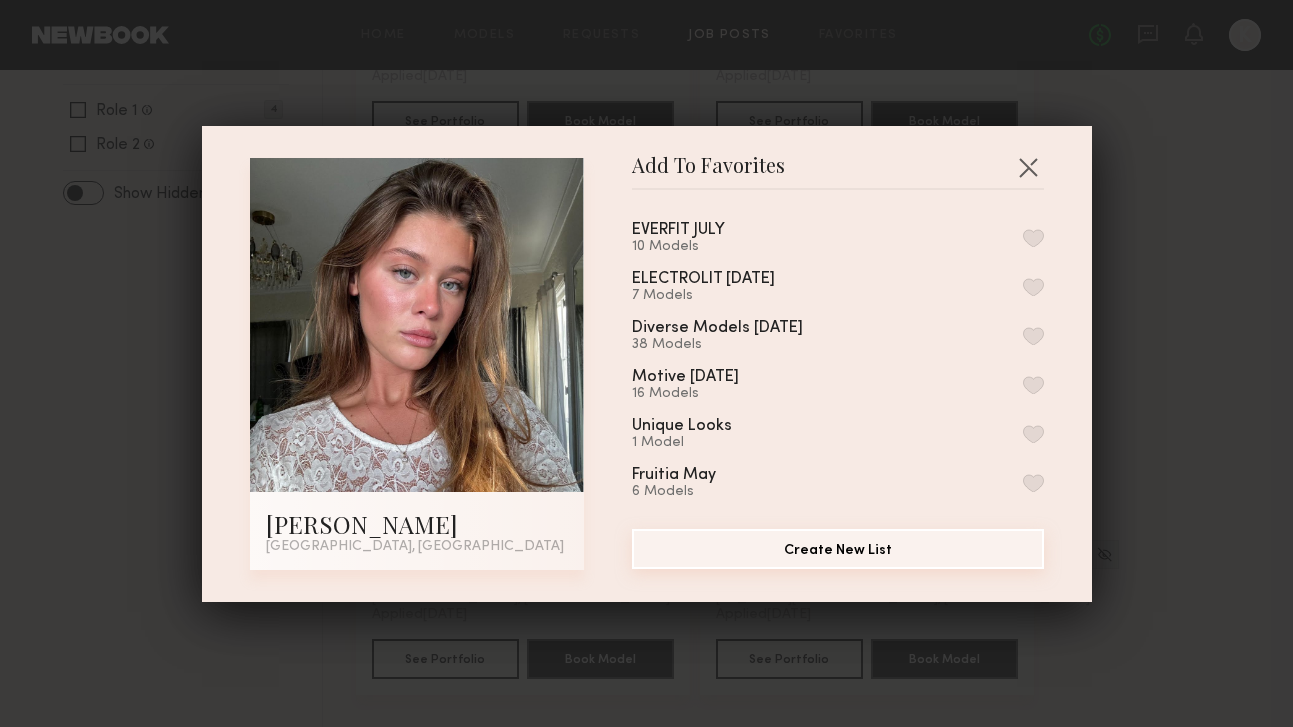 click on "Create New List" at bounding box center [838, 549] 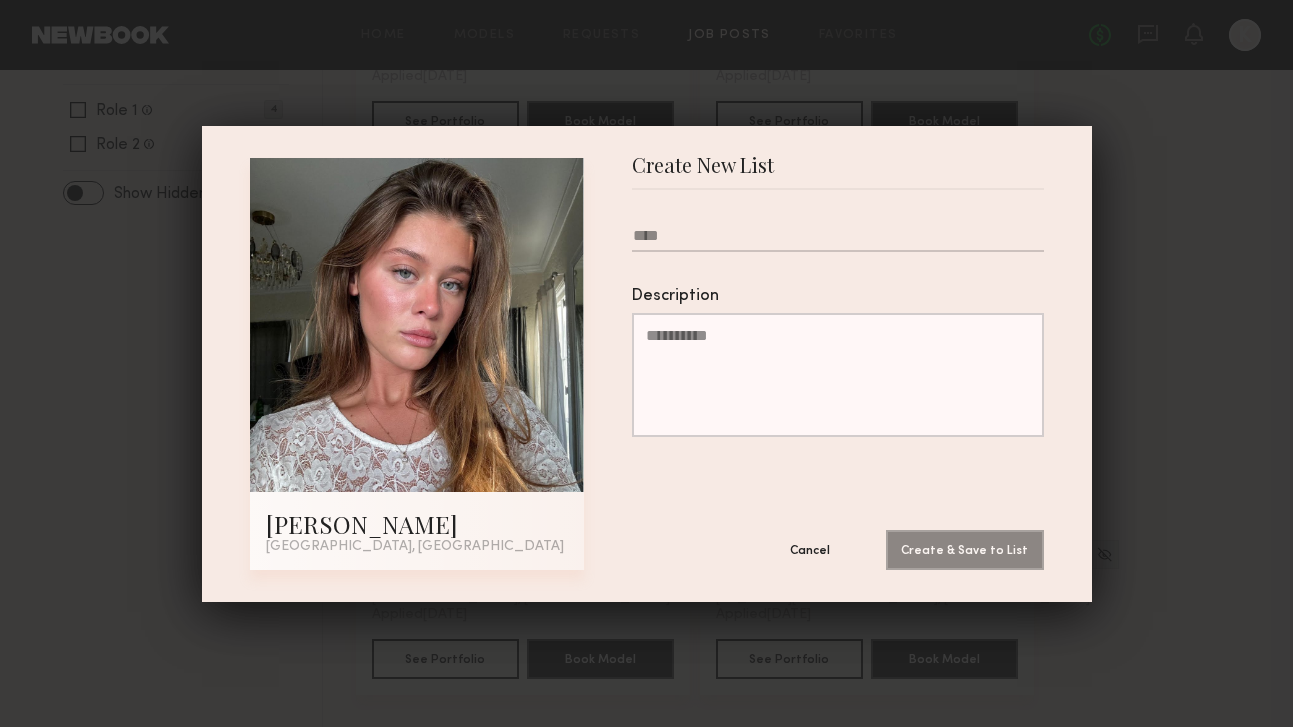 type on "*" 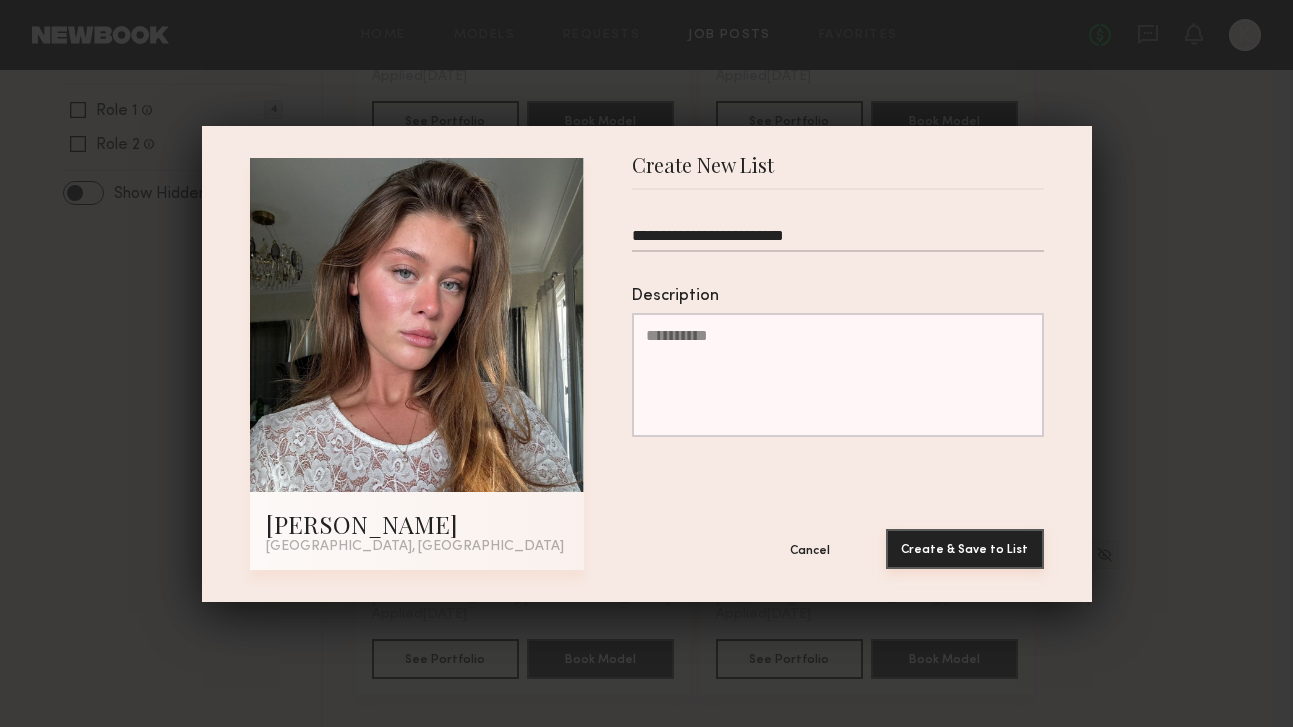 type on "**********" 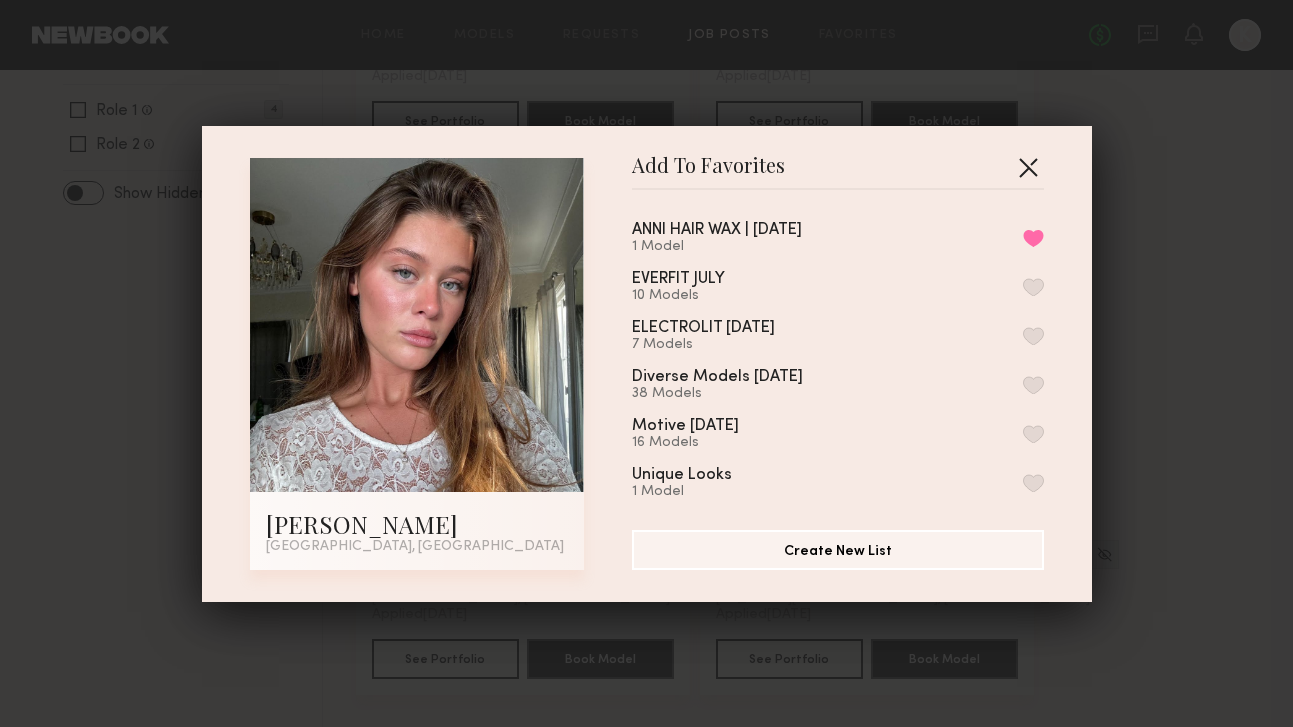click at bounding box center (1028, 167) 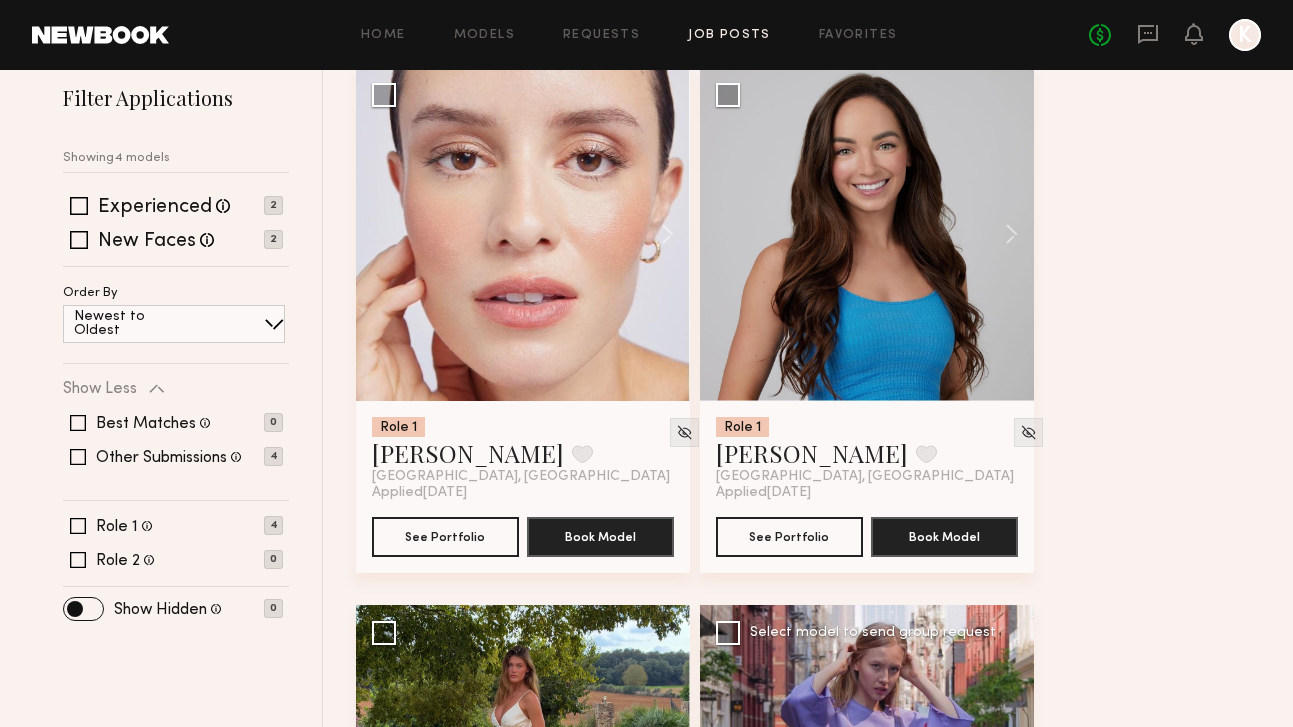 scroll, scrollTop: 208, scrollLeft: 0, axis: vertical 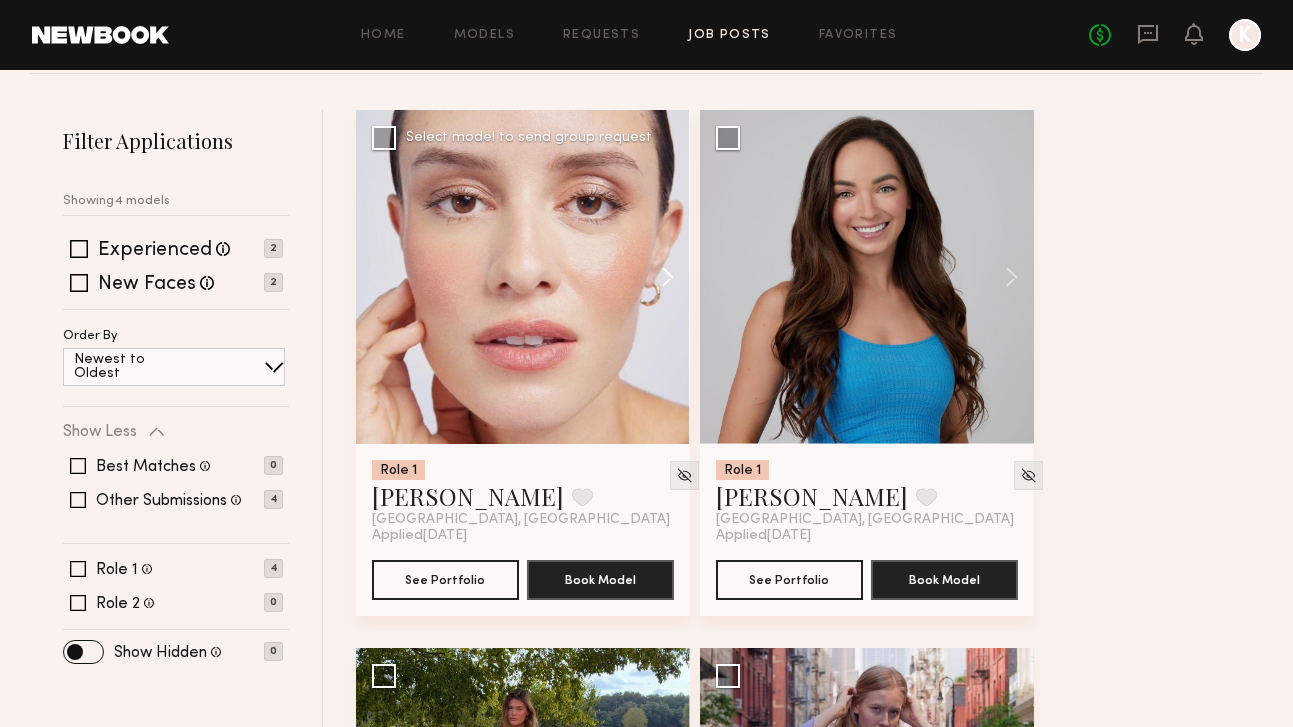 click 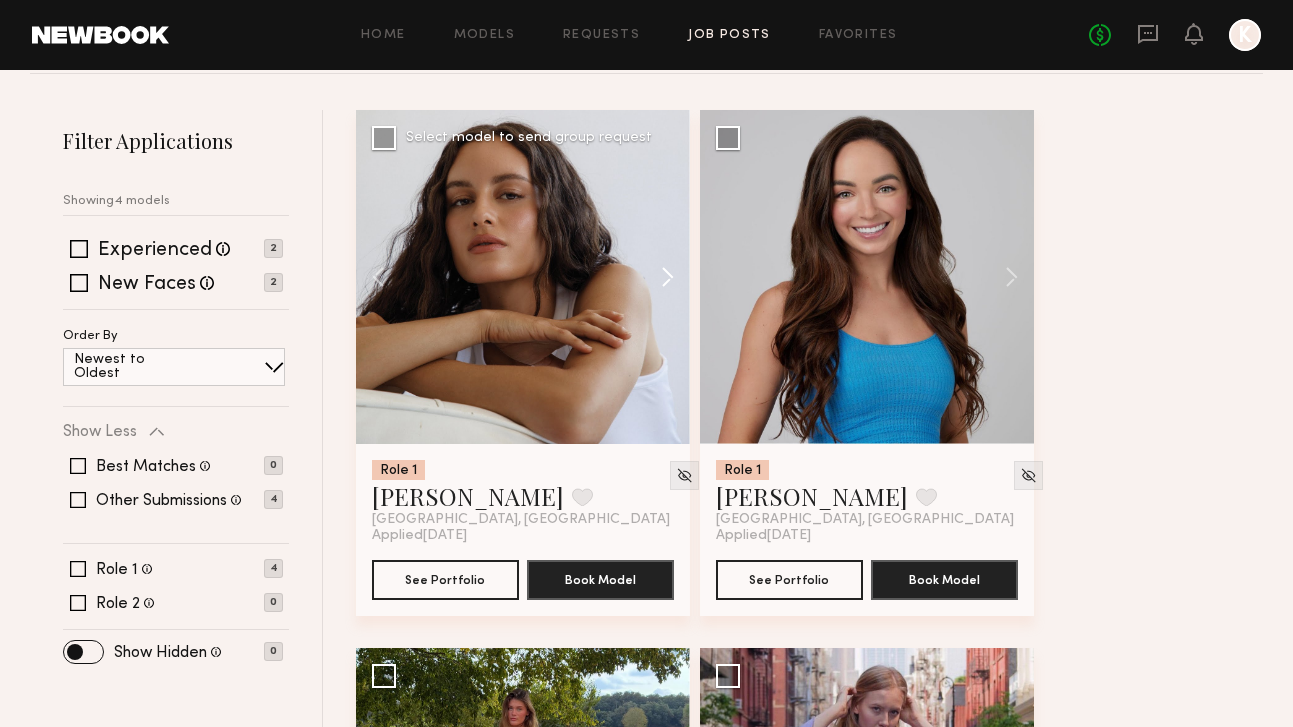 click 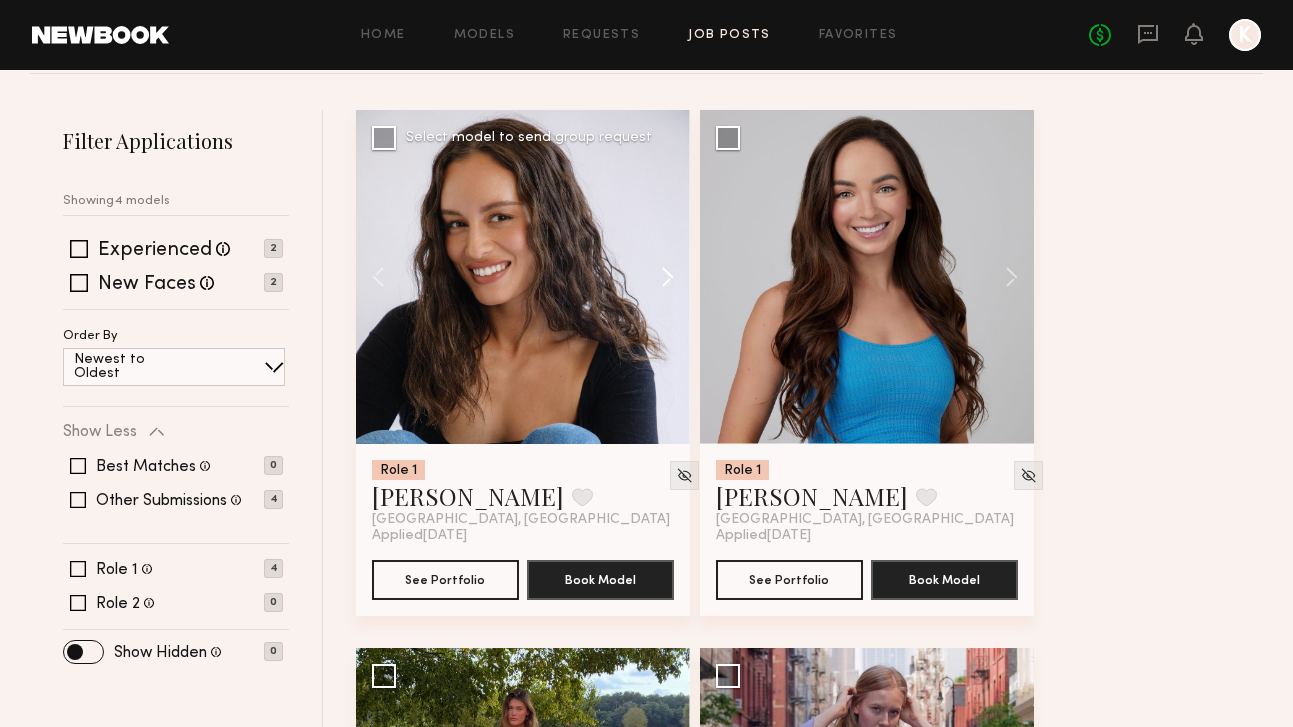 click 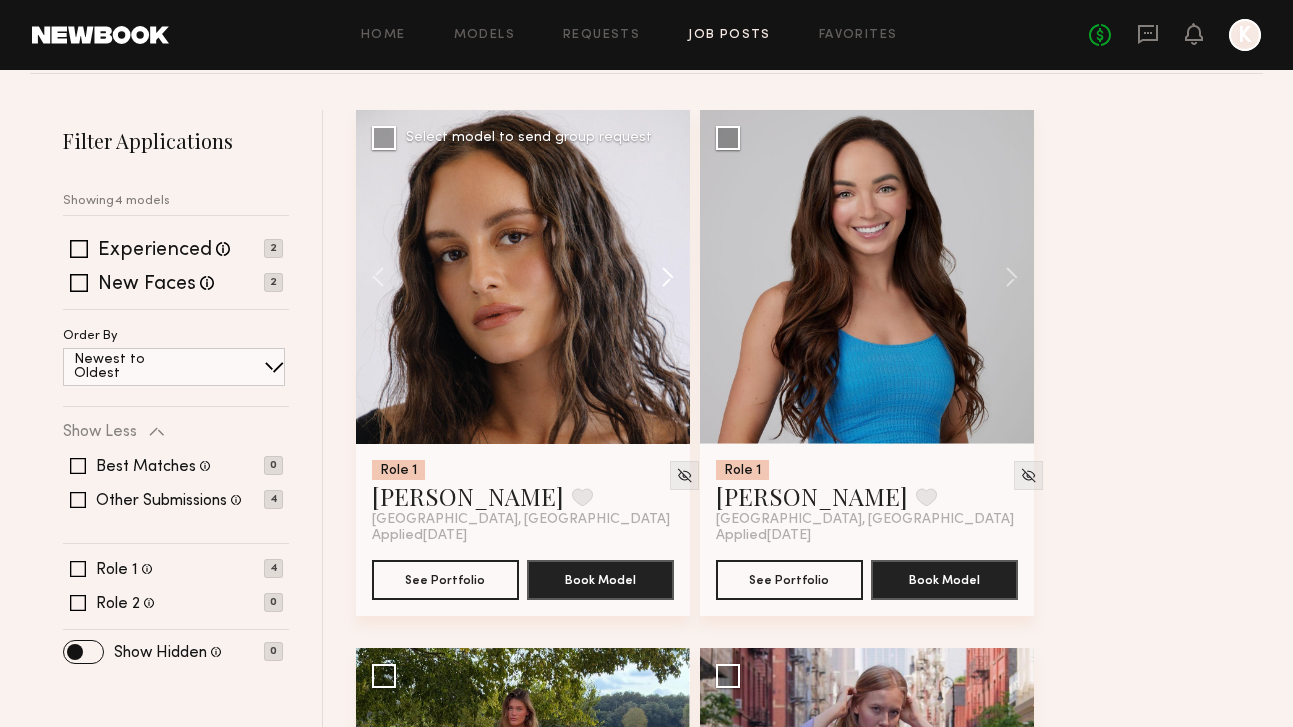 click 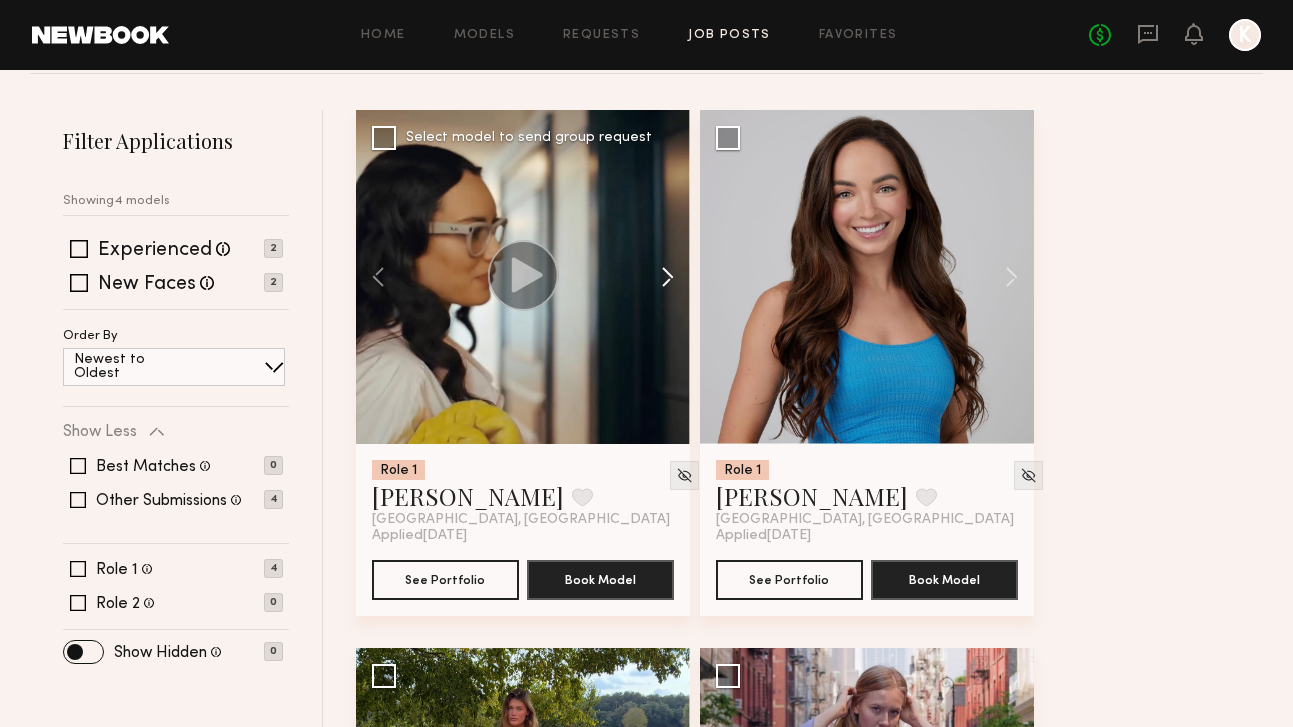 click 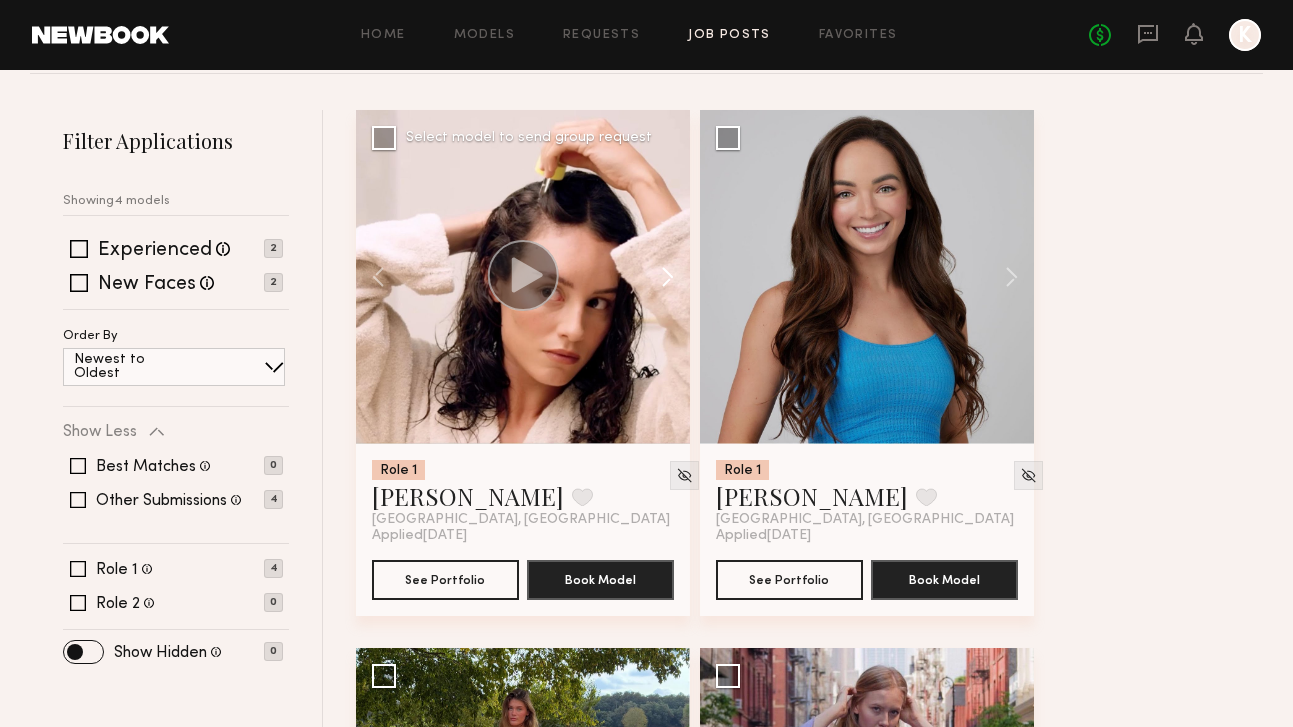 click 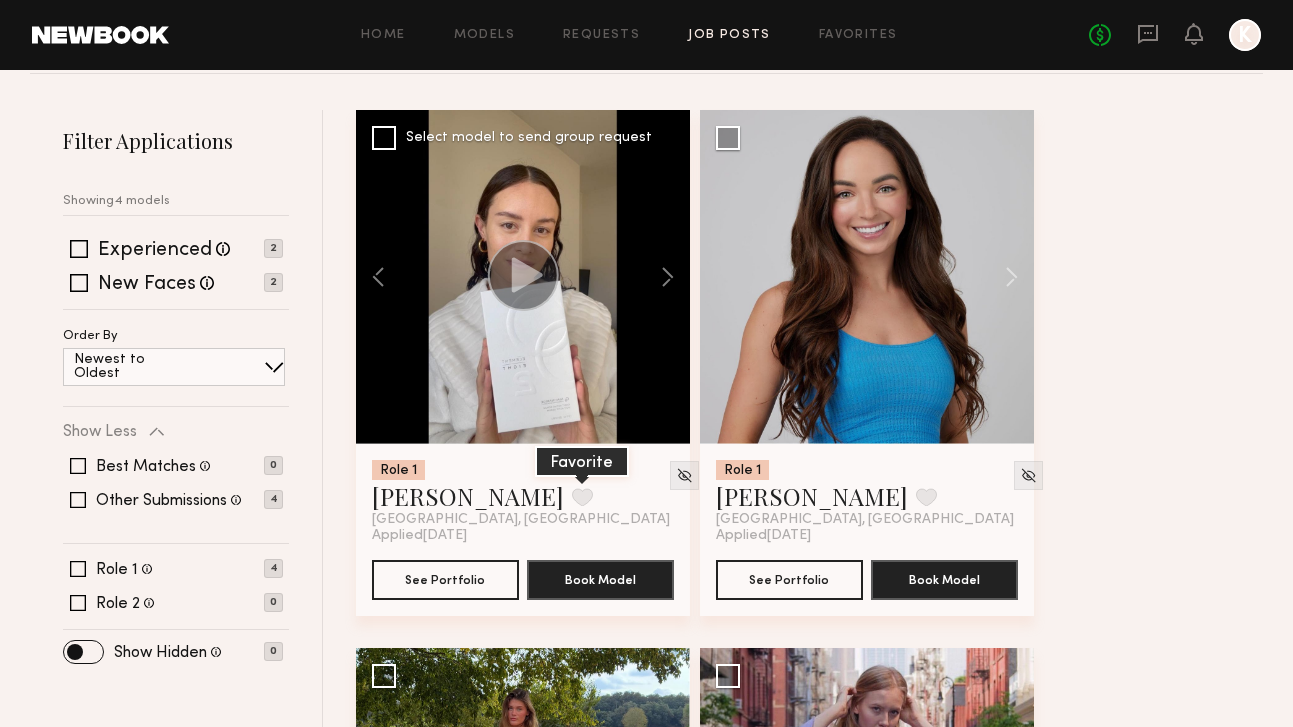 click 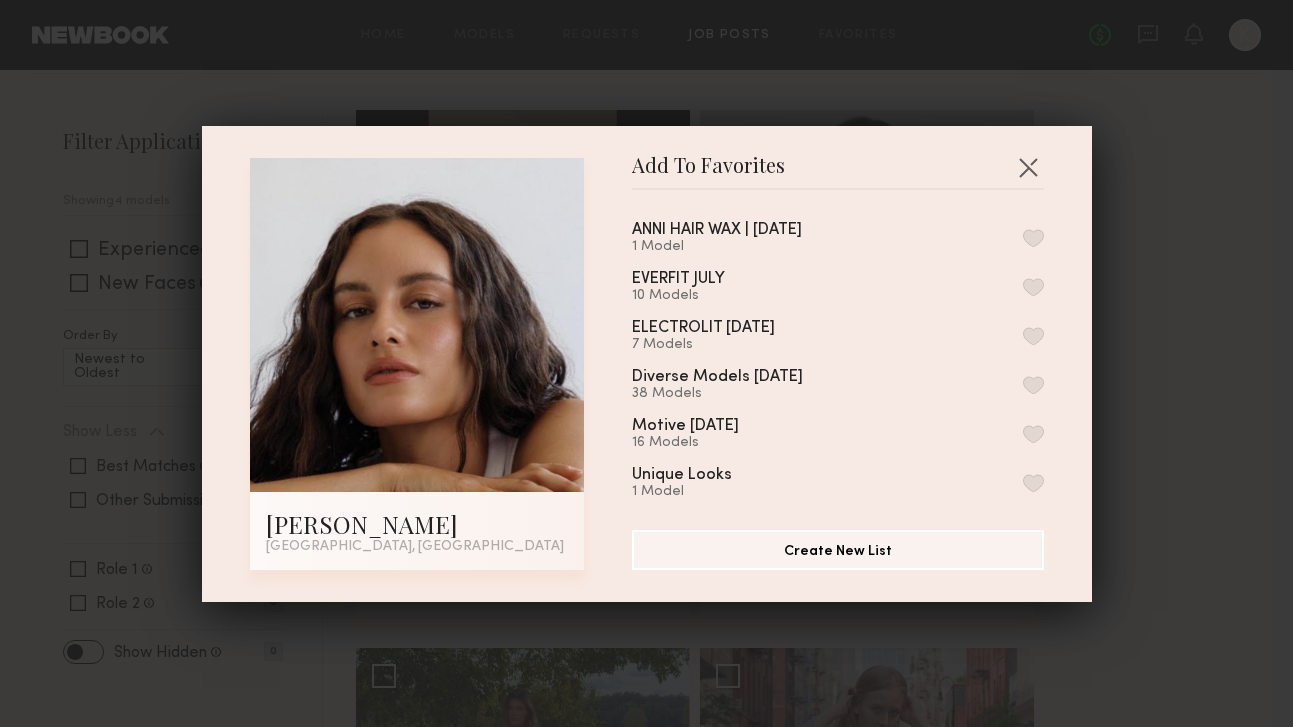 click at bounding box center [1033, 238] 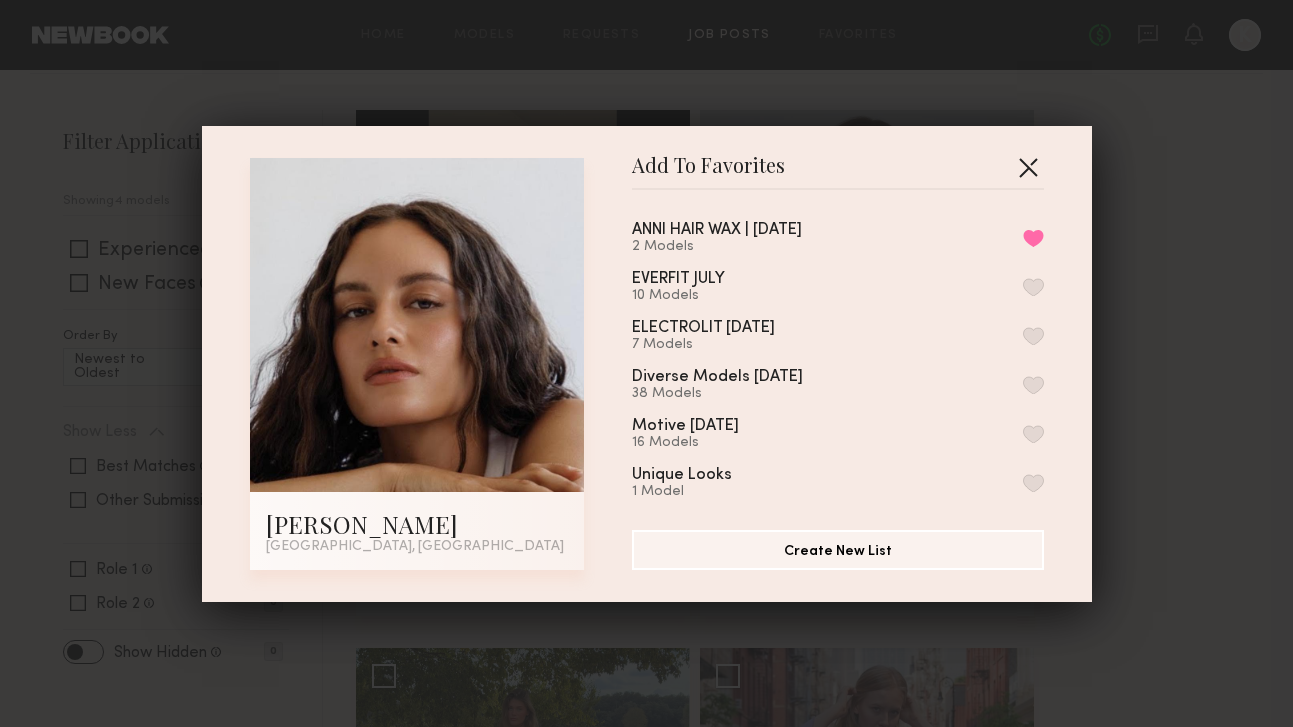 click at bounding box center [1028, 167] 